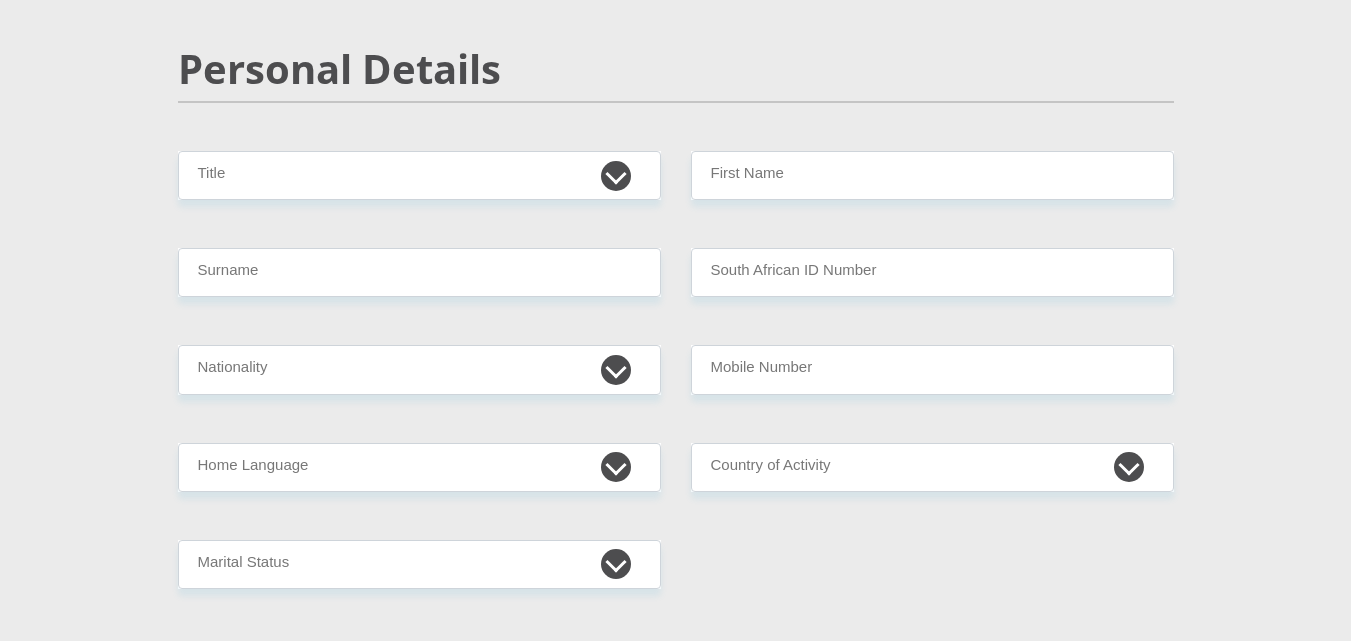 scroll, scrollTop: 200, scrollLeft: 0, axis: vertical 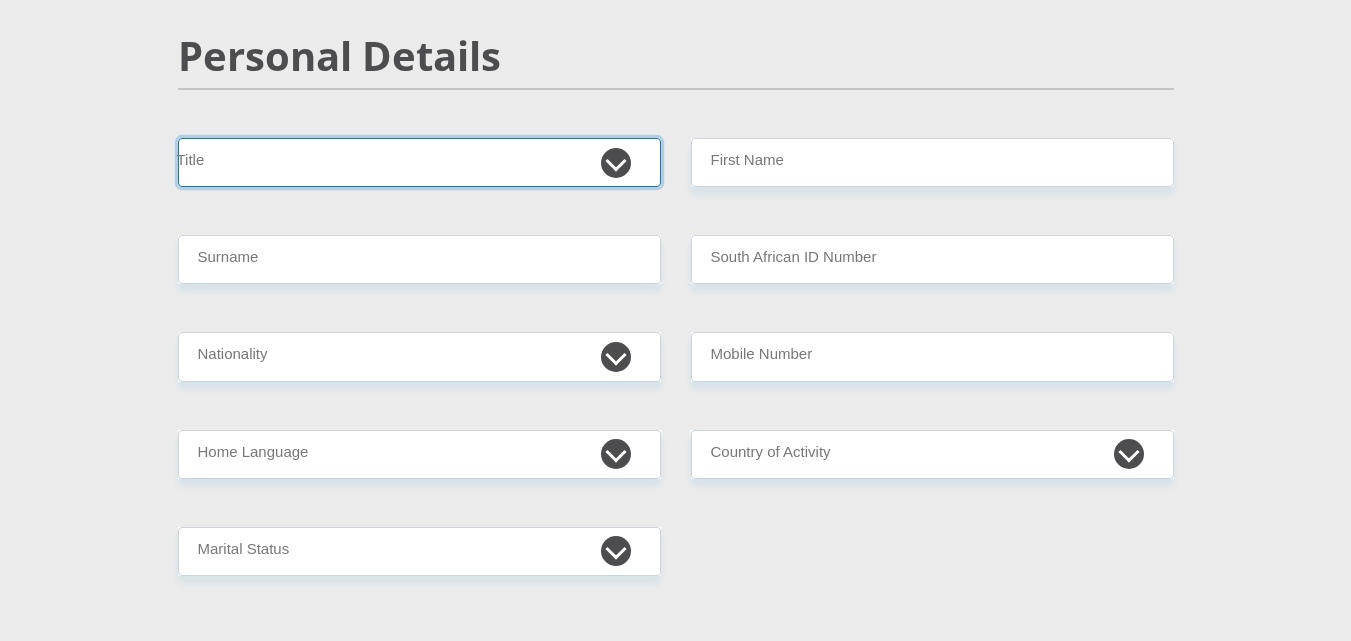 click on "Mr
Ms
Mrs
Dr
Other" at bounding box center (419, 162) 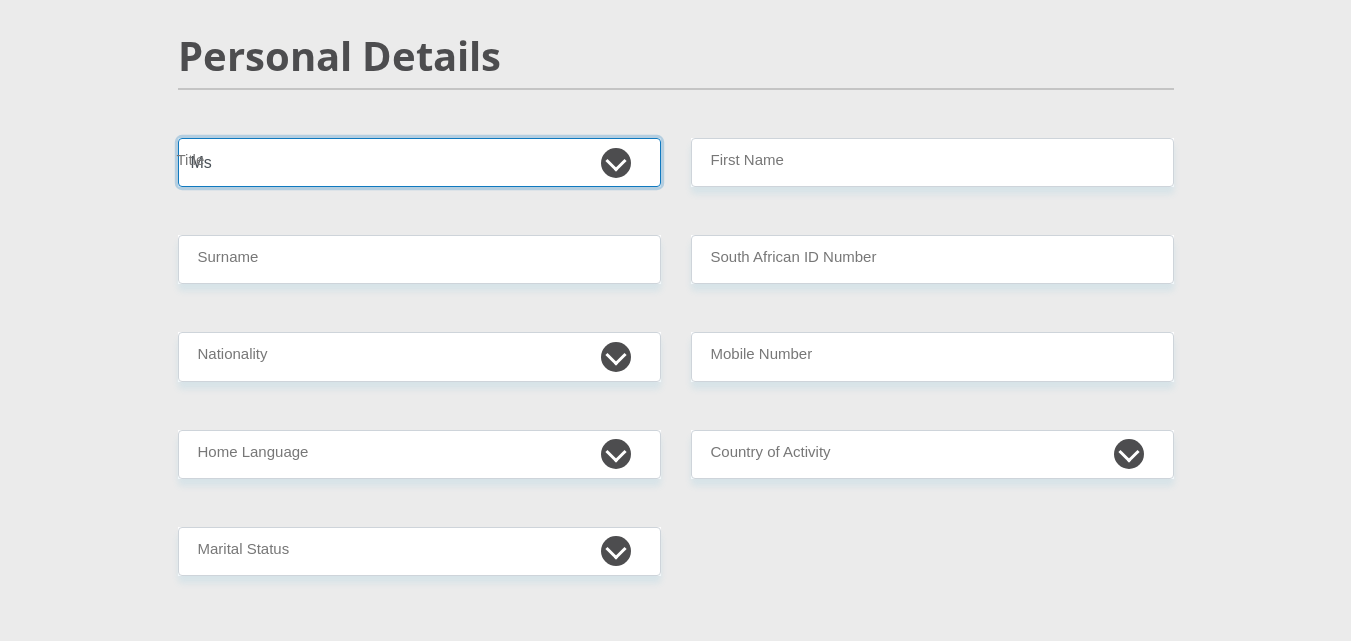 click on "Mr
Ms
Mrs
Dr
Other" at bounding box center [419, 162] 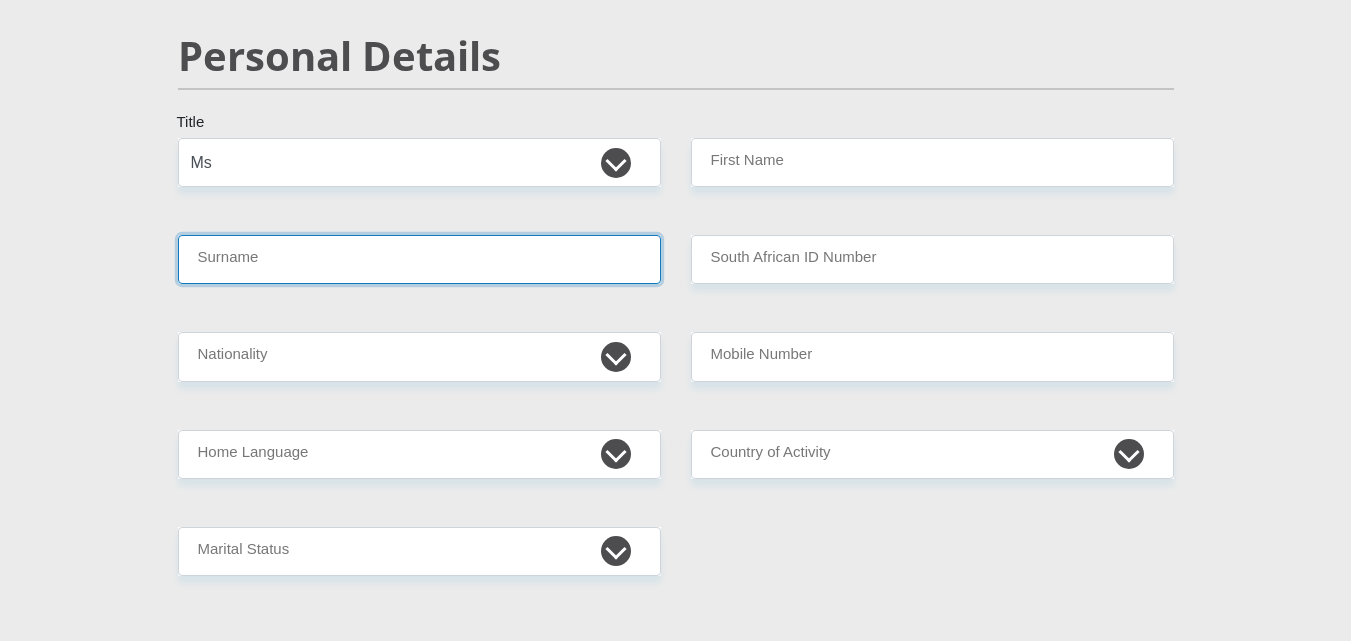 click on "Surname" at bounding box center (419, 259) 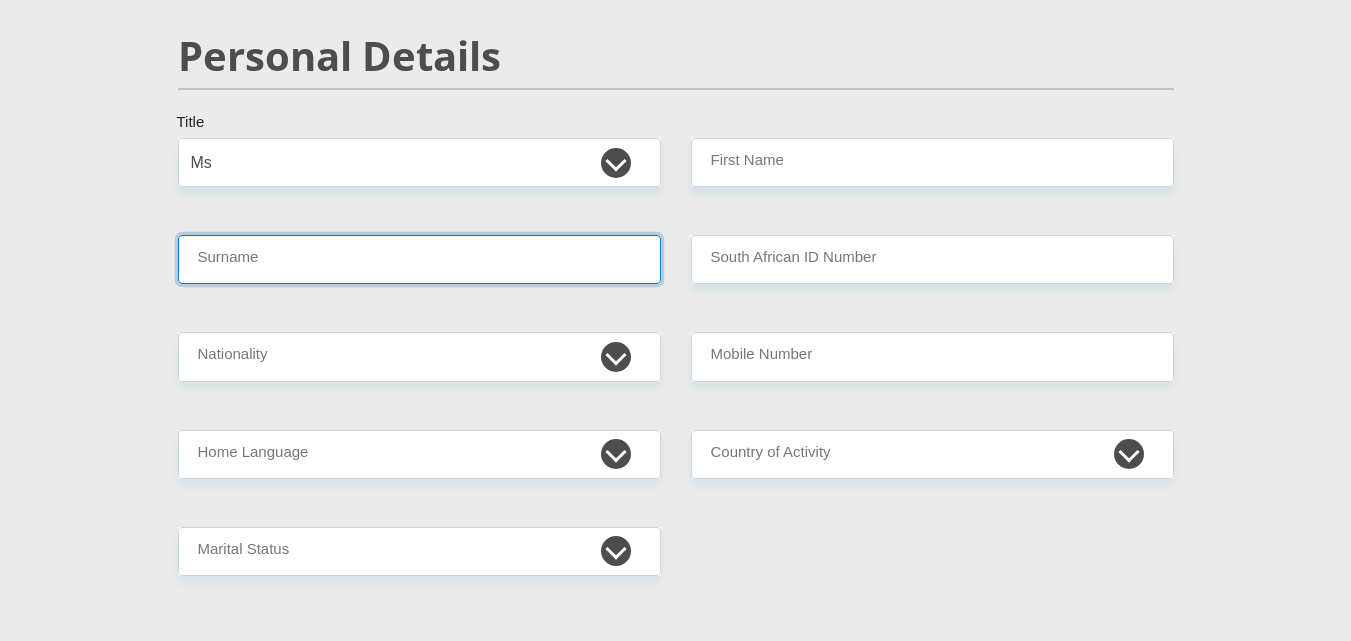 type on "[LAST]" 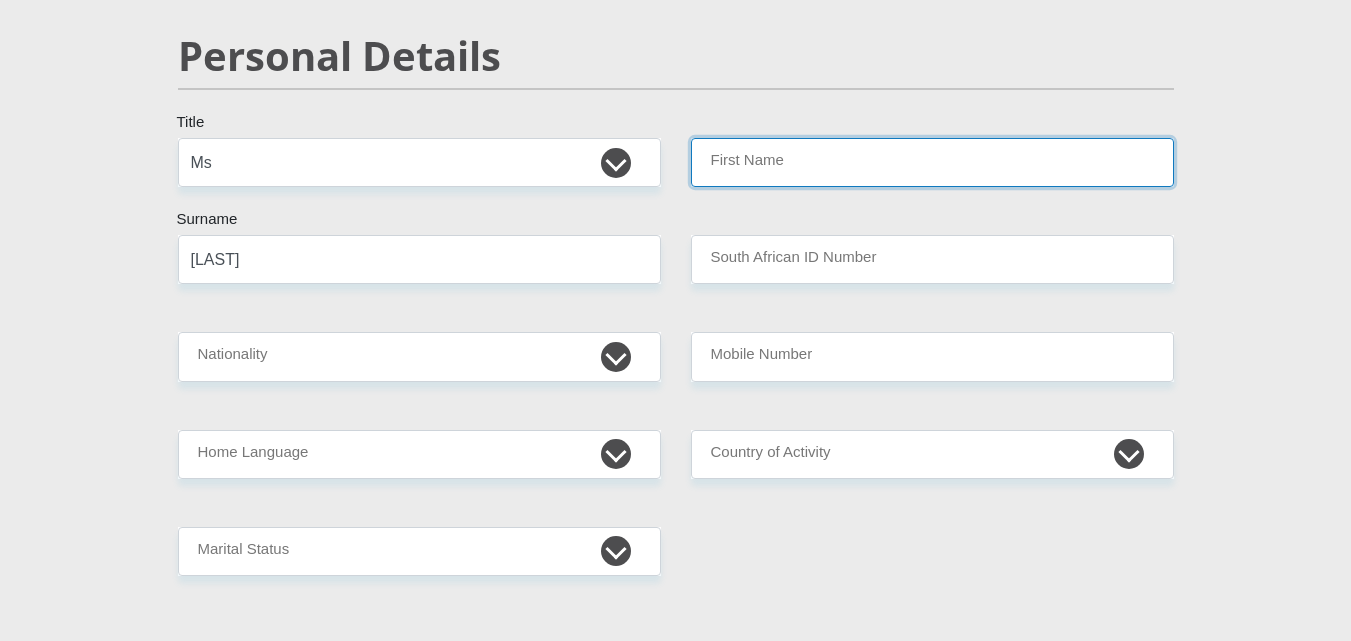 type on "[INITIAL]" 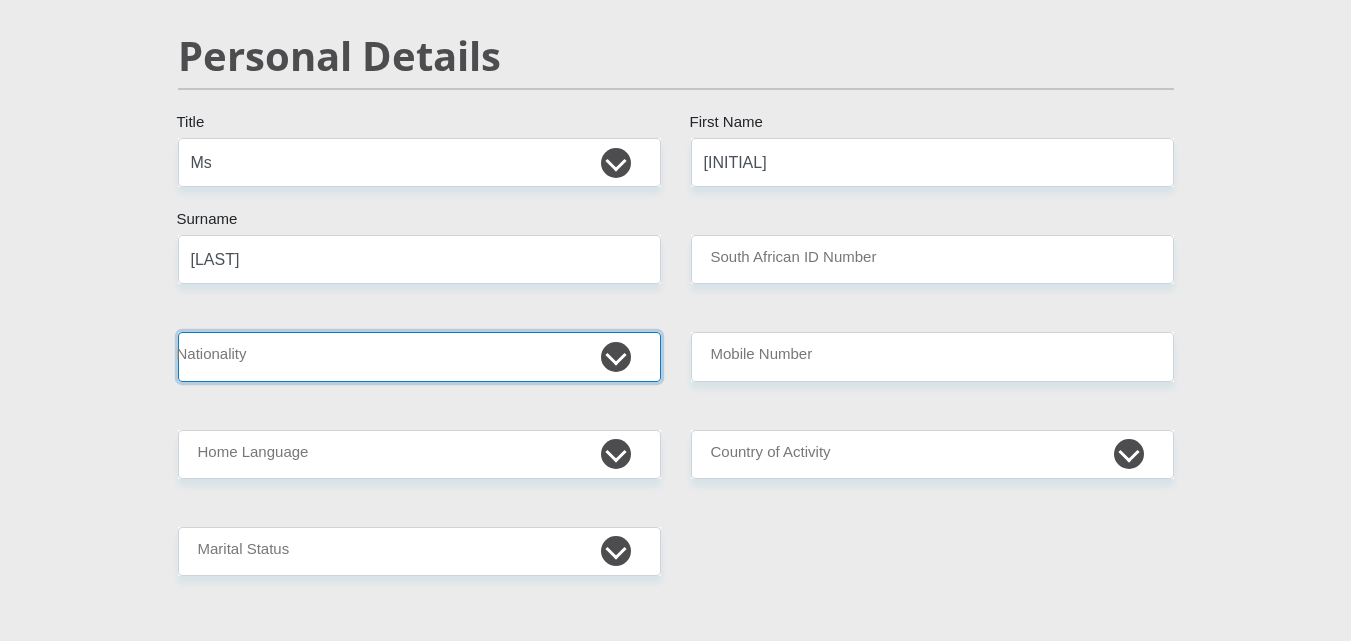 select on "ZAF" 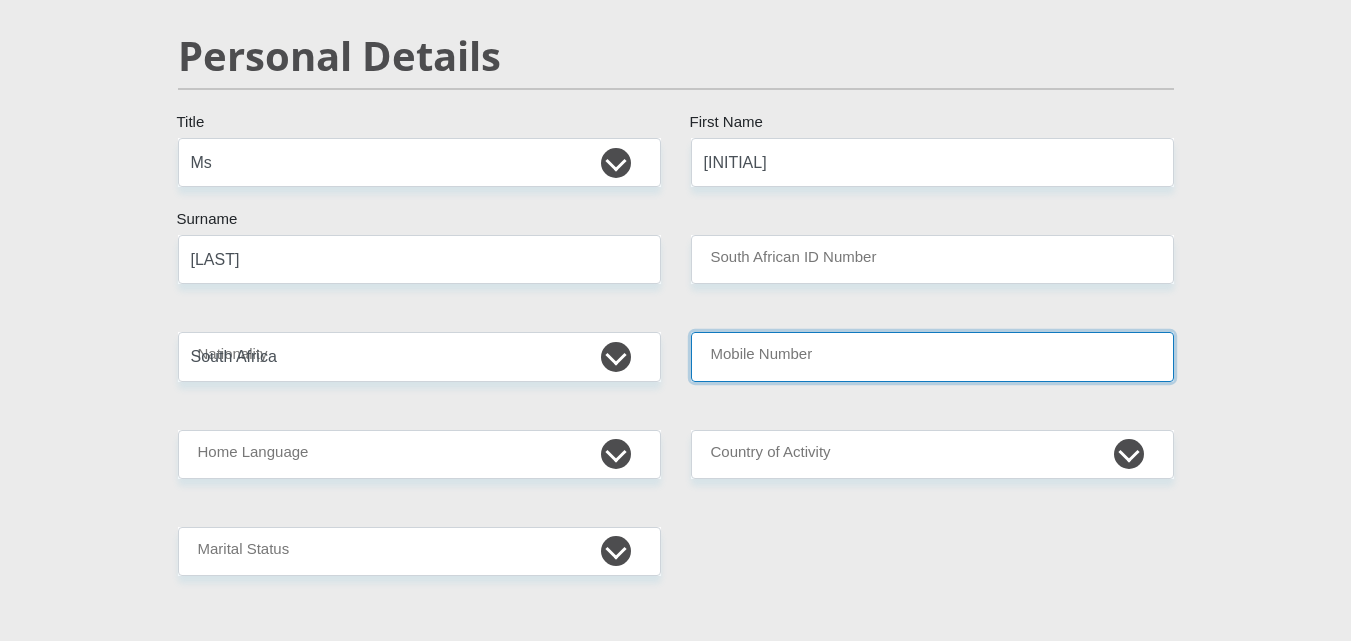 type on "[PHONE]" 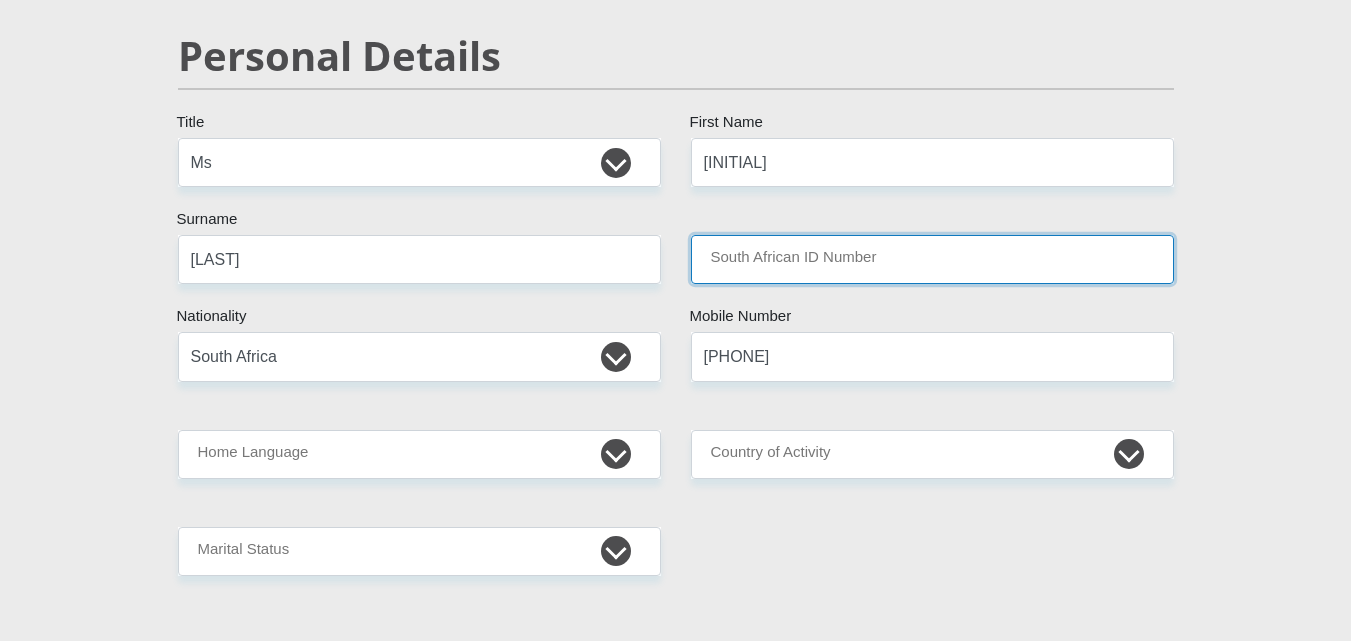 click on "South African ID Number" at bounding box center (932, 259) 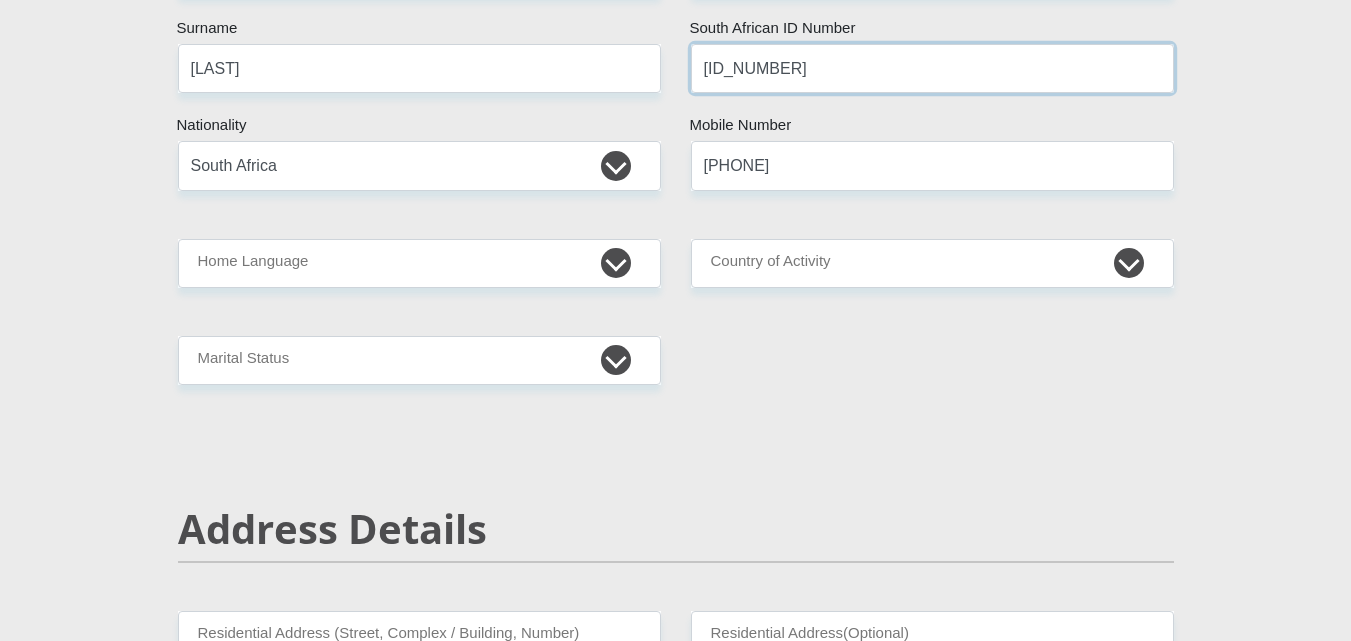 scroll, scrollTop: 400, scrollLeft: 0, axis: vertical 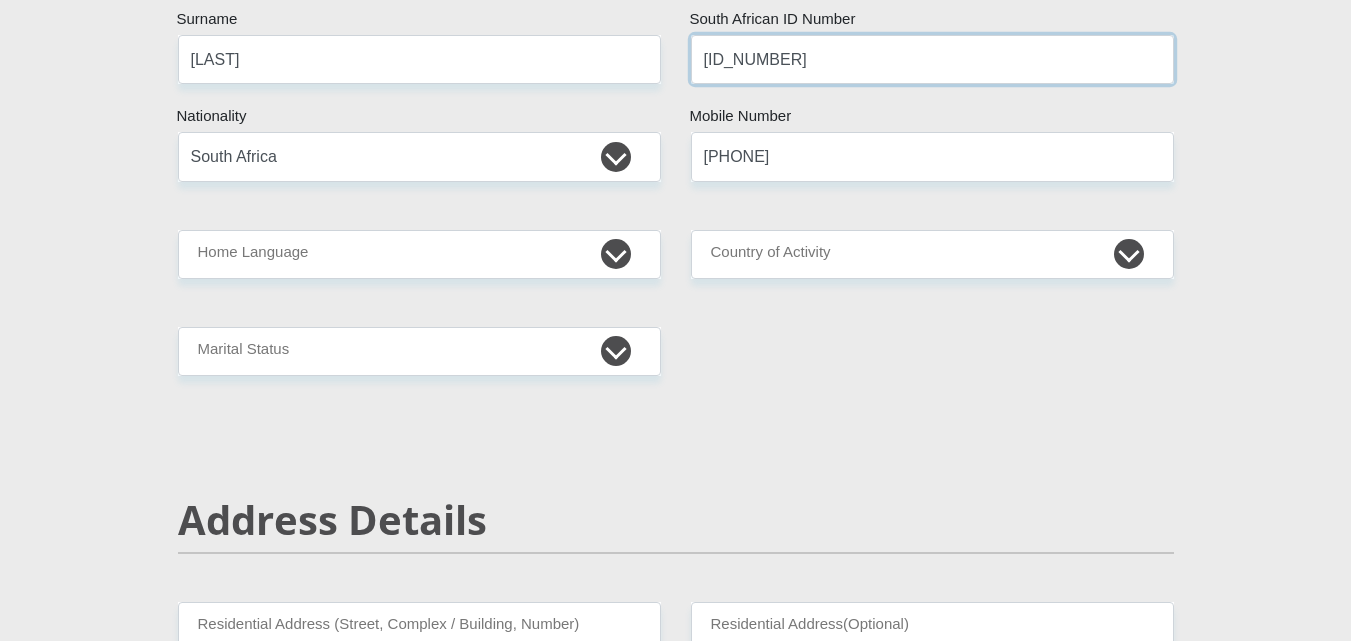type on "[ID_NUMBER]" 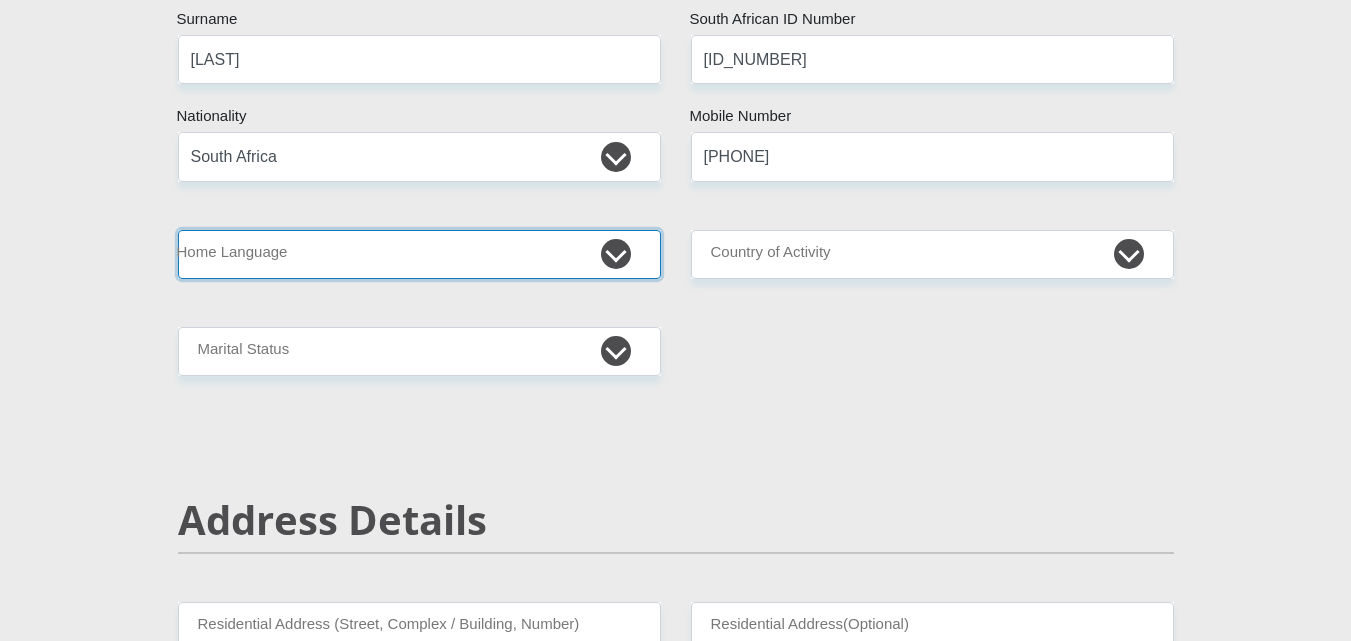 click on "Afrikaans
English
Sepedi
South Ndebele
Southern Sotho
Swati
Tsonga
Tswana
Venda
Xhosa
Zulu
Other" at bounding box center [419, 254] 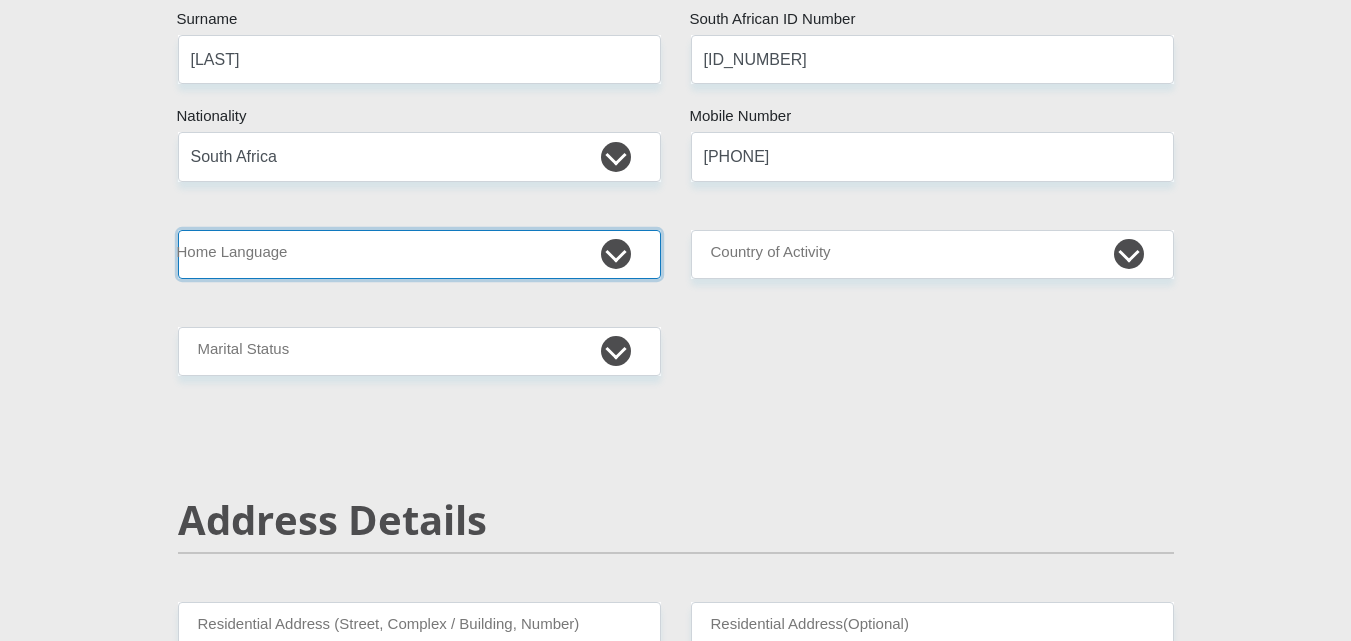 select on "eng" 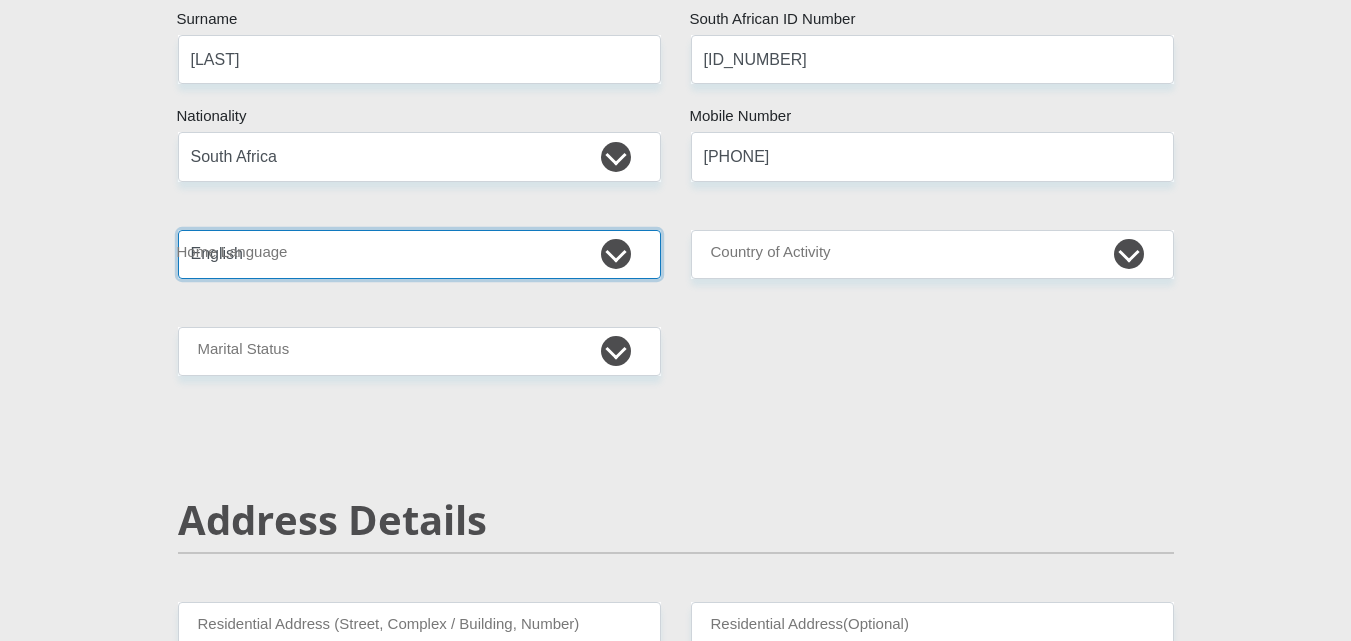 click on "Afrikaans
English
Sepedi
South Ndebele
Southern Sotho
Swati
Tsonga
Tswana
Venda
Xhosa
Zulu
Other" at bounding box center [419, 254] 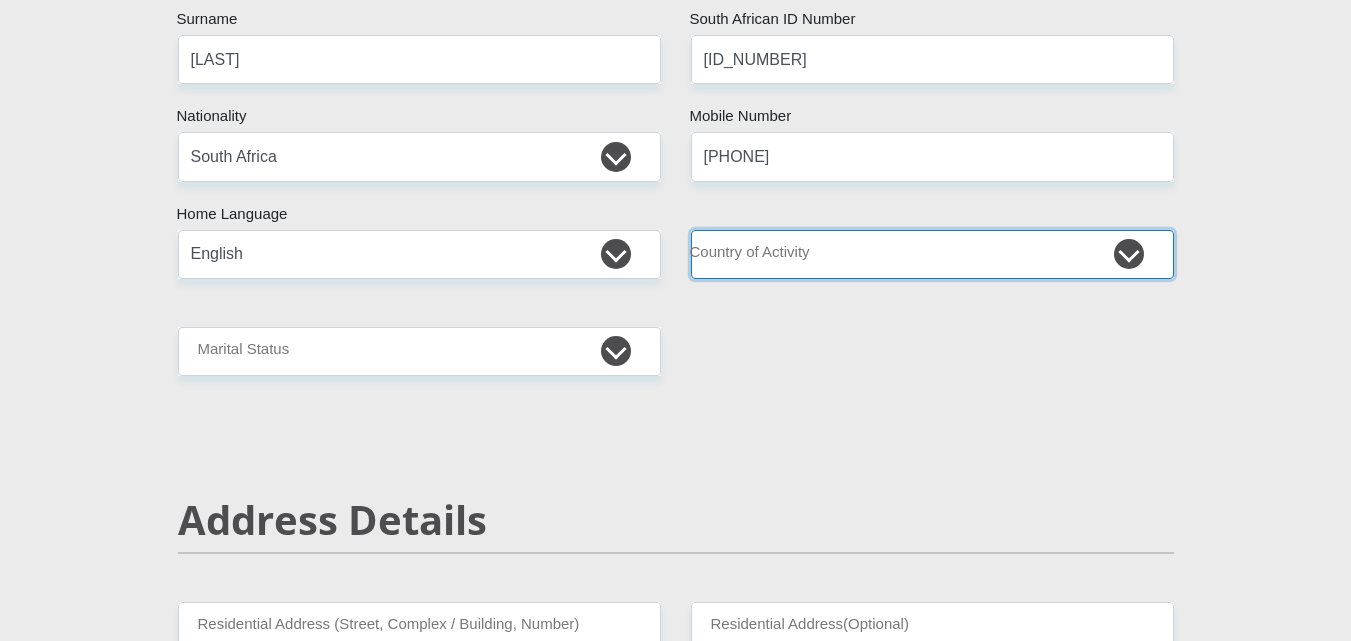 click on "South Africa
Afghanistan
Aland Islands
Albania
Algeria
America Samoa
American Virgin Islands
Andorra
Angola
Anguilla
Antarctica
Antigua and Barbuda
Argentina
Armenia
Aruba
Ascension Island
Australia
Austria
Azerbaijan
Chad" at bounding box center (932, 254) 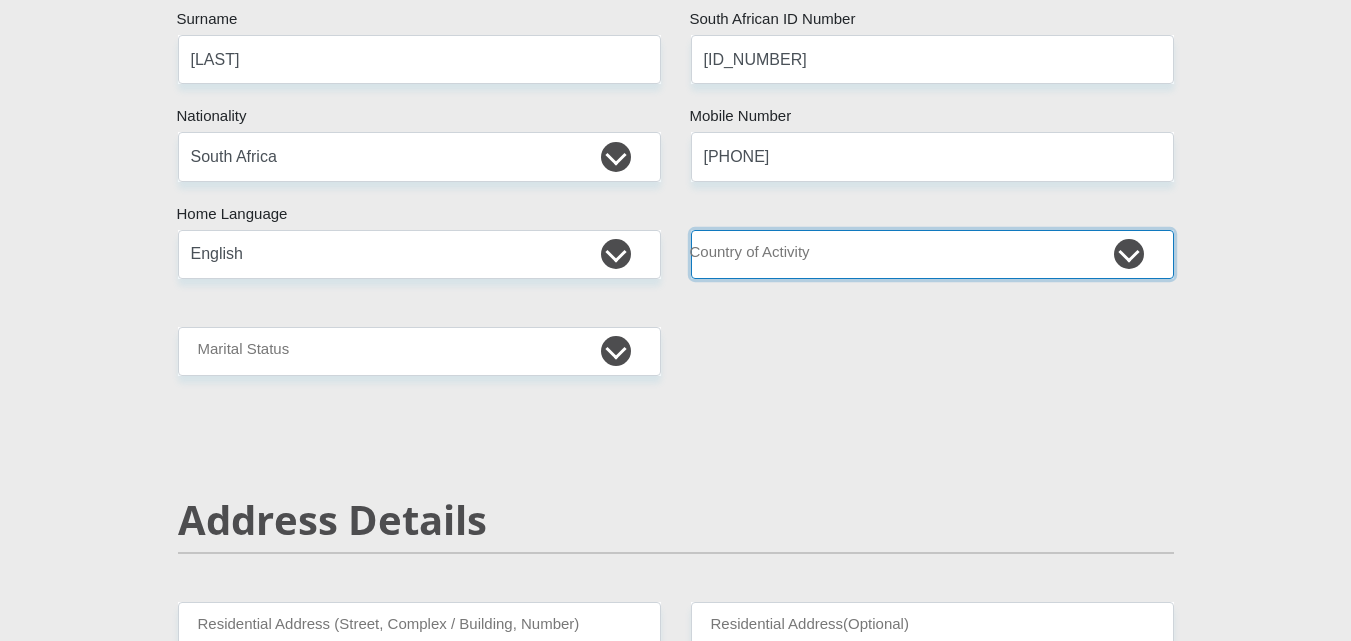 select on "ZAF" 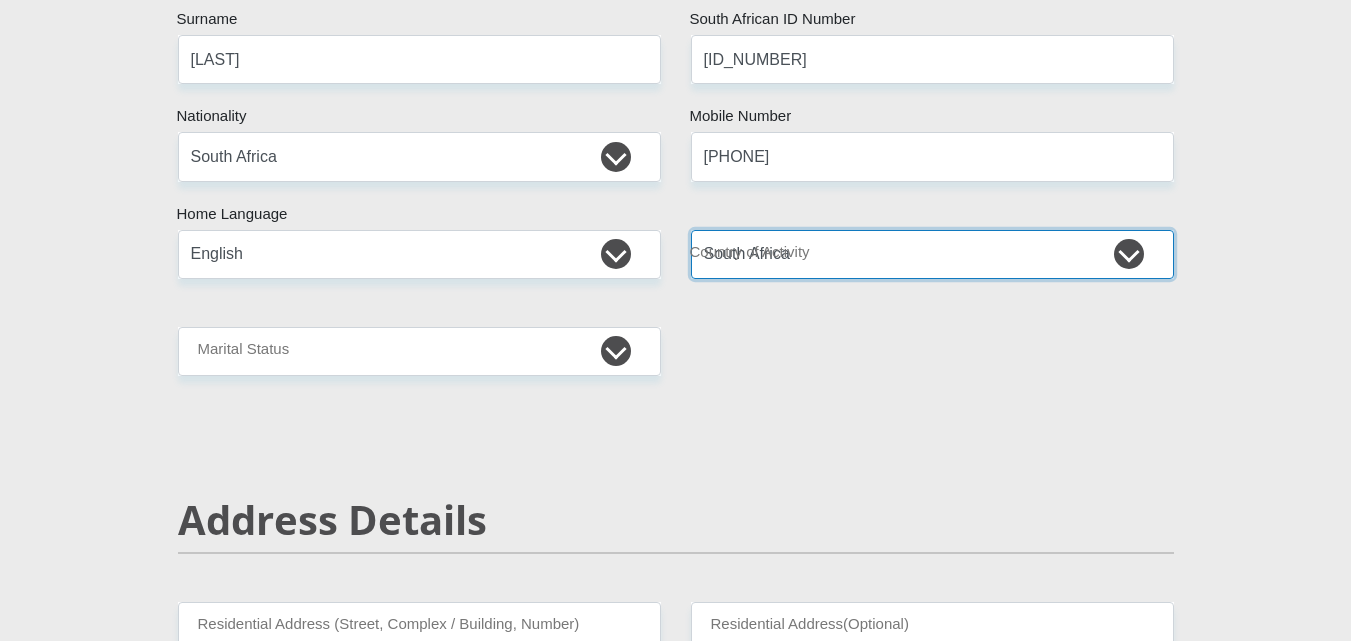 click on "South Africa
Afghanistan
Aland Islands
Albania
Algeria
America Samoa
American Virgin Islands
Andorra
Angola
Anguilla
Antarctica
Antigua and Barbuda
Argentina
Armenia
Aruba
Ascension Island
Australia
Austria
Azerbaijan
Chad" at bounding box center (932, 254) 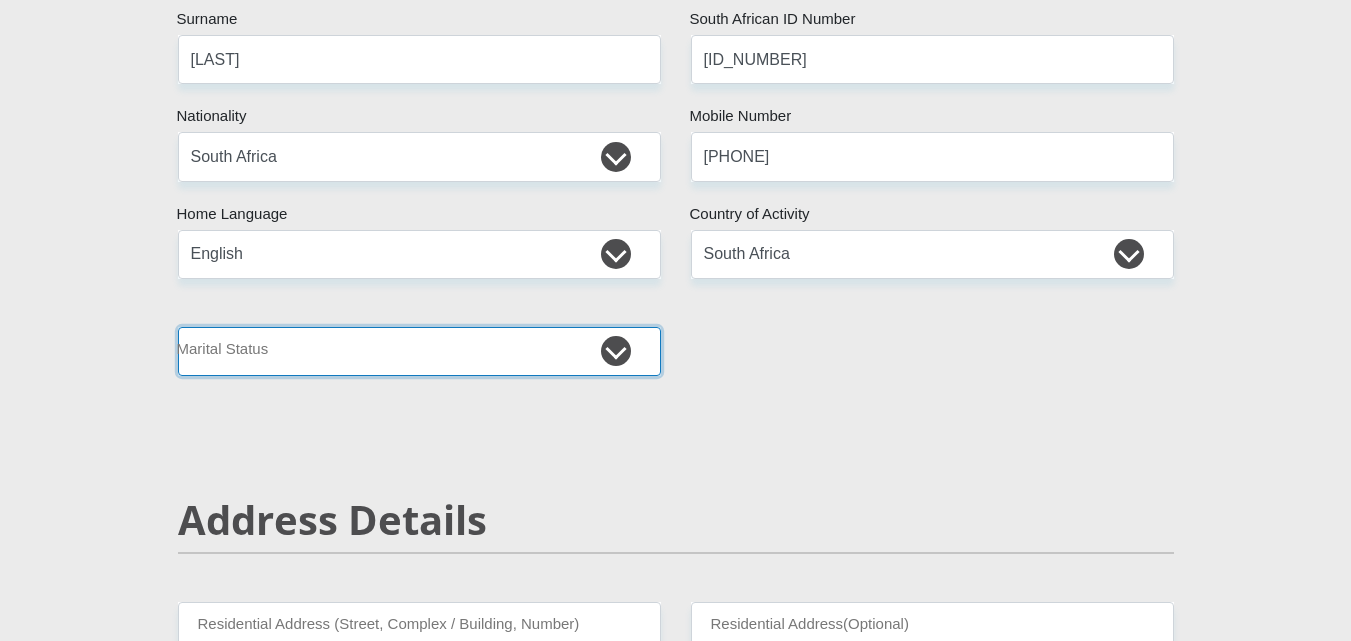 click on "Married ANC
Single
Divorced
Widowed
Married COP or Customary Law" at bounding box center [419, 351] 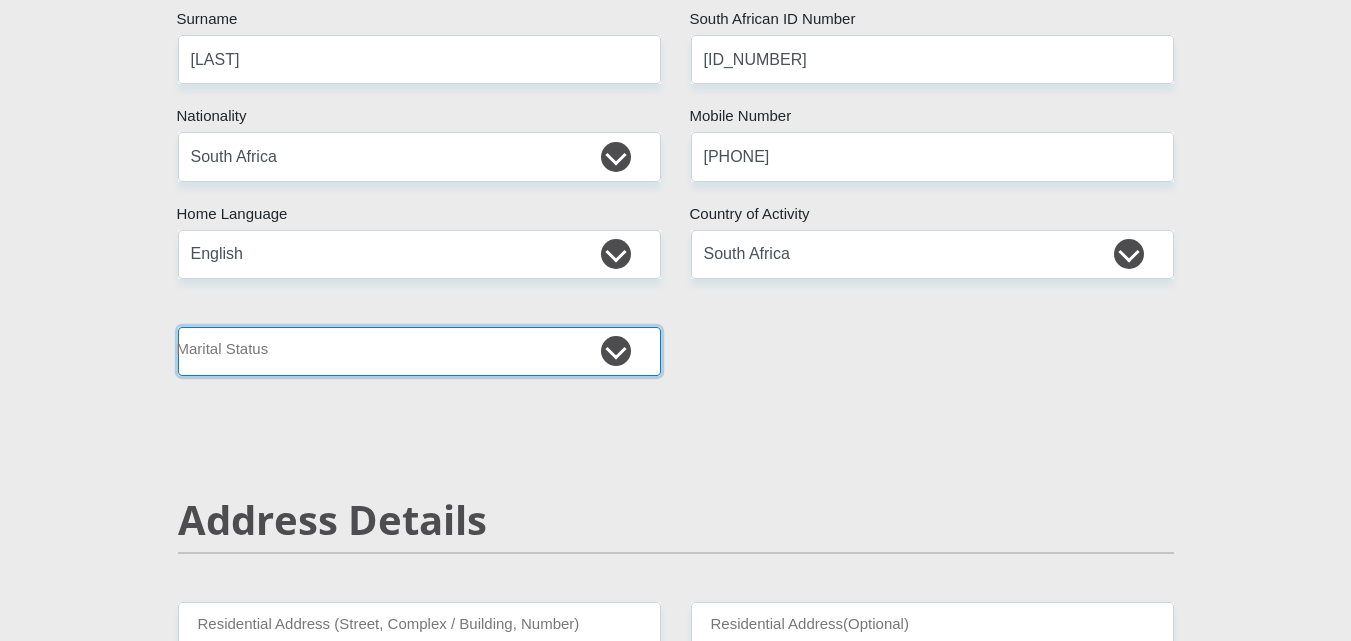 select on "2" 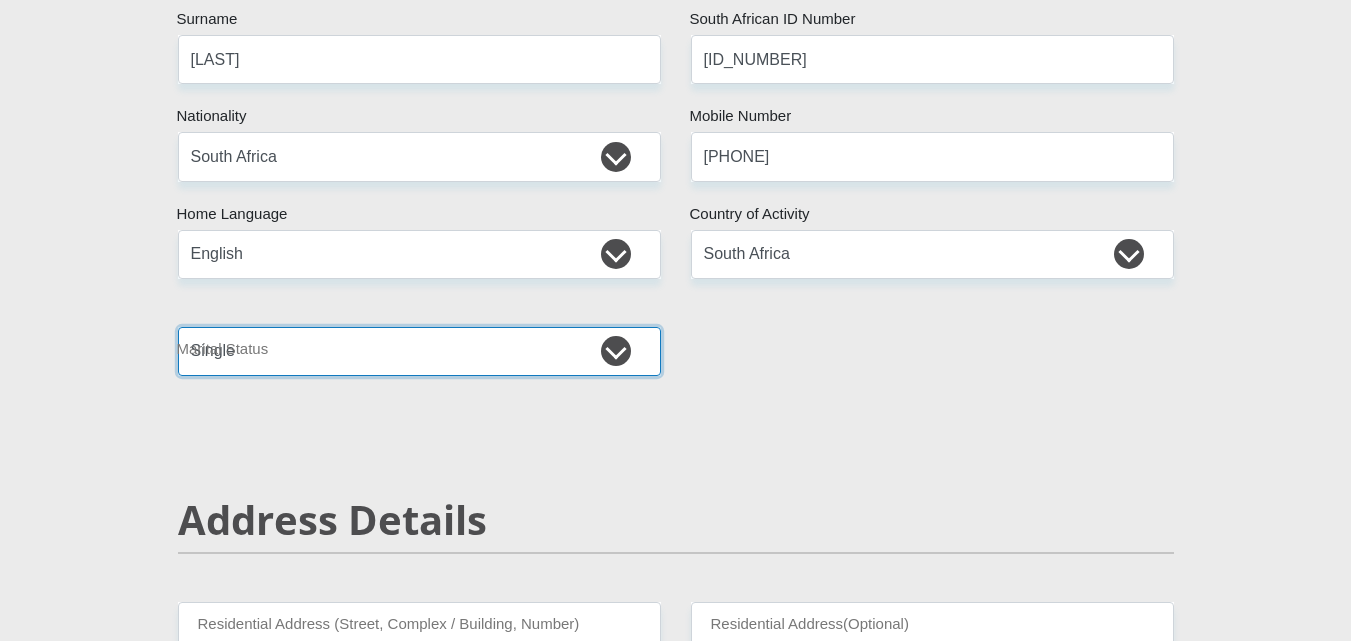 click on "Married ANC
Single
Divorced
Widowed
Married COP or Customary Law" at bounding box center (419, 351) 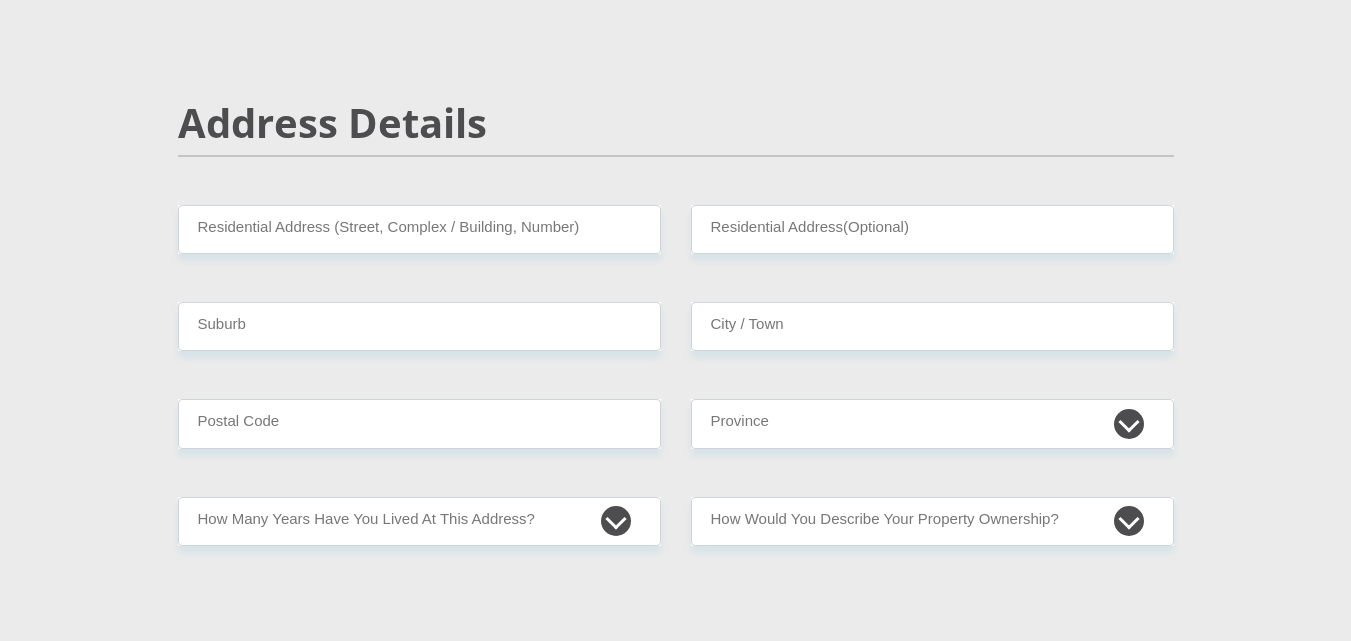 scroll, scrollTop: 800, scrollLeft: 0, axis: vertical 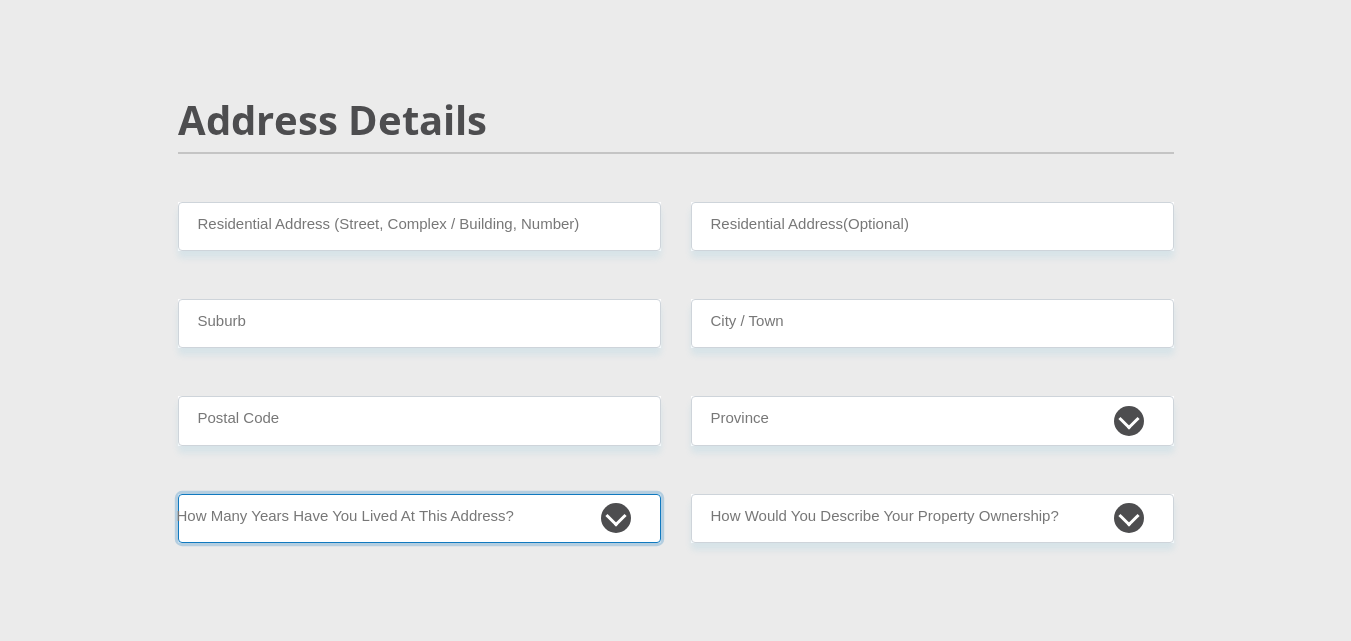 drag, startPoint x: 615, startPoint y: 507, endPoint x: 617, endPoint y: 518, distance: 11.18034 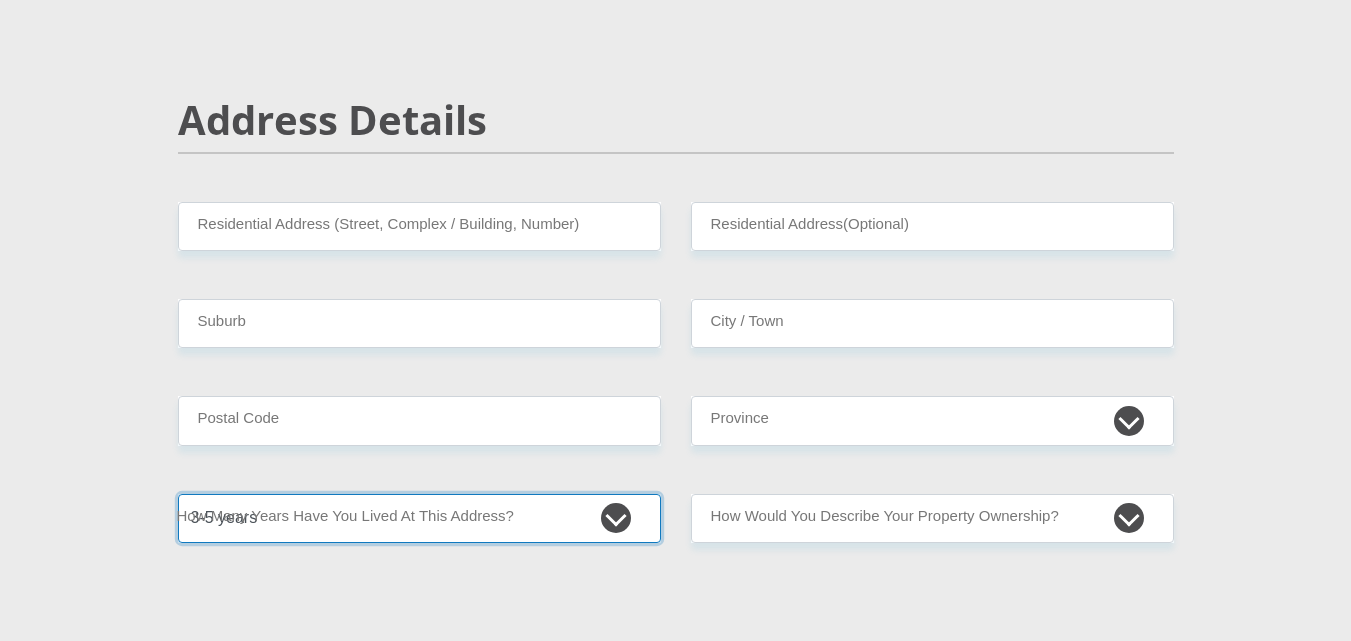 click on "less than 1 year
1-3 years
3-5 years
5+ years" at bounding box center [419, 518] 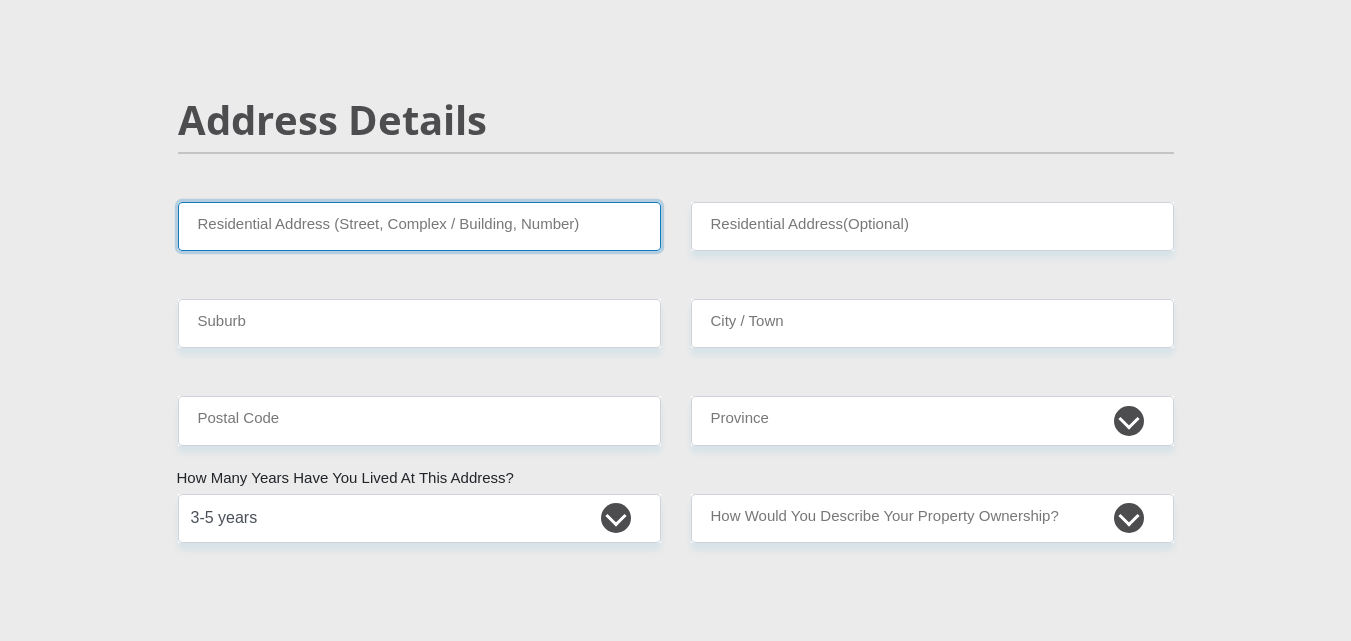 drag, startPoint x: 258, startPoint y: 228, endPoint x: 274, endPoint y: 225, distance: 16.27882 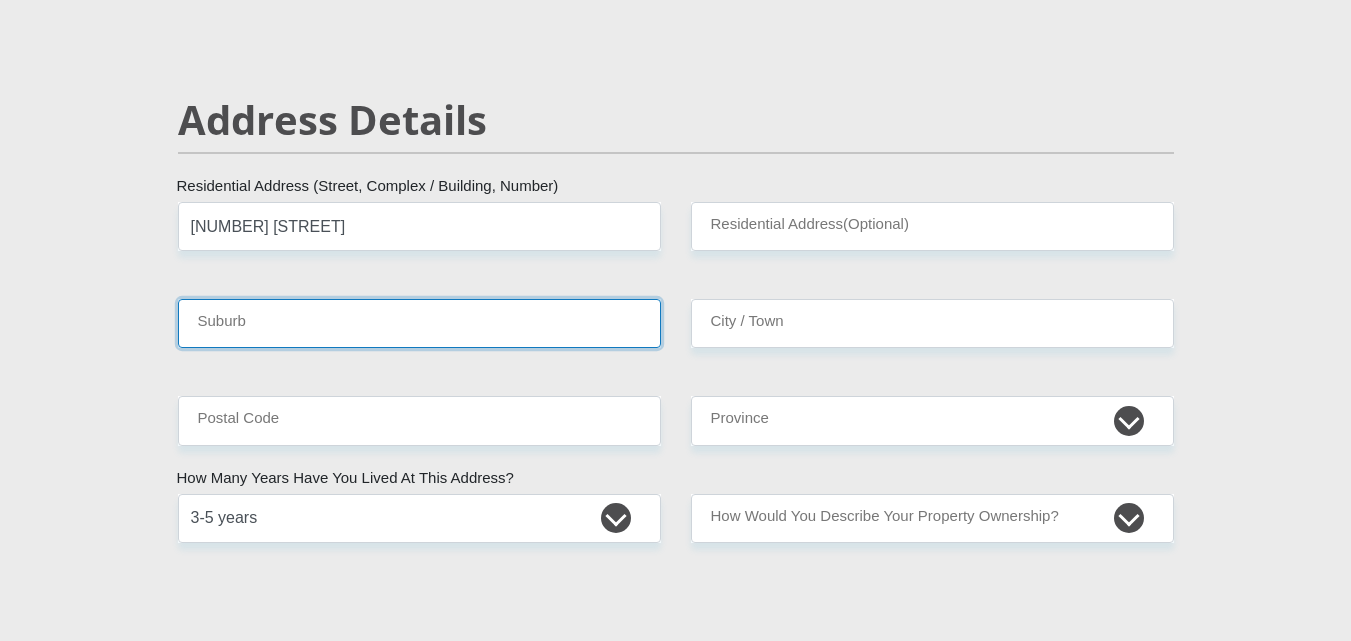 type on "[CITY]" 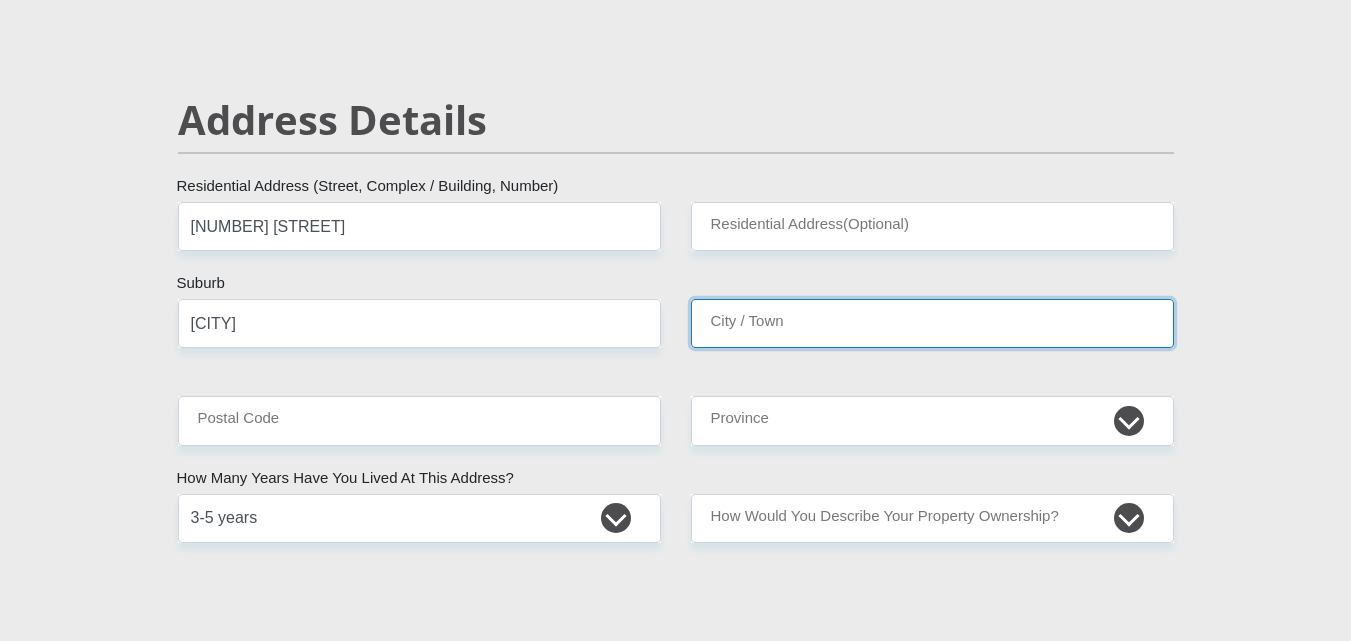 type on "[CITY]" 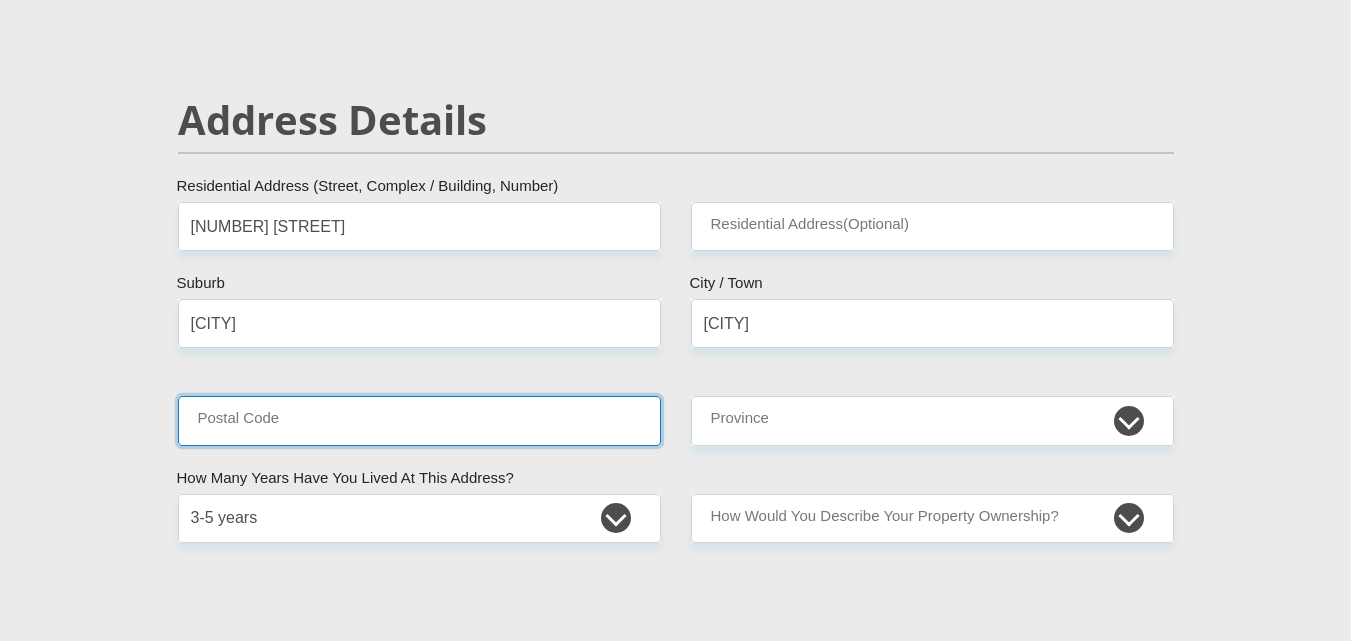 type on "1035" 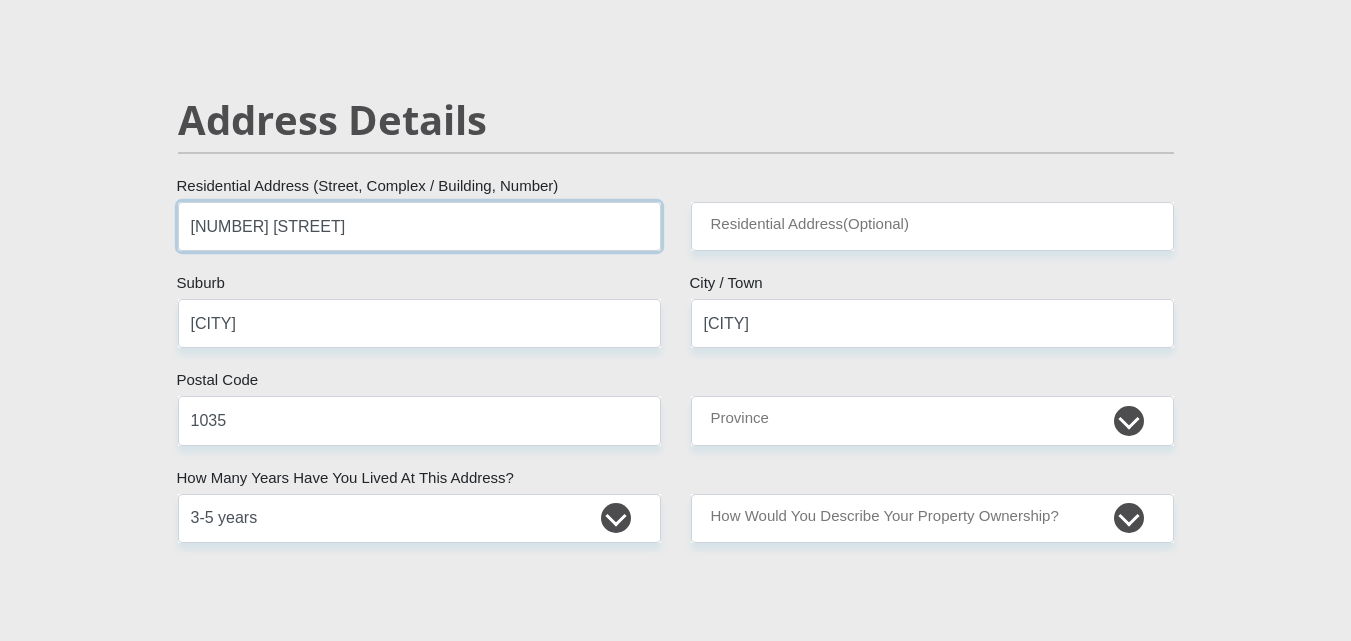 drag, startPoint x: 206, startPoint y: 221, endPoint x: 177, endPoint y: 225, distance: 29.274563 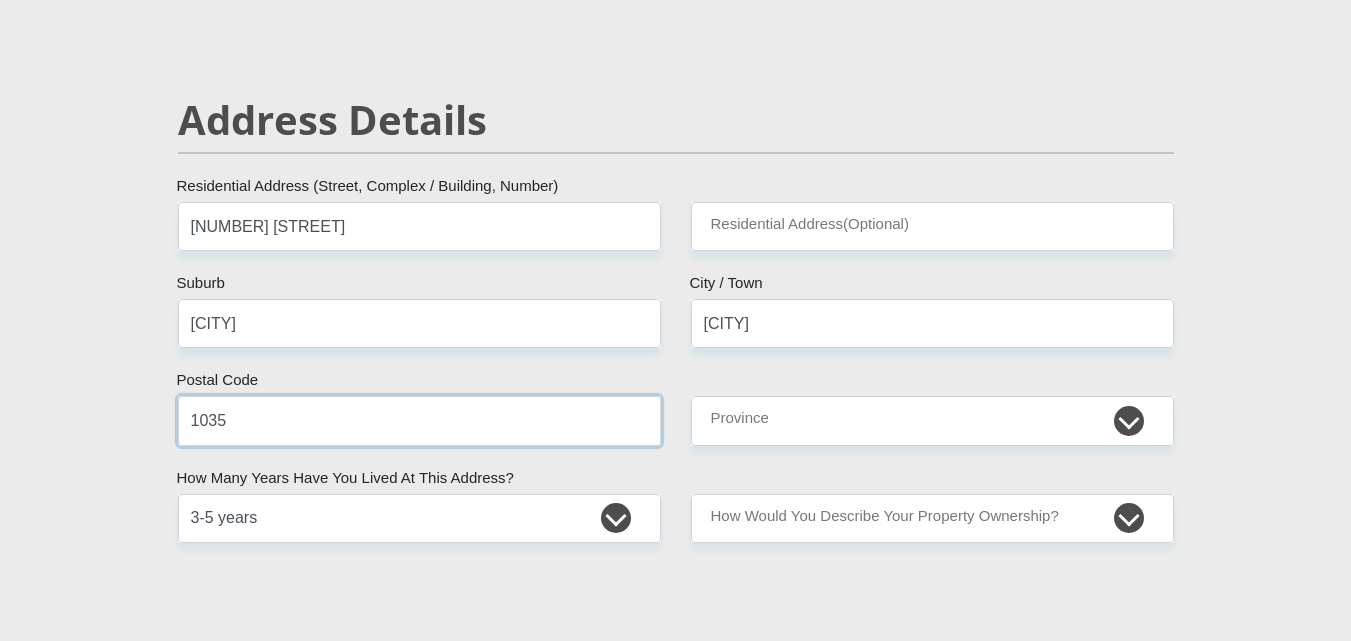 click on "1035" at bounding box center (419, 420) 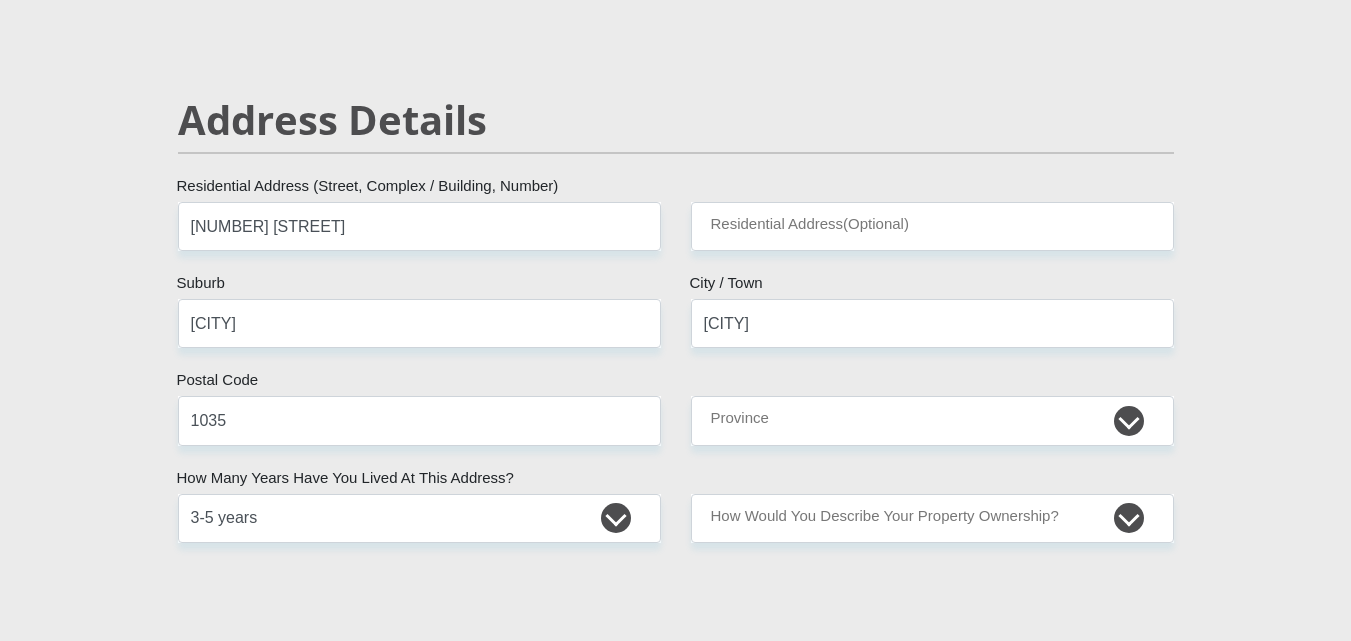 click on "Mr
Ms
Mrs
Dr
Other
Title
[FIRST]
First Name
[LAST]
Surname
[ID_NUMBER]
South African ID Number
Please input valid ID number
[COUNTRY]
[COUNTRY]
[COUNTRY]
[COUNTRY]
[COUNTRY]
[COUNTRY]
[COUNTRY]
[COUNTRY]
[COUNTRY]
[COUNTRY]
[COUNTRY]  [COUNTRY]" at bounding box center [676, 2378] 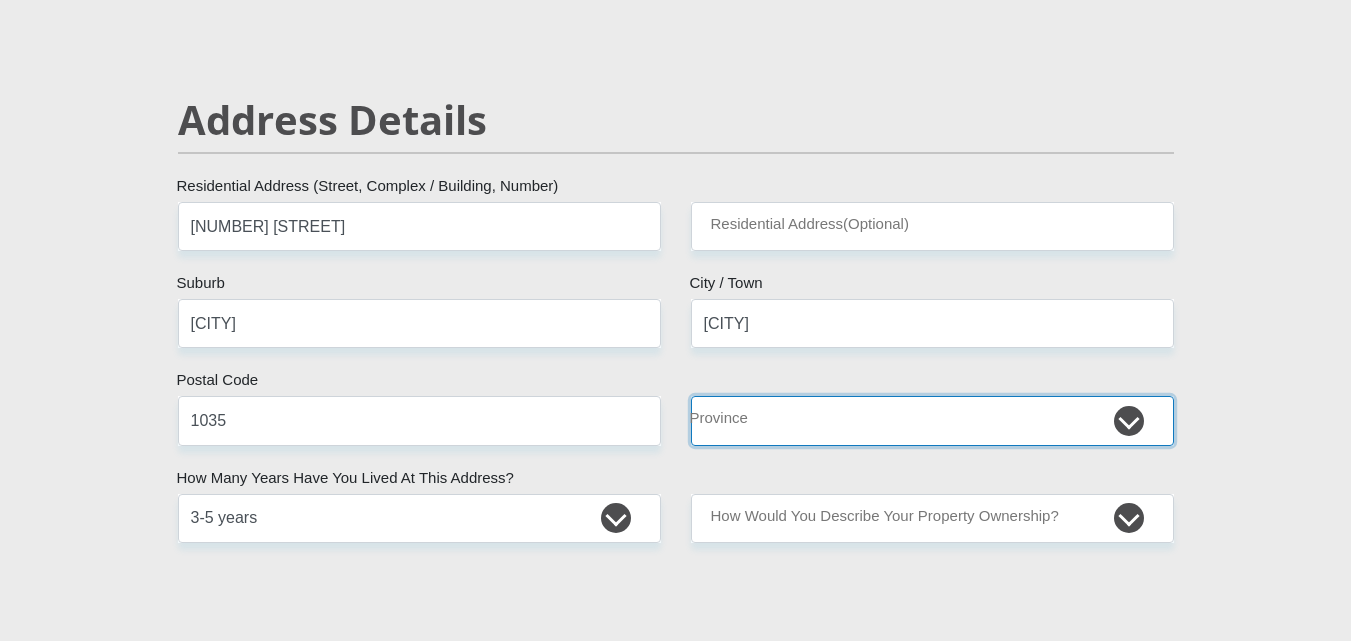 click on "Eastern Cape
Free State
Gauteng
KwaZulu-Natal
Limpopo
Mpumalanga
Northern Cape
North West
Western Cape" at bounding box center [932, 420] 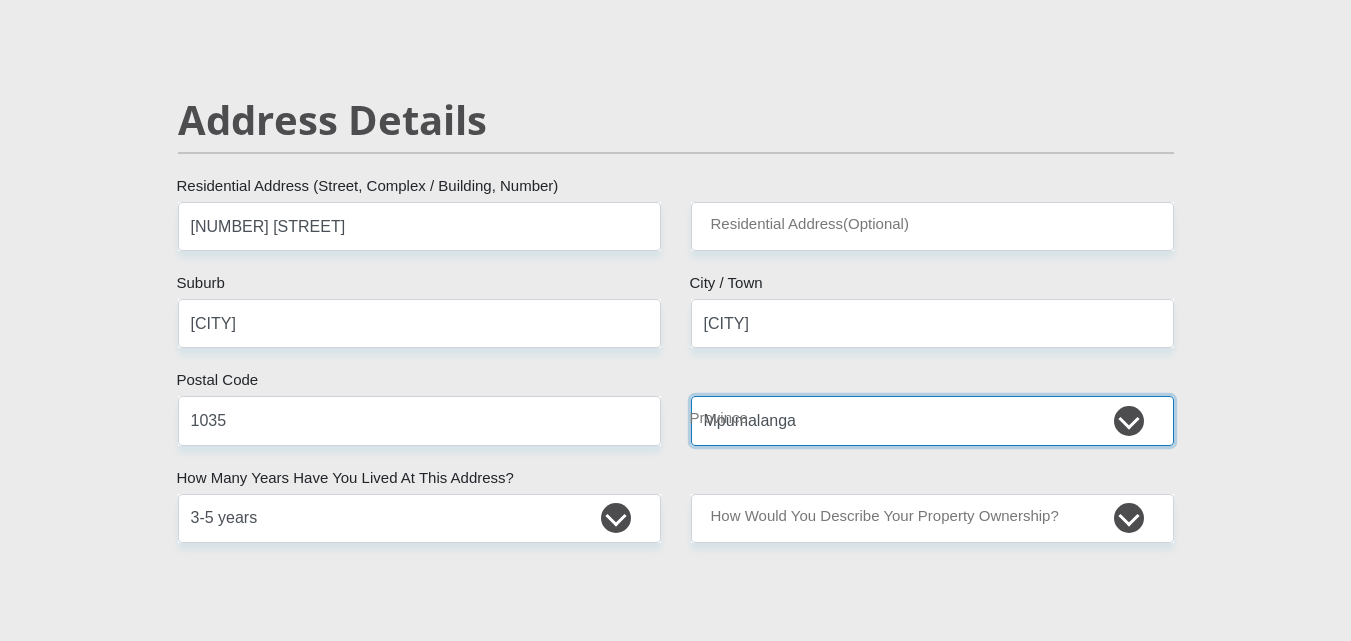 click on "Eastern Cape
Free State
Gauteng
KwaZulu-Natal
Limpopo
Mpumalanga
Northern Cape
North West
Western Cape" at bounding box center (932, 420) 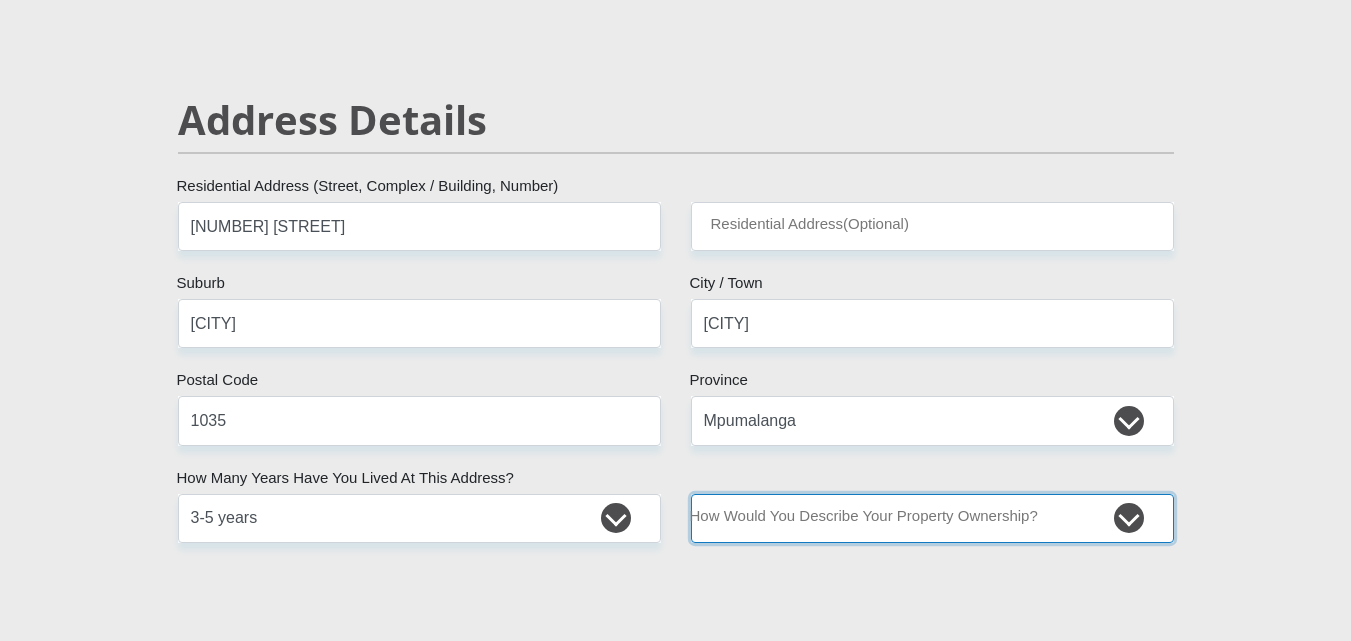click on "Owned
Rented
Family Owned
Company Dwelling" at bounding box center (932, 518) 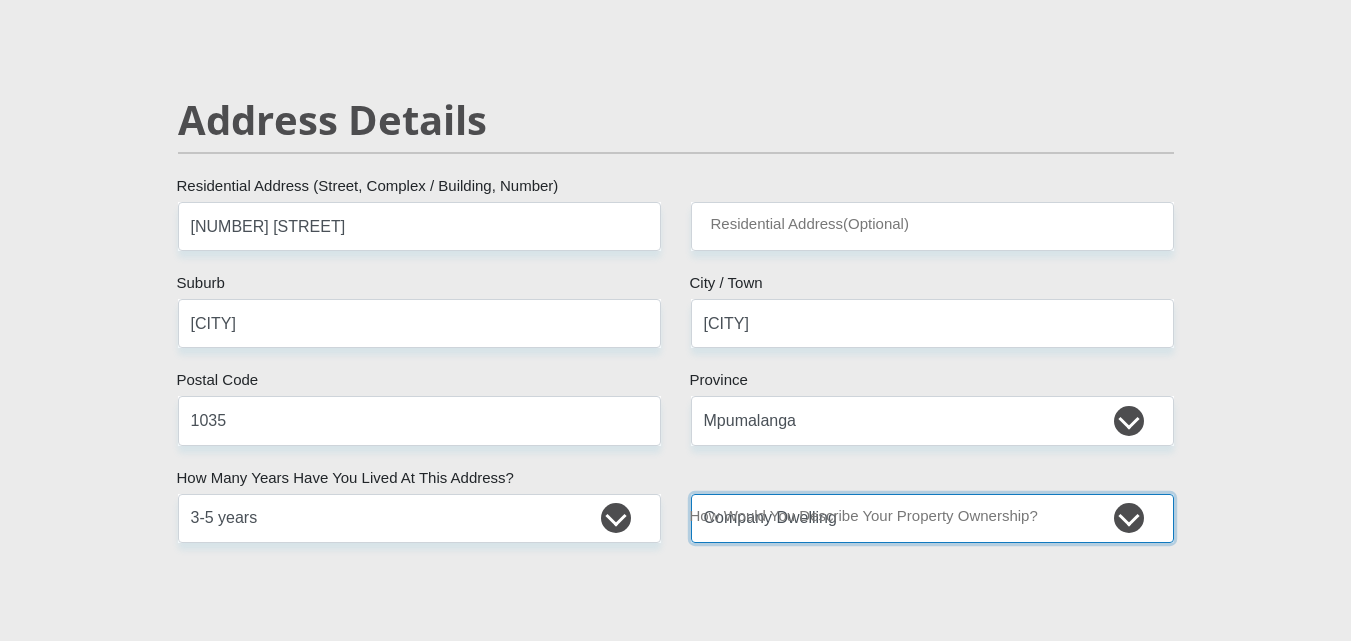 click on "Owned
Rented
Family Owned
Company Dwelling" at bounding box center [932, 518] 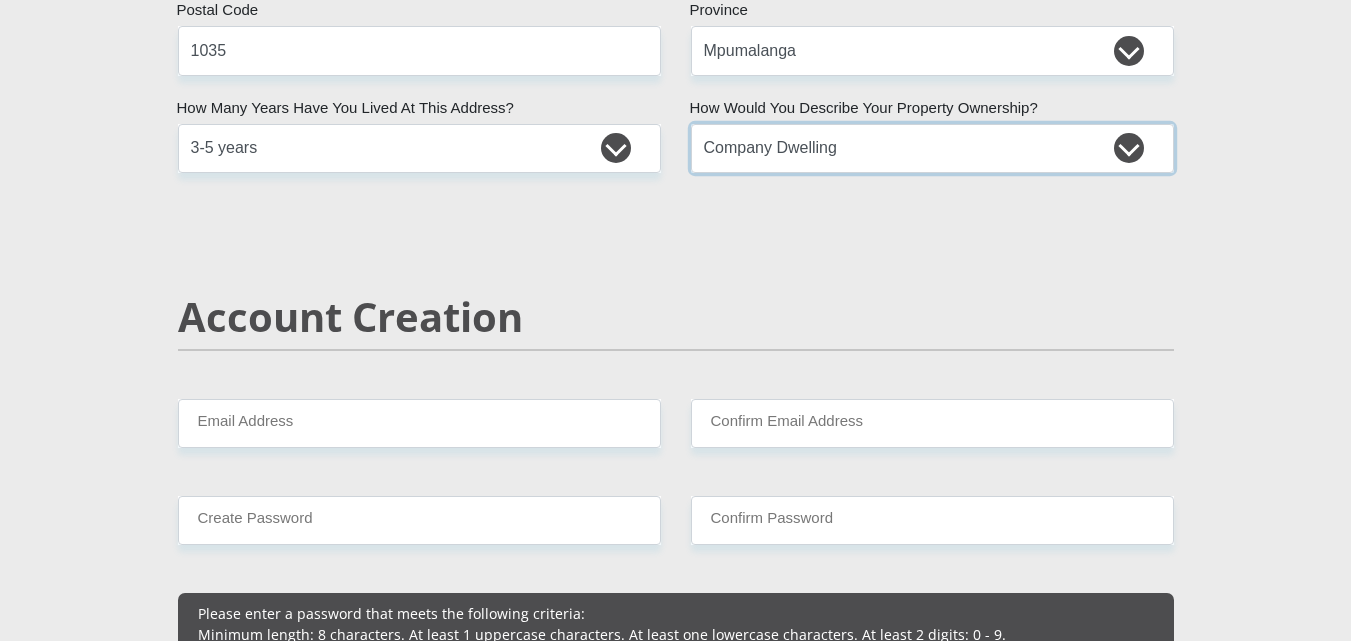 scroll, scrollTop: 1200, scrollLeft: 0, axis: vertical 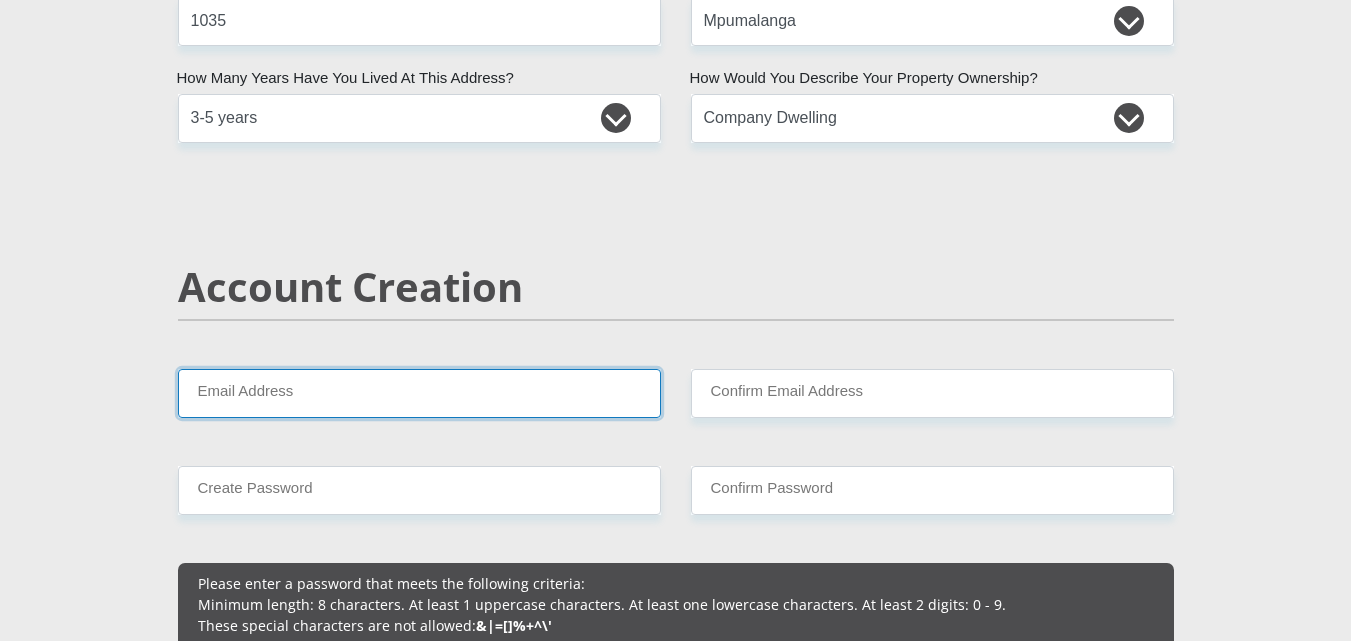 click on "Email Address" at bounding box center [419, 393] 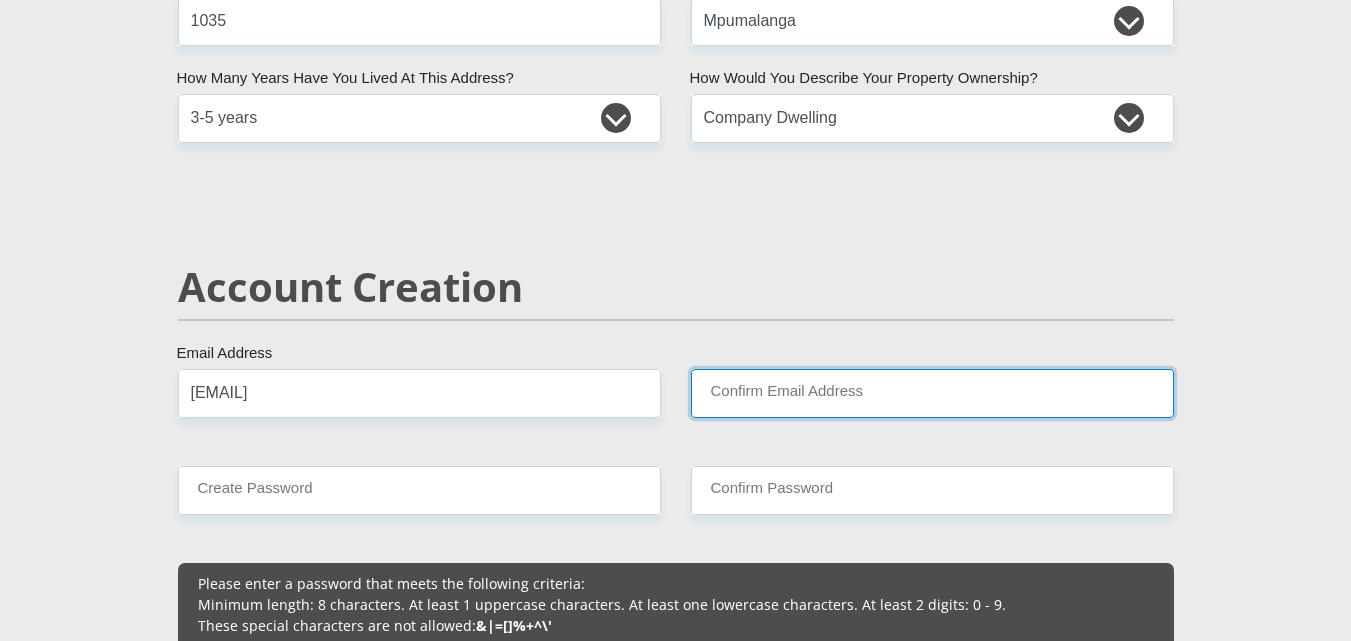 type on "[EMAIL]" 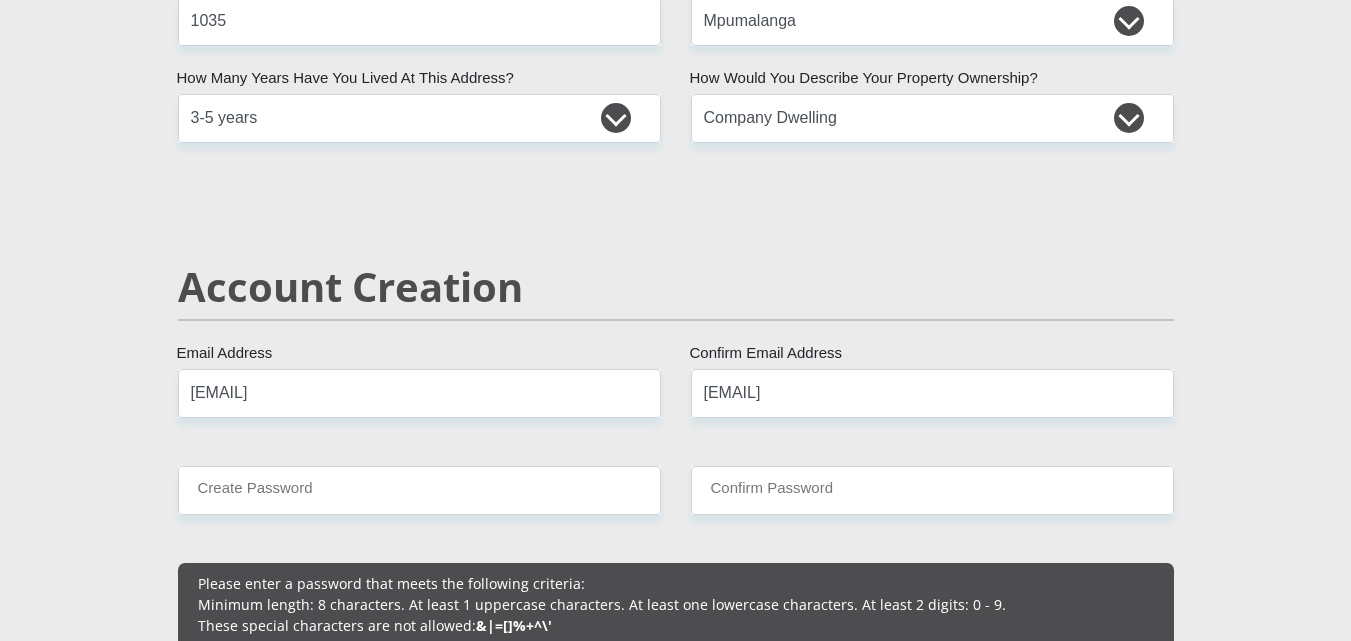 type 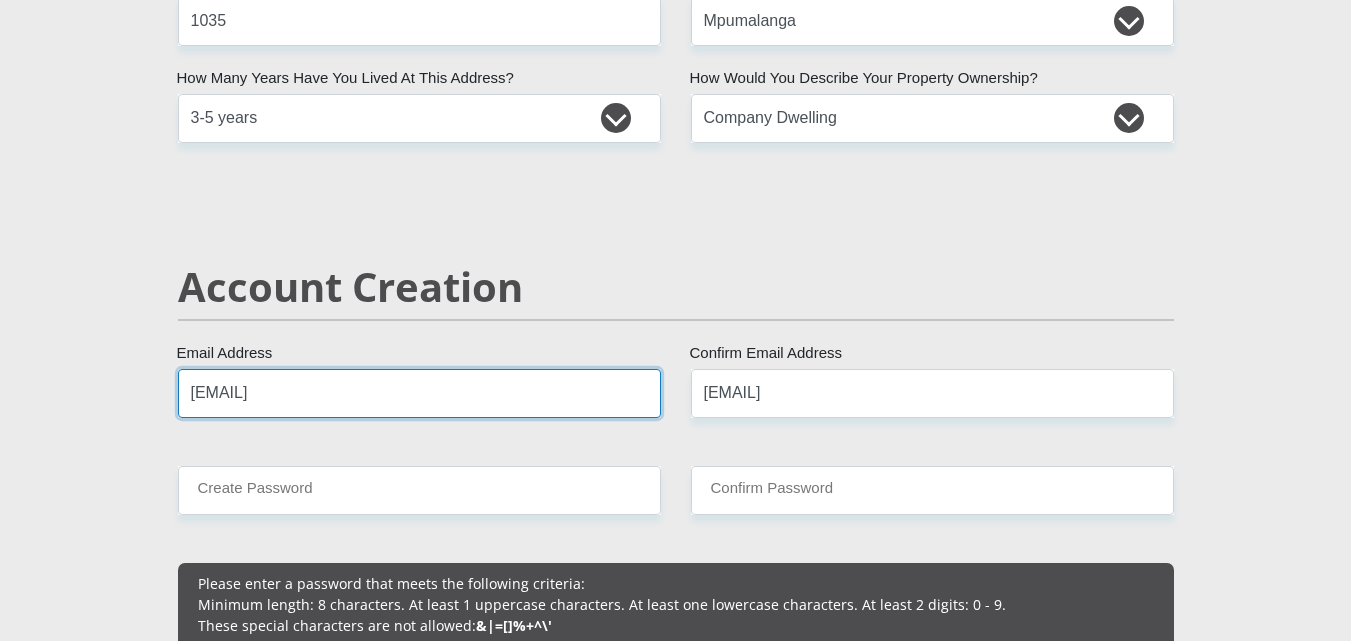 type 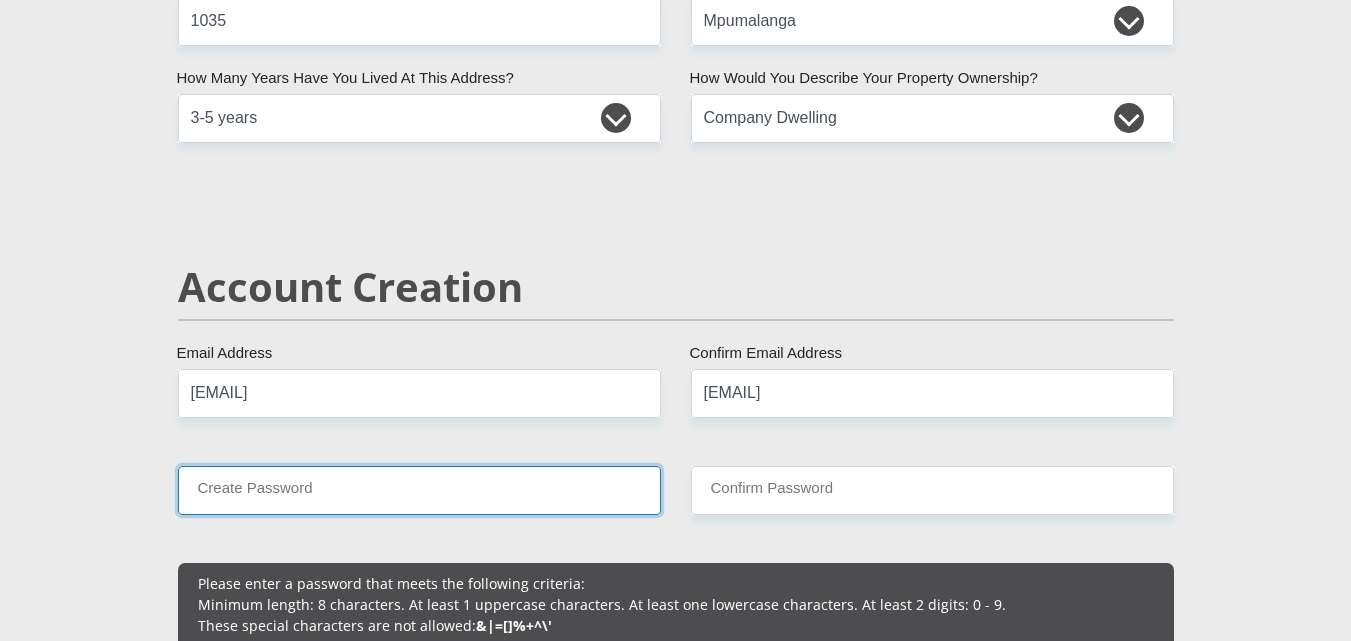 click on "Create Password" at bounding box center (419, 490) 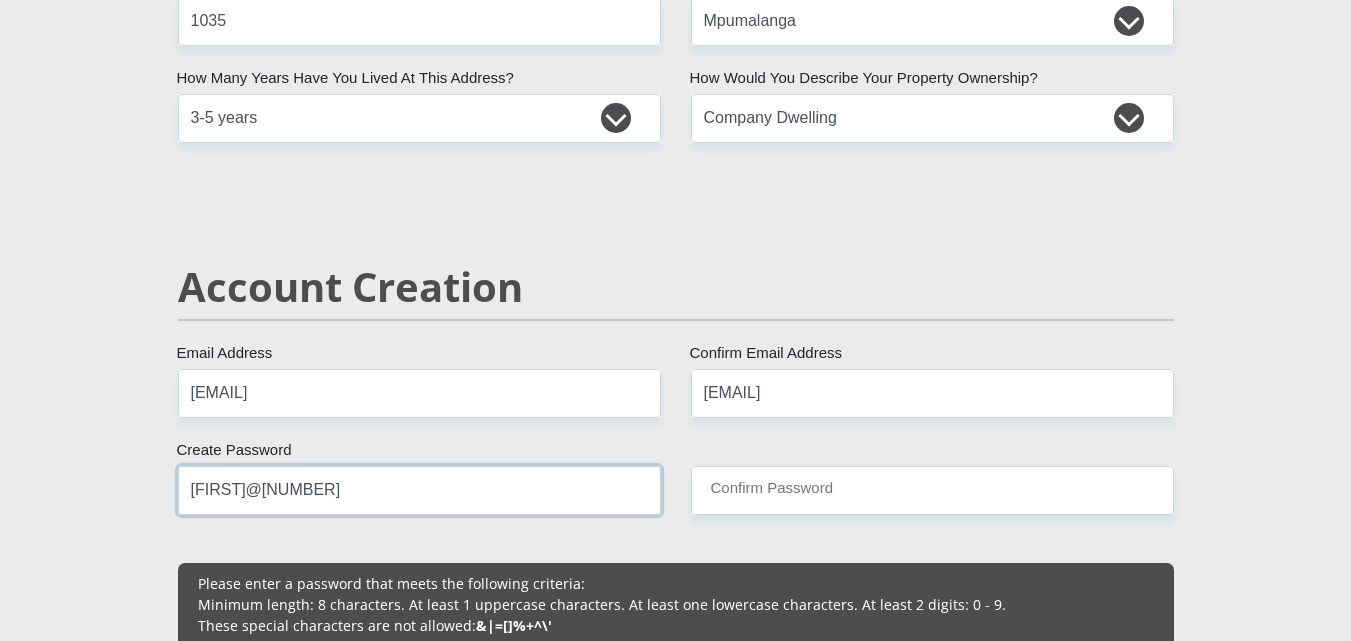 type on "[FIRST]@[NUMBER]" 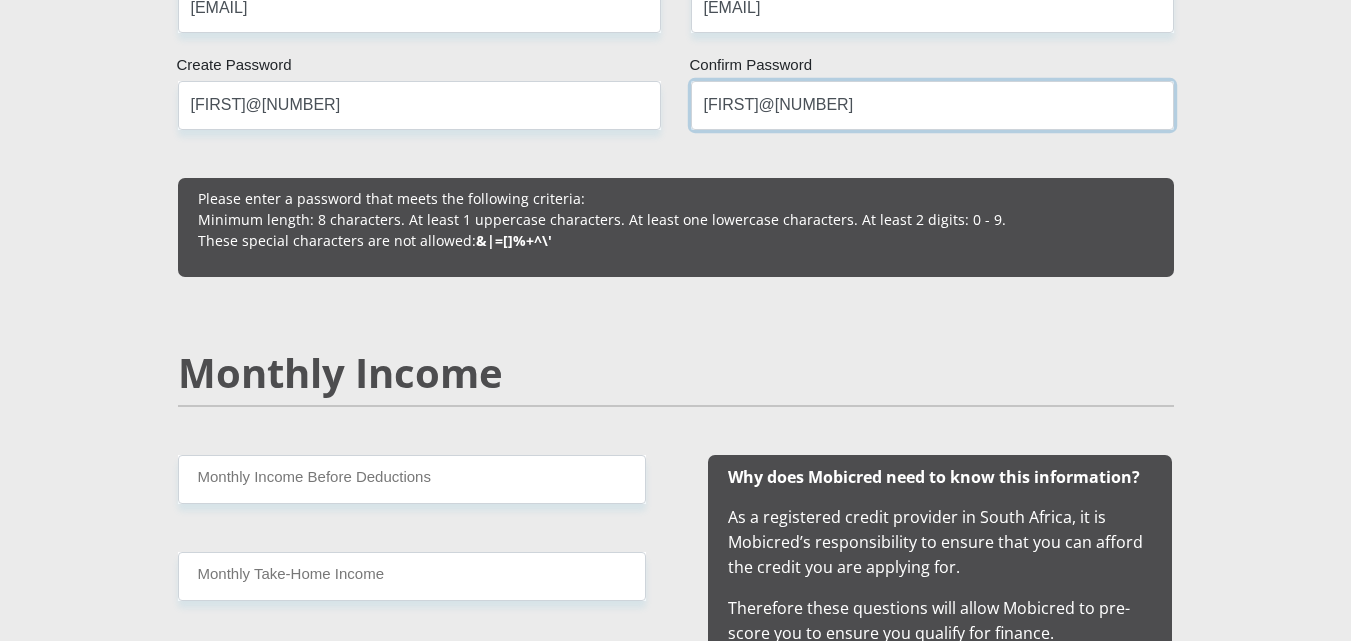 scroll, scrollTop: 1700, scrollLeft: 0, axis: vertical 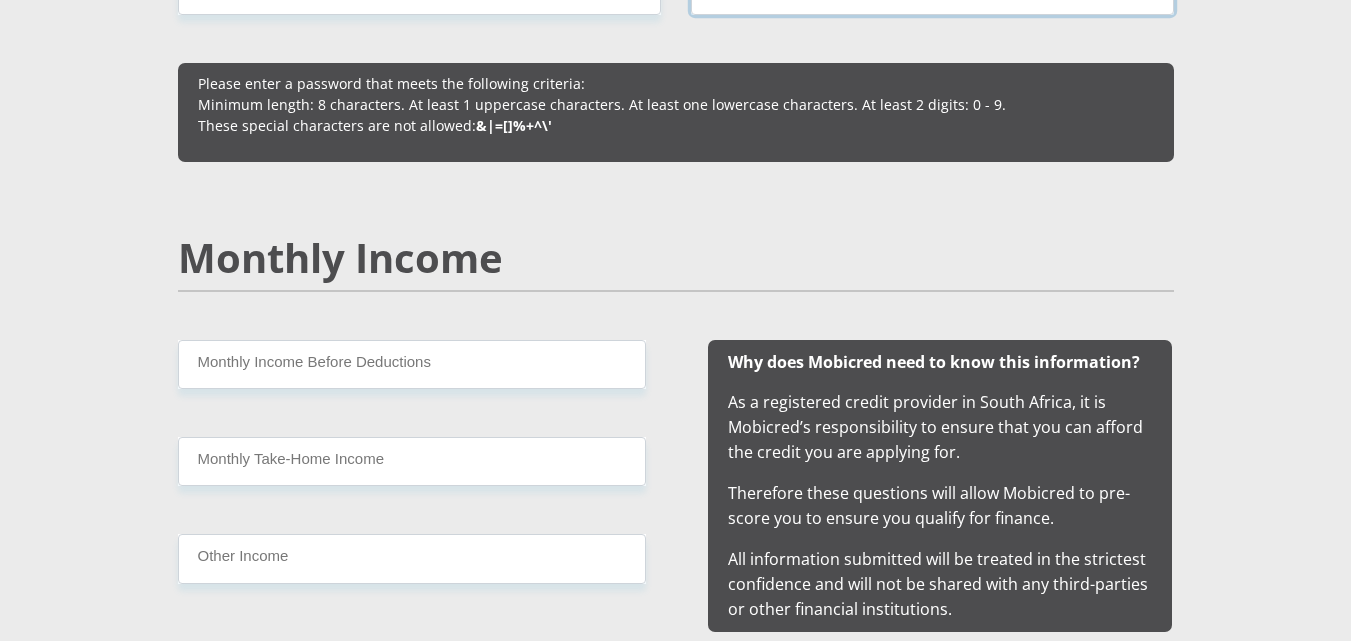 type on "[FIRST]@[NUMBER]" 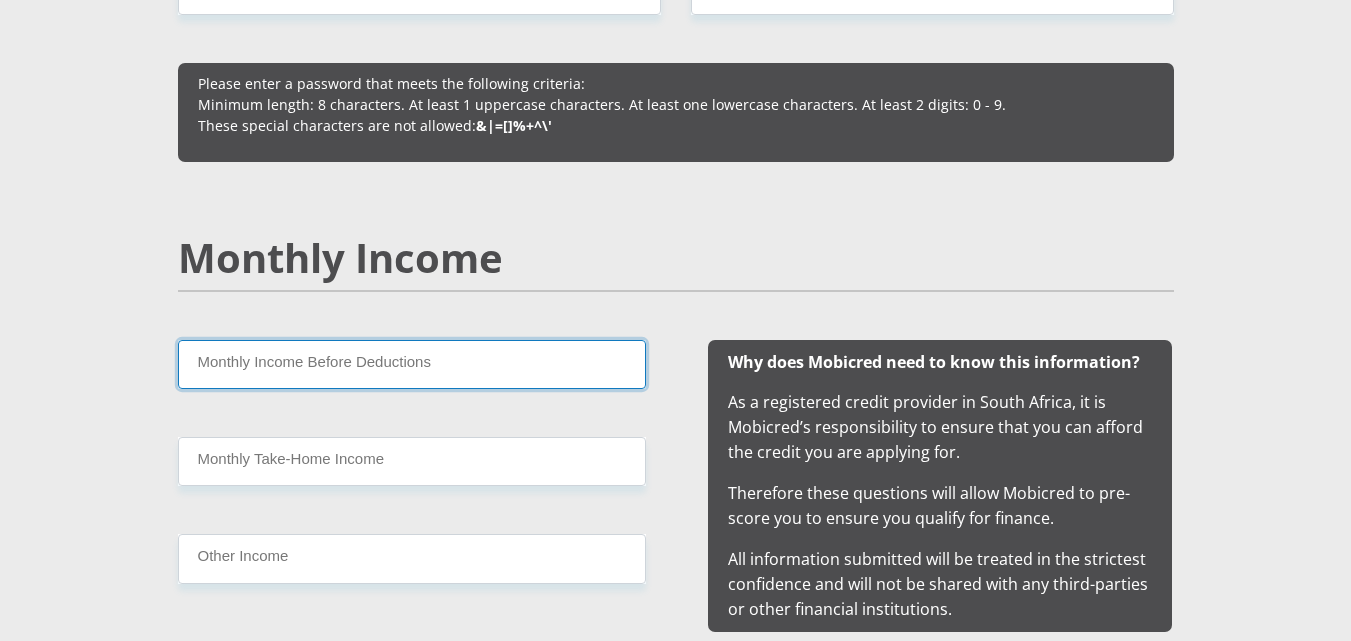 click on "Monthly Income Before Deductions" at bounding box center (412, 364) 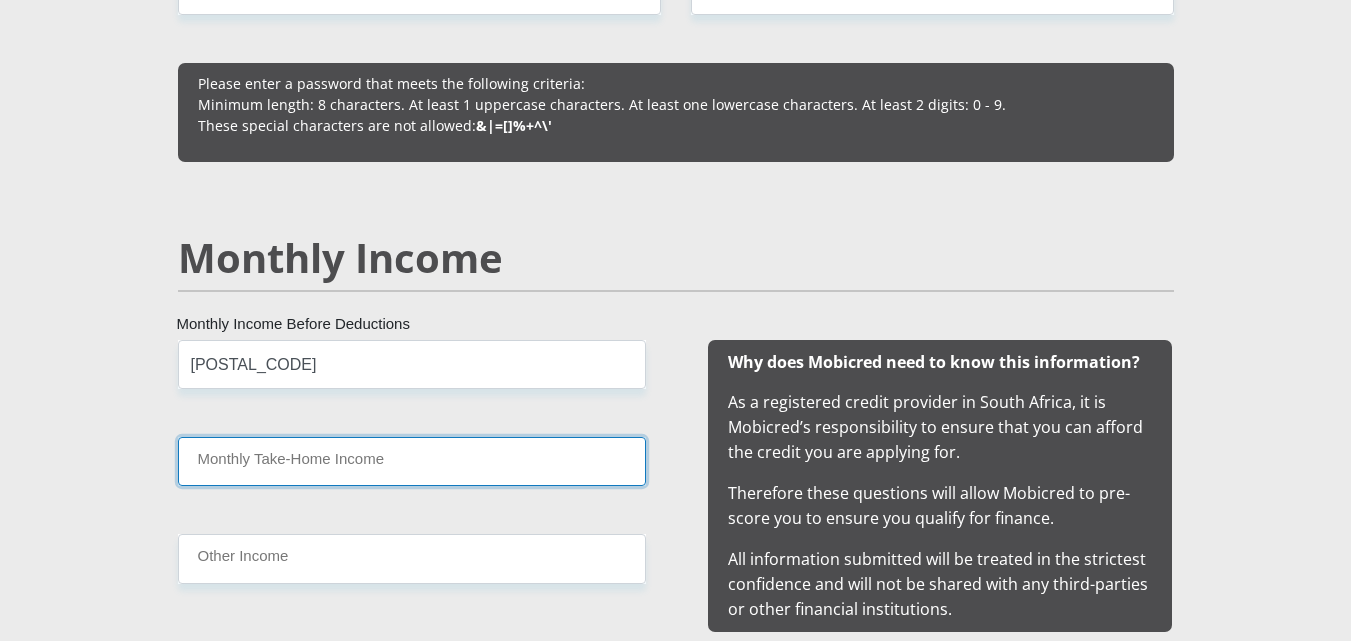 click on "Monthly Take-Home Income" at bounding box center [412, 461] 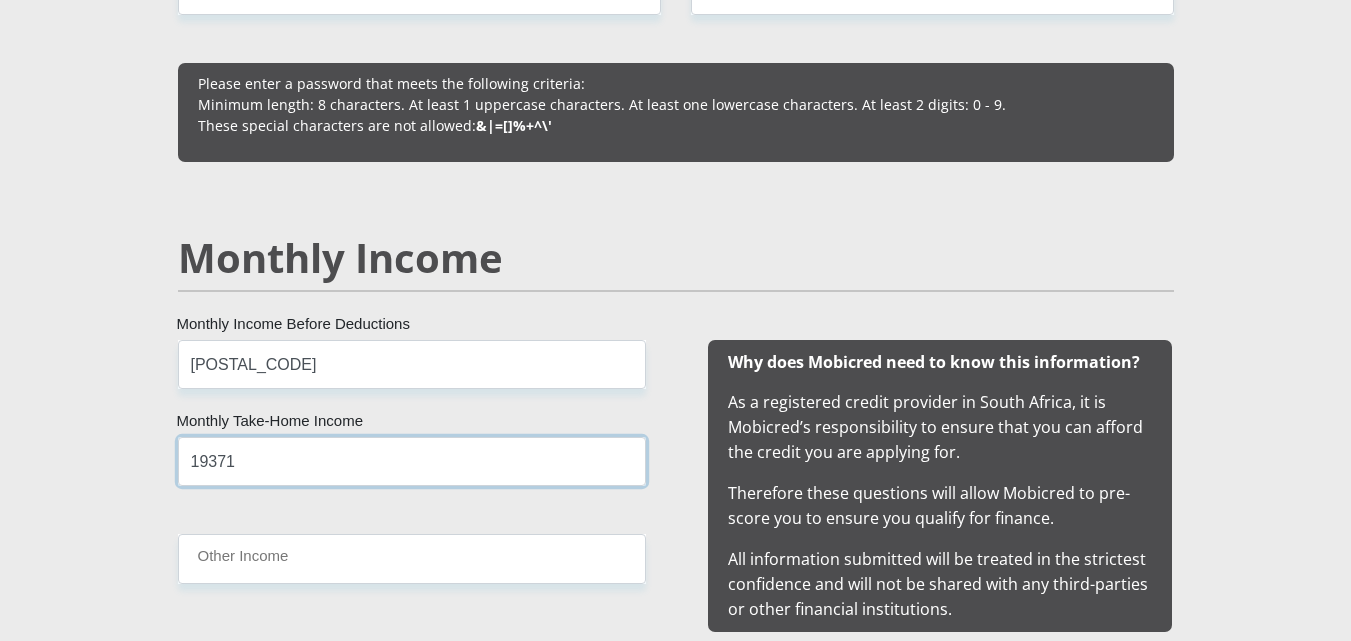 type on "19371" 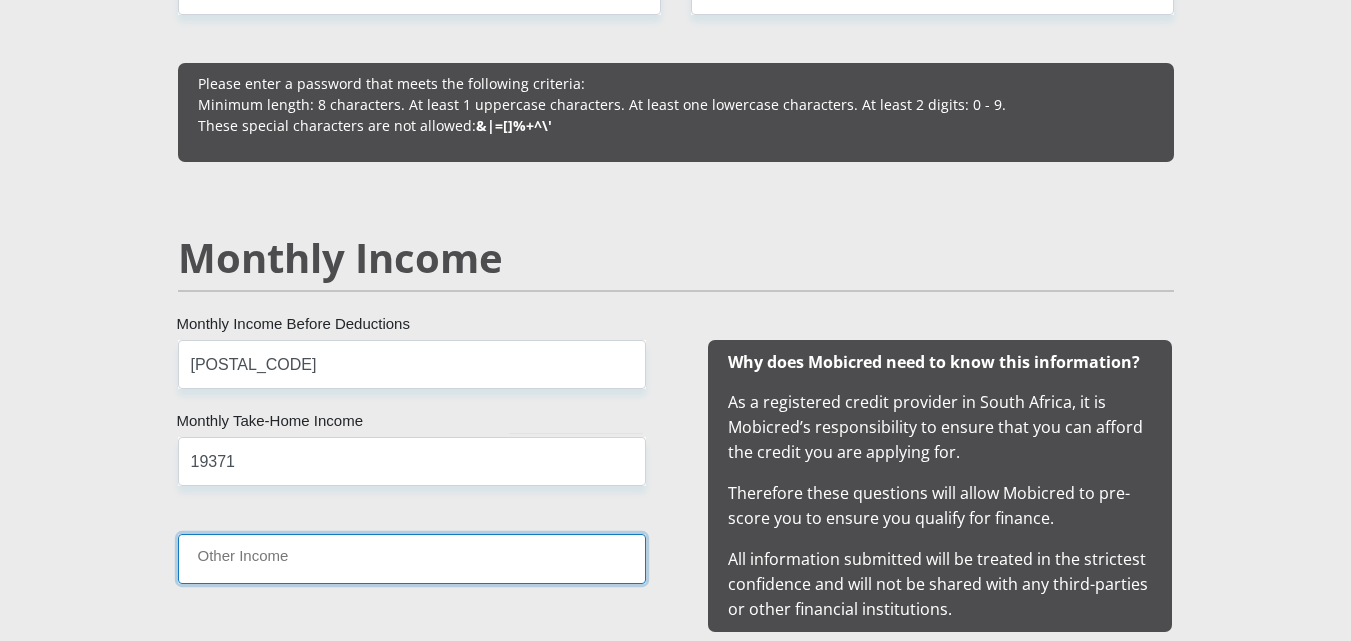 click on "Other Income" at bounding box center [412, 558] 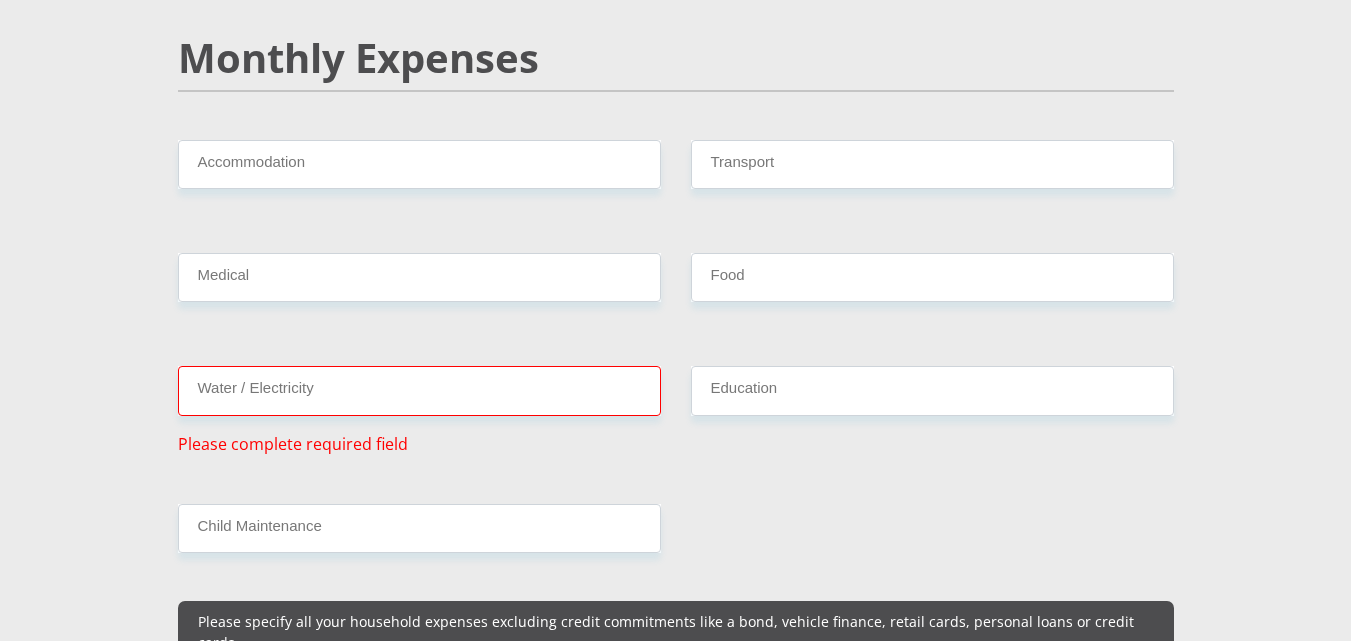 scroll, scrollTop: 2400, scrollLeft: 0, axis: vertical 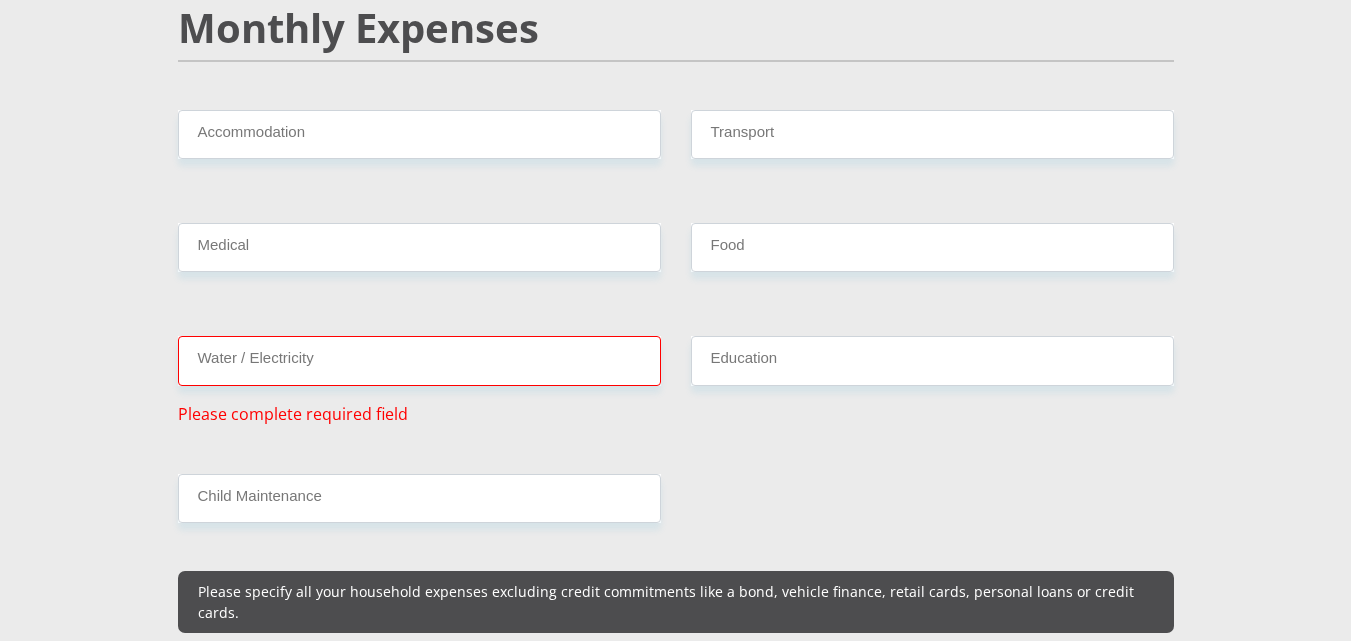type on "1700" 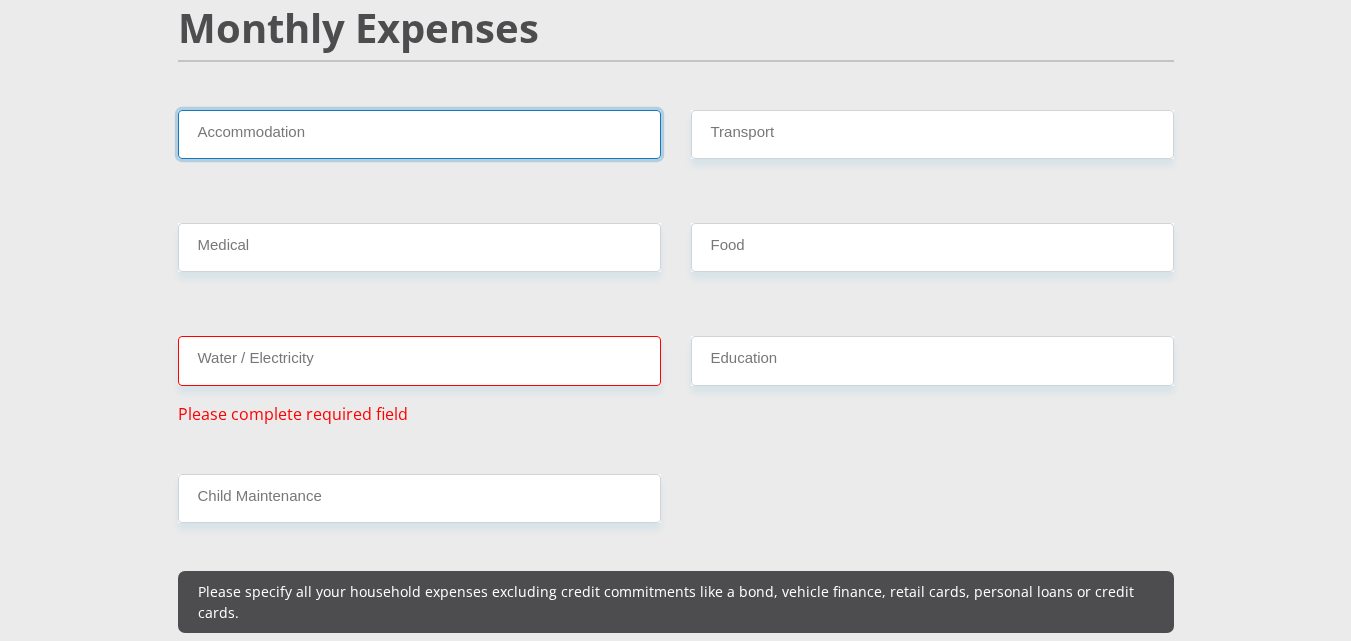 click on "Accommodation" at bounding box center (419, 134) 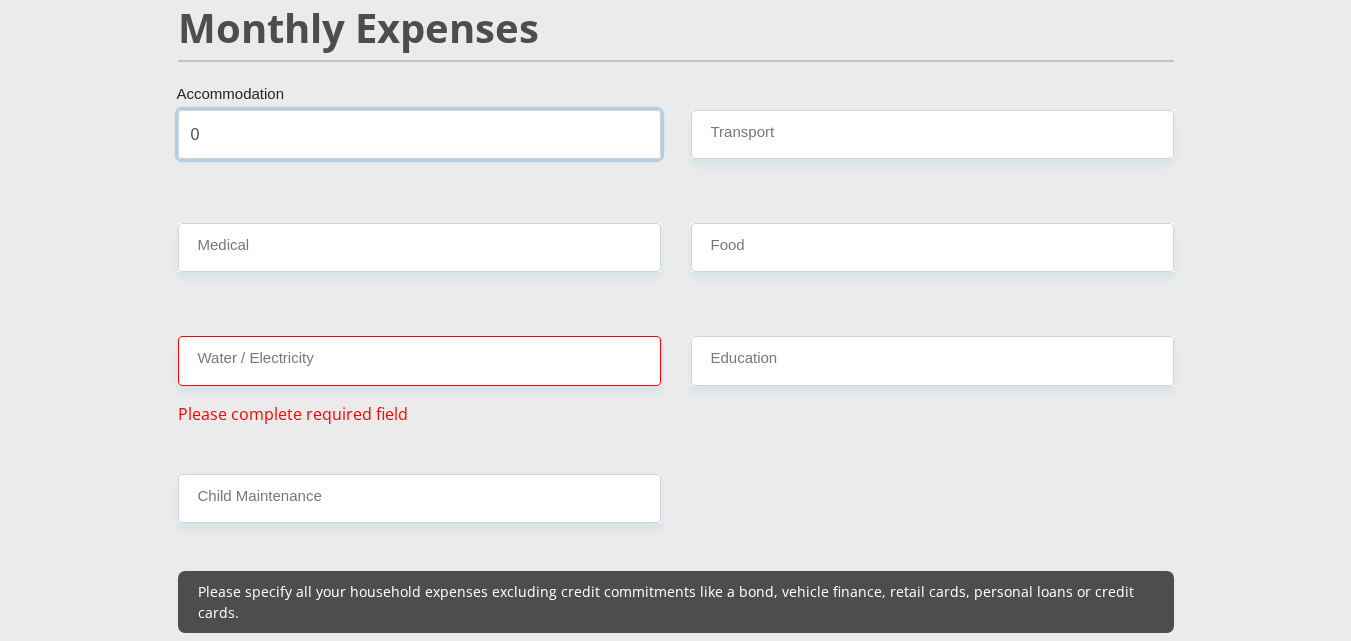 type on "0" 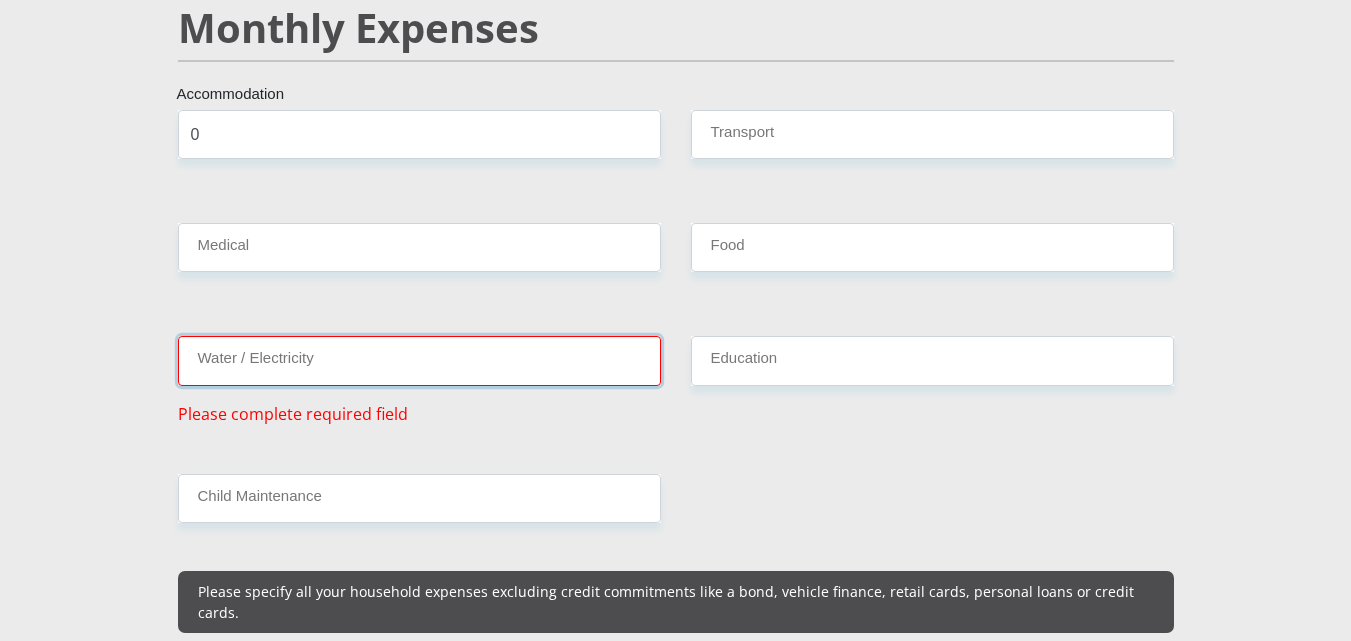 click on "Water / Electricity" at bounding box center [419, 360] 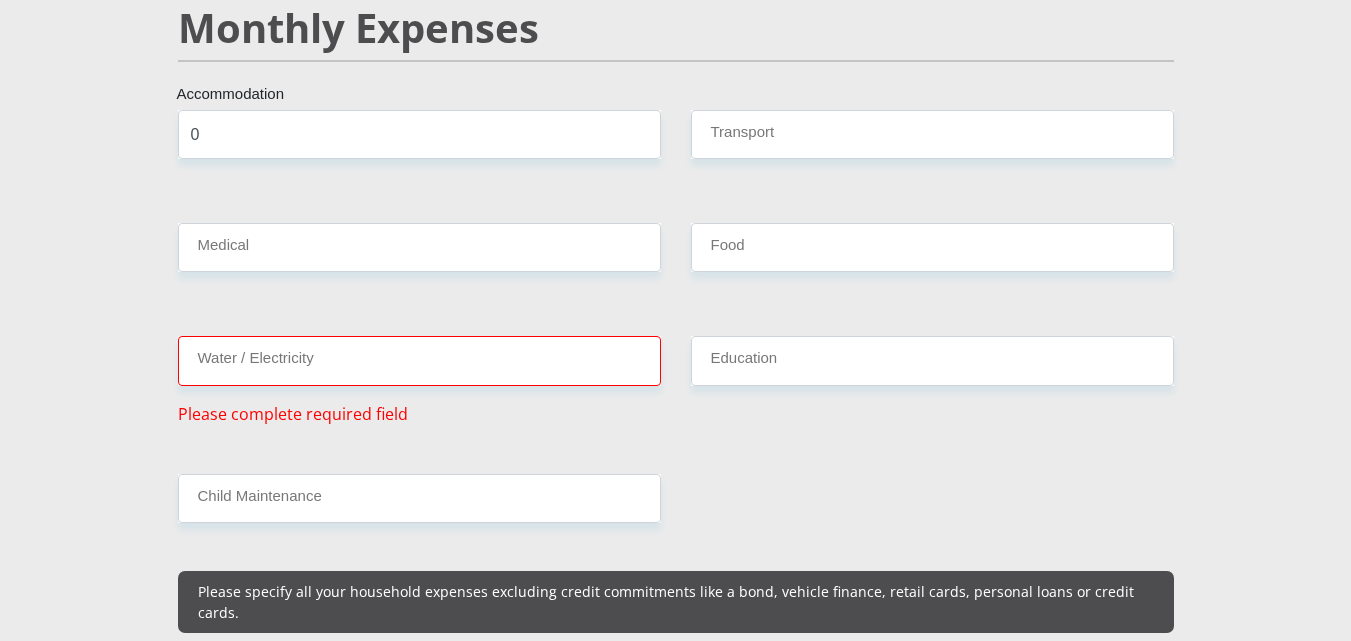 click on "Mr
Ms
Mrs
Dr
Other
Title
[FIRST]
First Name
[LAST]
Surname
[ID_NUMBER]
South African ID Number
Please input valid ID number
[COUNTRY]
[COUNTRY]
[COUNTRY]
[COUNTRY]
[COUNTRY]
[COUNTRY]
[COUNTRY]
[COUNTRY]
[COUNTRY]
[COUNTRY]
[COUNTRY]  [COUNTRY]" at bounding box center [676, 790] 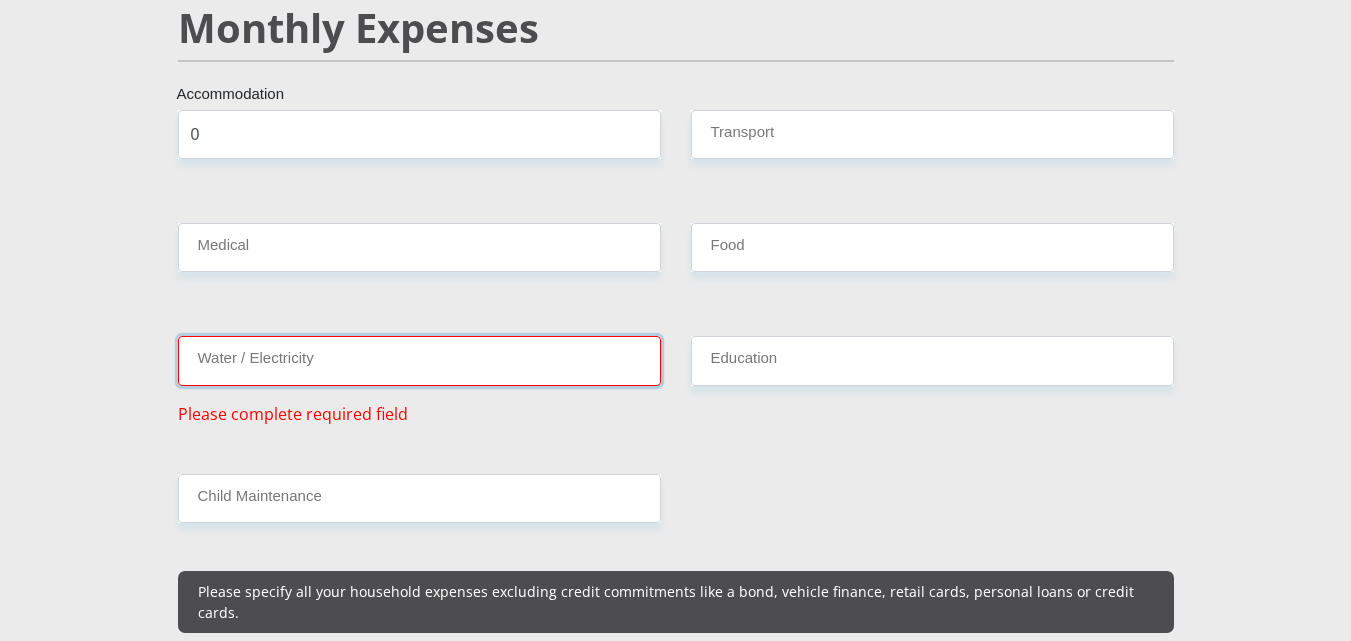 click on "Water / Electricity" at bounding box center [419, 360] 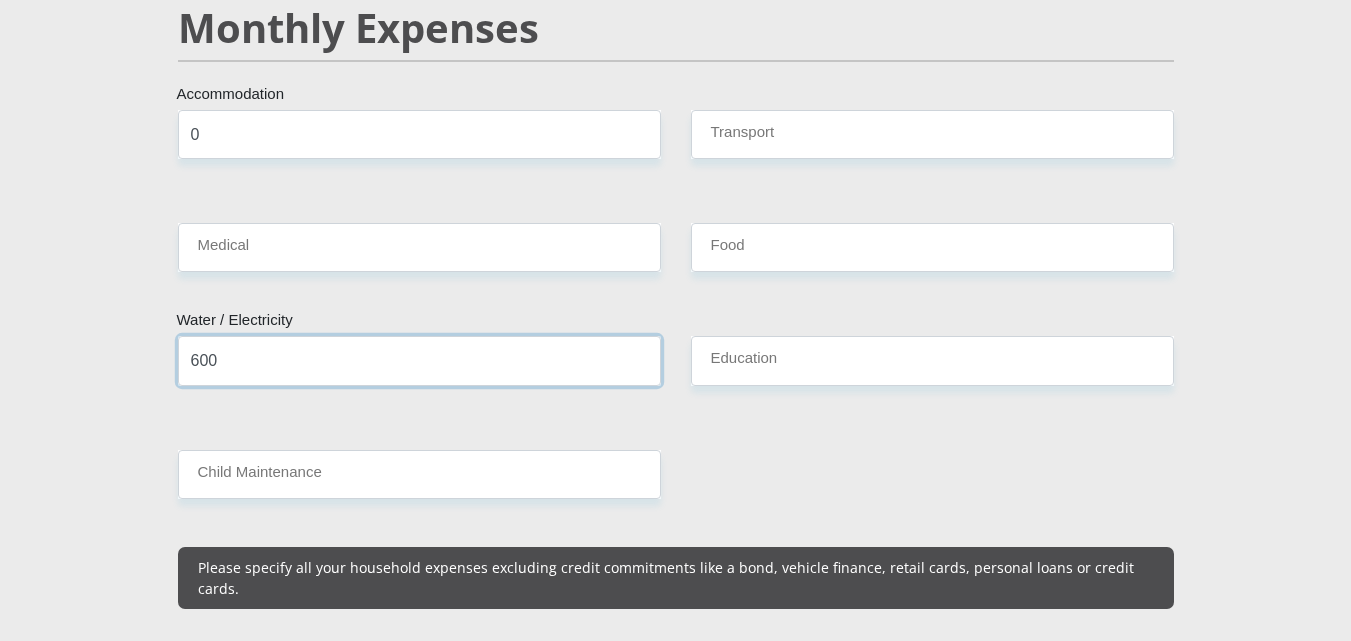 type on "600" 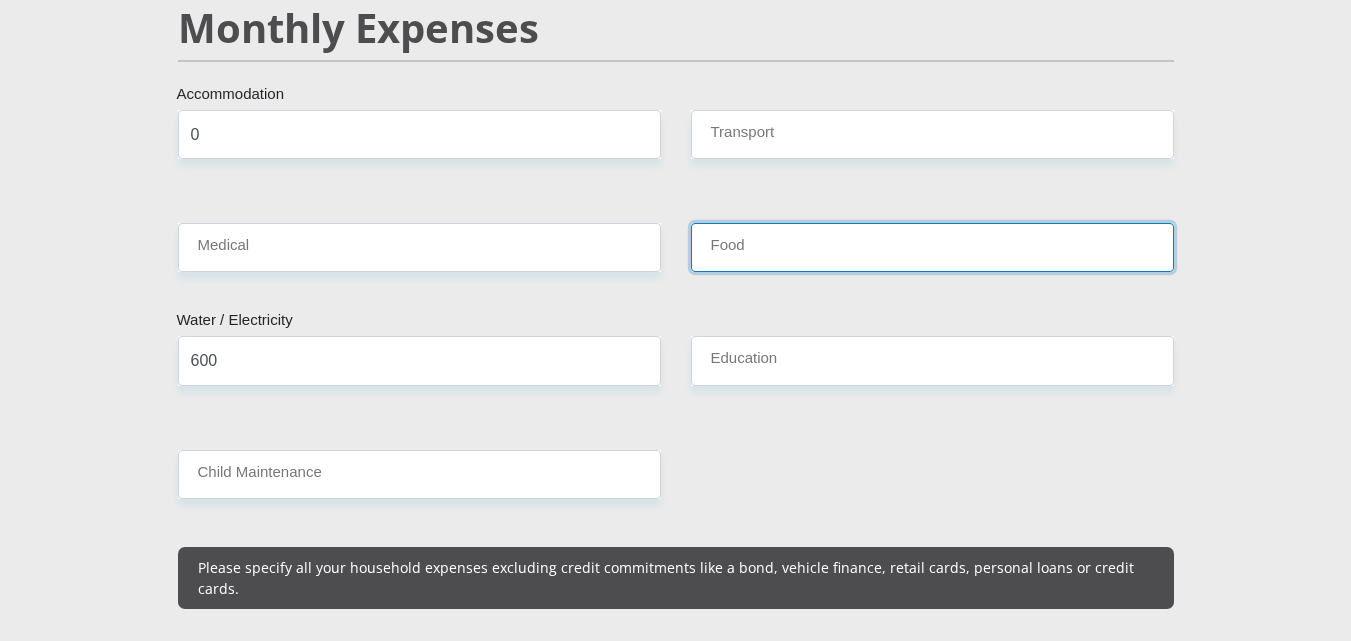 click on "Food" at bounding box center (932, 247) 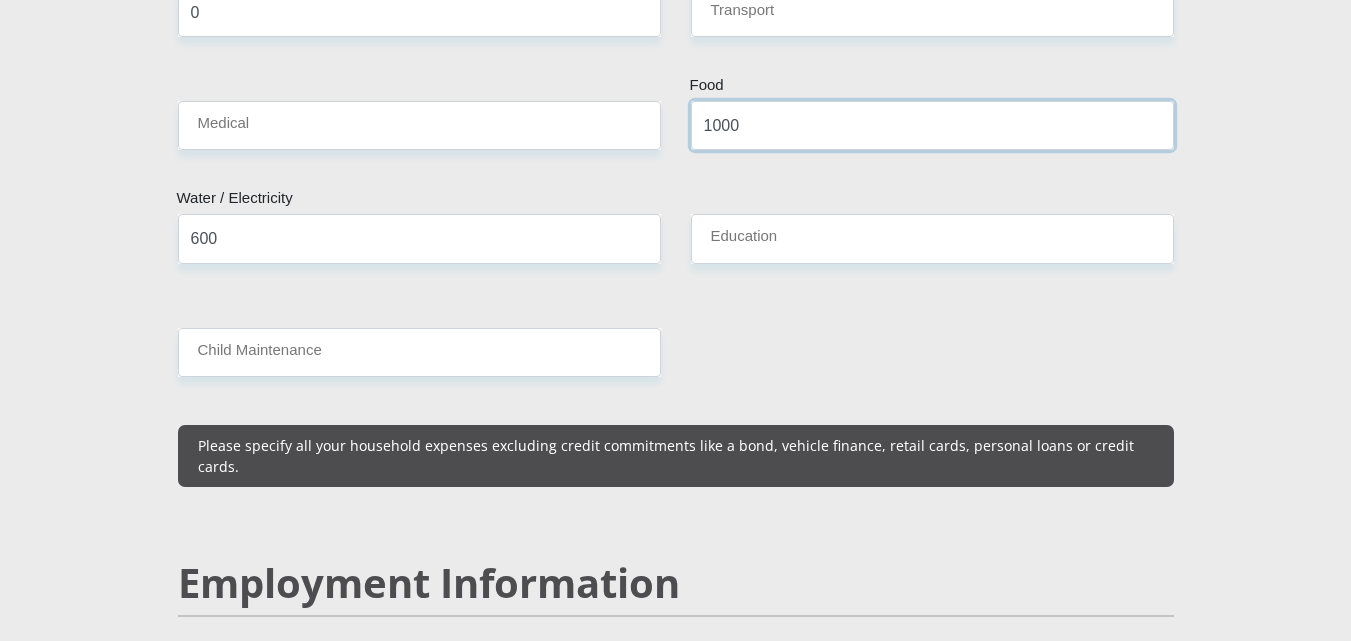 scroll, scrollTop: 2800, scrollLeft: 0, axis: vertical 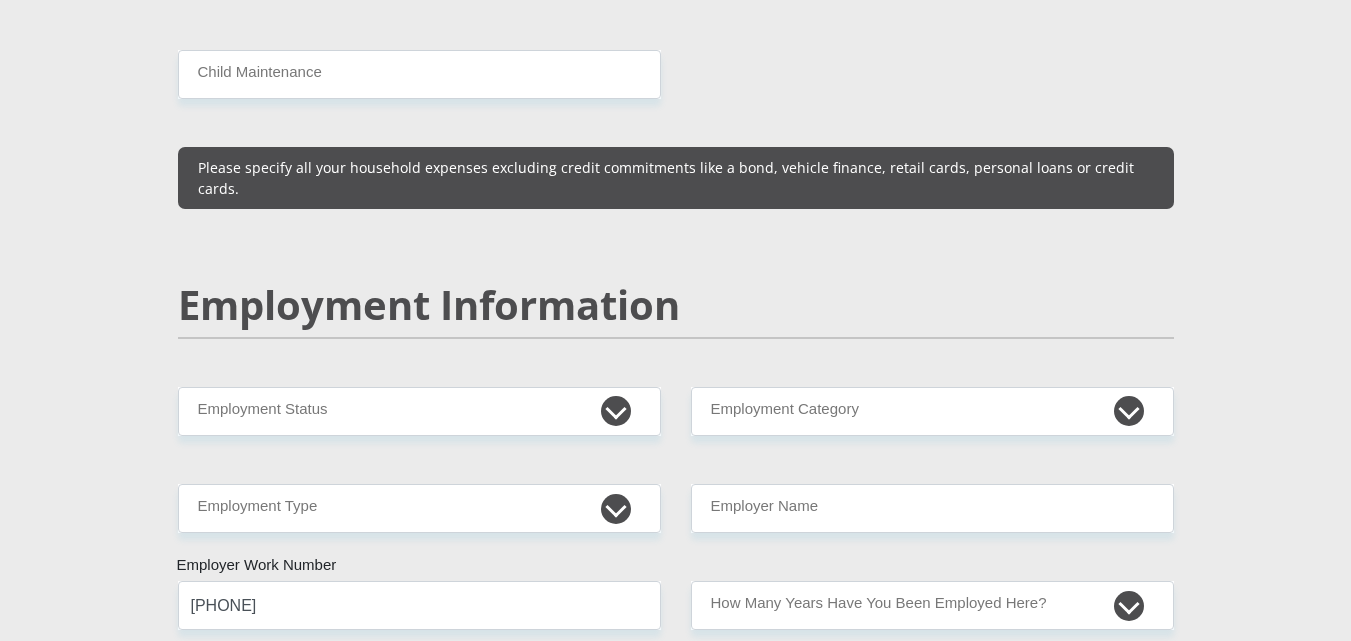 type on "1000" 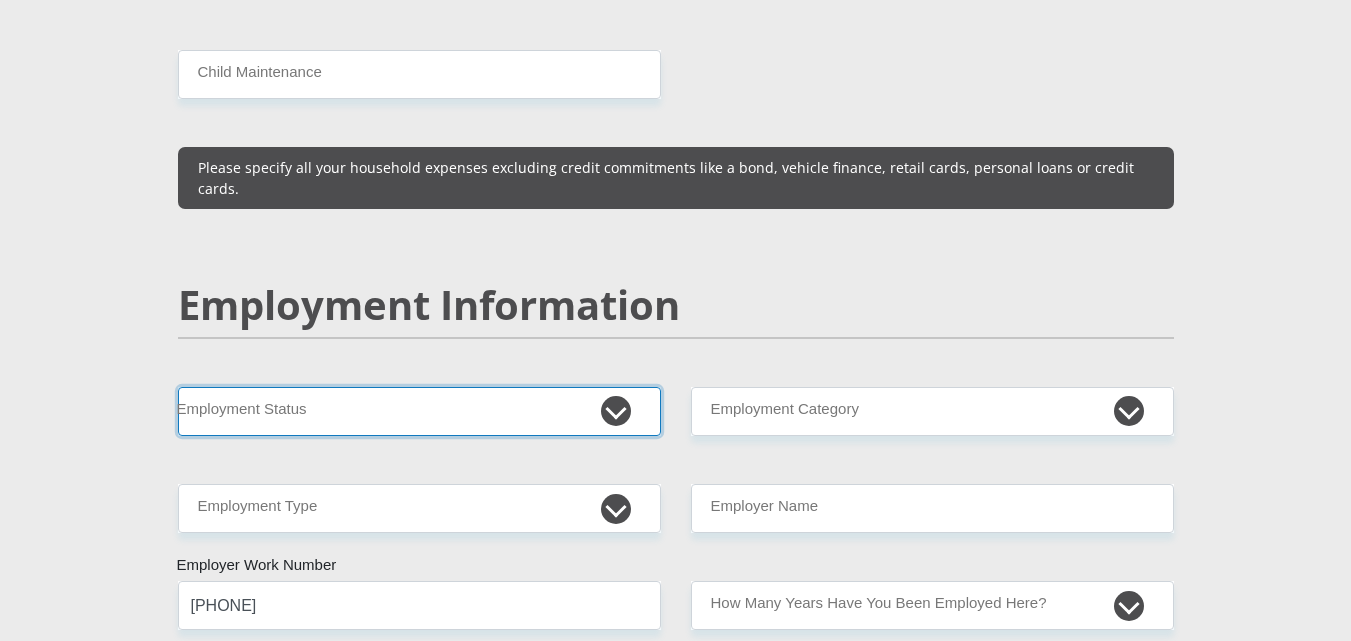 click on "Permanent/Full-time
Part-time/Casual
Contract Worker
Self-Employed
Housewife
Retired
Student
Medically Boarded
Disability
Unemployed" at bounding box center (419, 411) 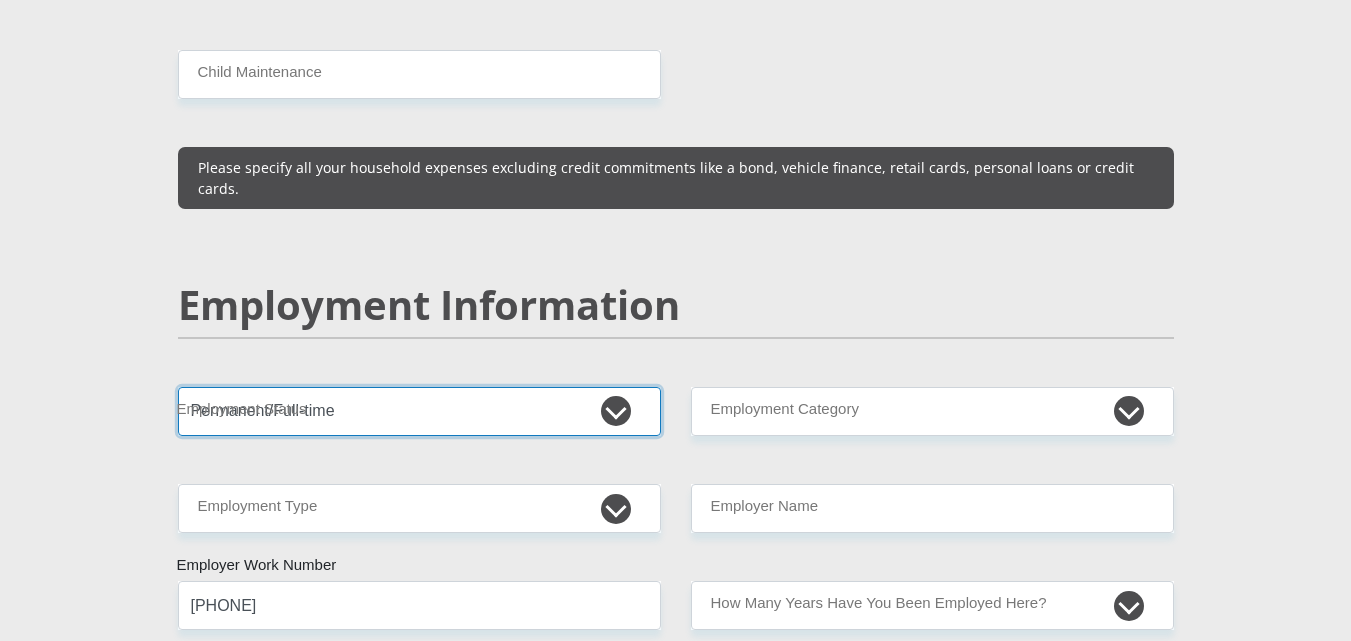 click on "Permanent/Full-time
Part-time/Casual
Contract Worker
Self-Employed
Housewife
Retired
Student
Medically Boarded
Disability
Unemployed" at bounding box center (419, 411) 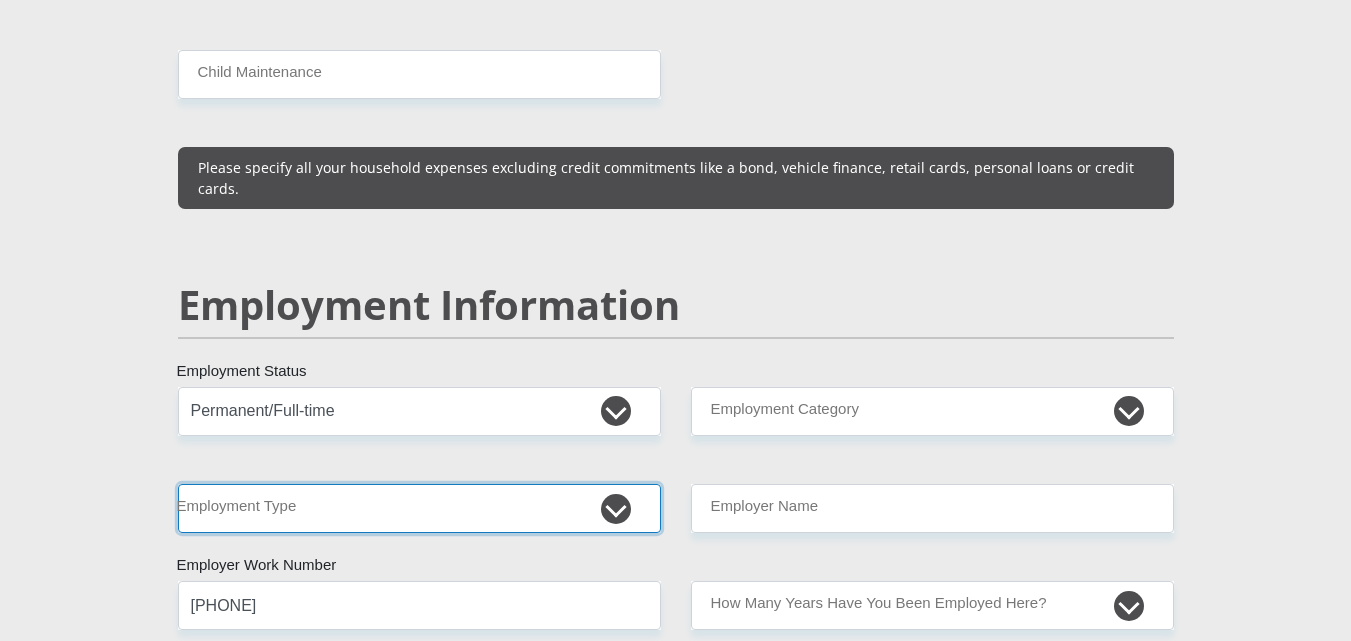 click on "College/Lecturer
Craft Seller
Creative
Driver
Executive
Farmer
Forces - Non Commissioned
Forces - Officer
Hawker
Housewife
Labourer
Licenced Professional
Manager
Miner
Non Licenced Professional
Office Staff/Clerk
Outside Worker
Pensioner
Permanent Teacher
Production/Manufacturing
Sales
Self-Employed
Semi-Professional Worker
Service Industry  Social Worker  Student" at bounding box center [419, 508] 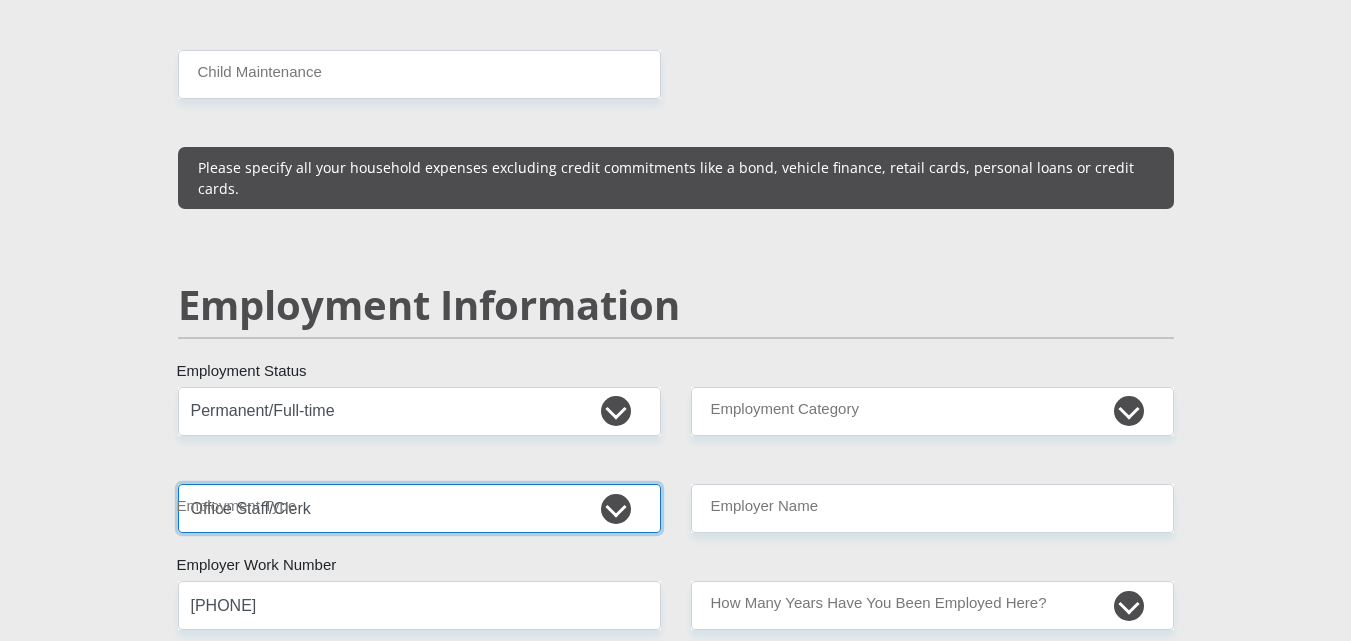 click on "College/Lecturer
Craft Seller
Creative
Driver
Executive
Farmer
Forces - Non Commissioned
Forces - Officer
Hawker
Housewife
Labourer
Licenced Professional
Manager
Miner
Non Licenced Professional
Office Staff/Clerk
Outside Worker
Pensioner
Permanent Teacher
Production/Manufacturing
Sales
Self-Employed
Semi-Professional Worker
Service Industry  Social Worker  Student" at bounding box center [419, 508] 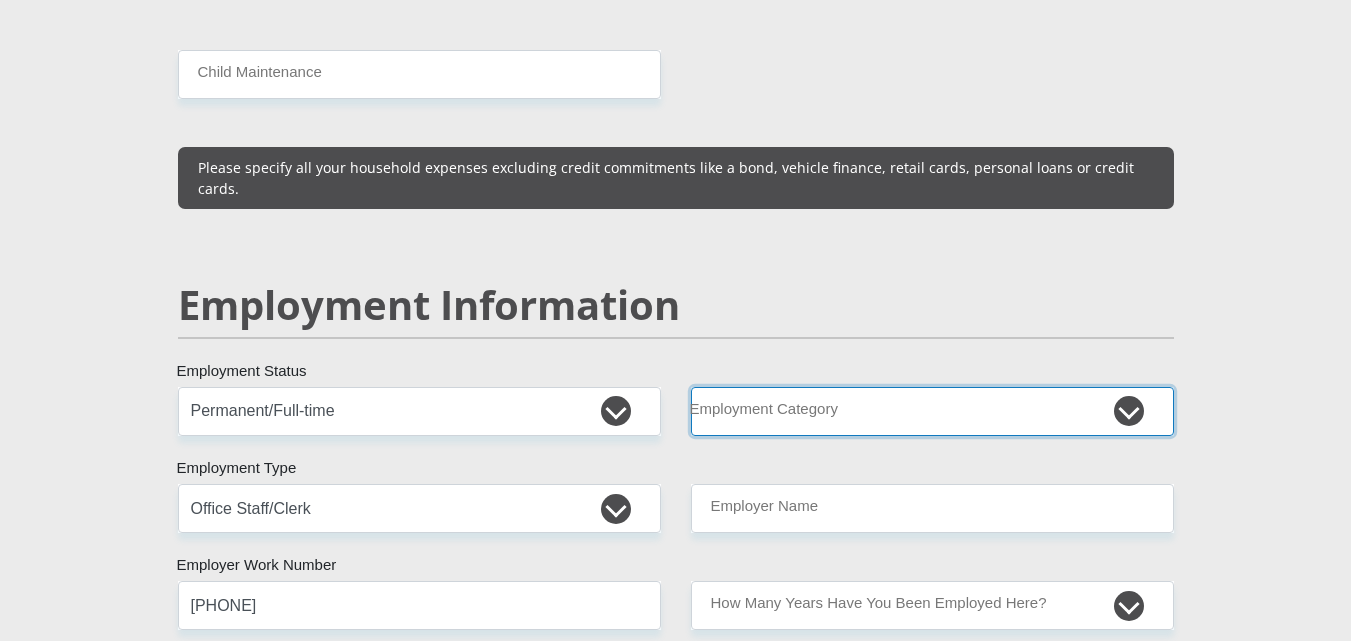 click on "AGRICULTURE
ALCOHOL & TOBACCO
CONSTRUCTION MATERIALS
METALLURGY
EQUIPMENT FOR RENEWABLE ENERGY
SPECIALIZED CONTRACTORS
CAR
GAMING (INCL. INTERNET
OTHER WHOLESALE
UNLICENSED PHARMACEUTICALS
CURRENCY EXCHANGE HOUSES
OTHER FINANCIAL INSTITUTIONS & INSURANCE
REAL ESTATE AGENTS
OIL & GAS
OTHER MATERIALS (E.G. IRON ORE)
PRECIOUS STONES & PRECIOUS METALS
POLITICAL ORGANIZATIONS
RELIGIOUS ORGANIZATIONS(NOT SECTS)
ACTI. HAVING BUSINESS DEAL WITH PUBLIC ADMINISTRATION
LAUNDROMATS" at bounding box center [932, 411] 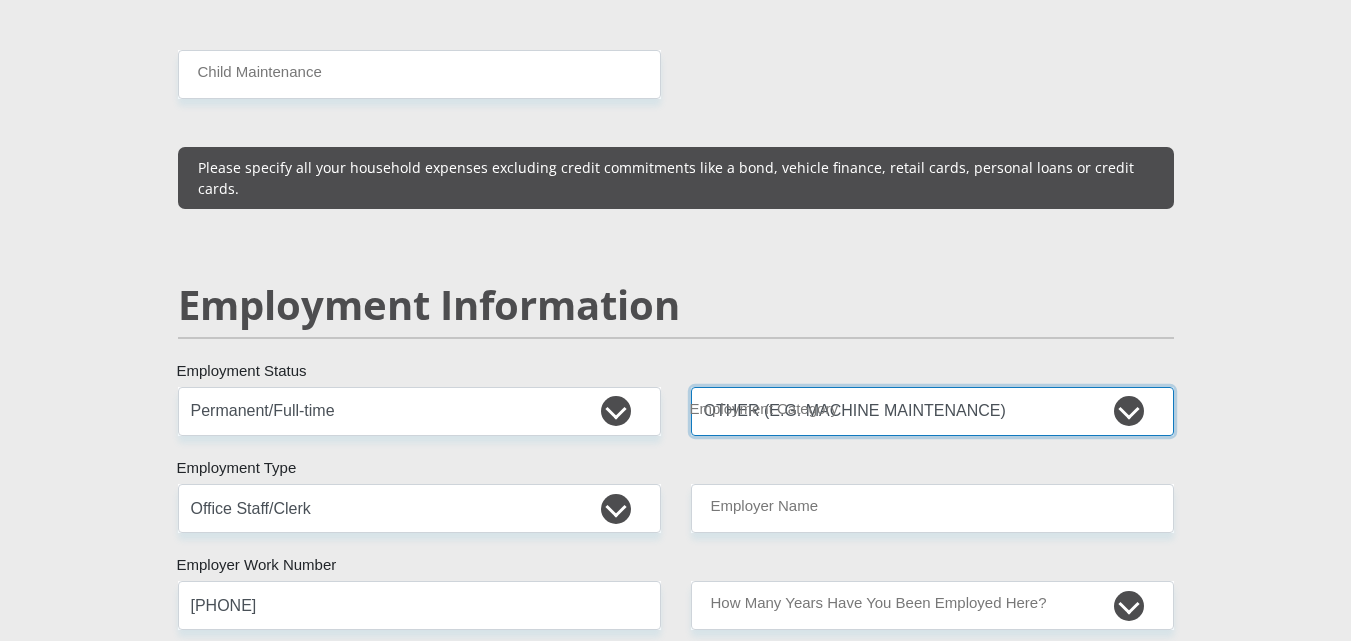 click on "AGRICULTURE
ALCOHOL & TOBACCO
CONSTRUCTION MATERIALS
METALLURGY
EQUIPMENT FOR RENEWABLE ENERGY
SPECIALIZED CONTRACTORS
CAR
GAMING (INCL. INTERNET
OTHER WHOLESALE
UNLICENSED PHARMACEUTICALS
CURRENCY EXCHANGE HOUSES
OTHER FINANCIAL INSTITUTIONS & INSURANCE
REAL ESTATE AGENTS
OIL & GAS
OTHER MATERIALS (E.G. IRON ORE)
PRECIOUS STONES & PRECIOUS METALS
POLITICAL ORGANIZATIONS
RELIGIOUS ORGANIZATIONS(NOT SECTS)
ACTI. HAVING BUSINESS DEAL WITH PUBLIC ADMINISTRATION
LAUNDROMATS" at bounding box center [932, 411] 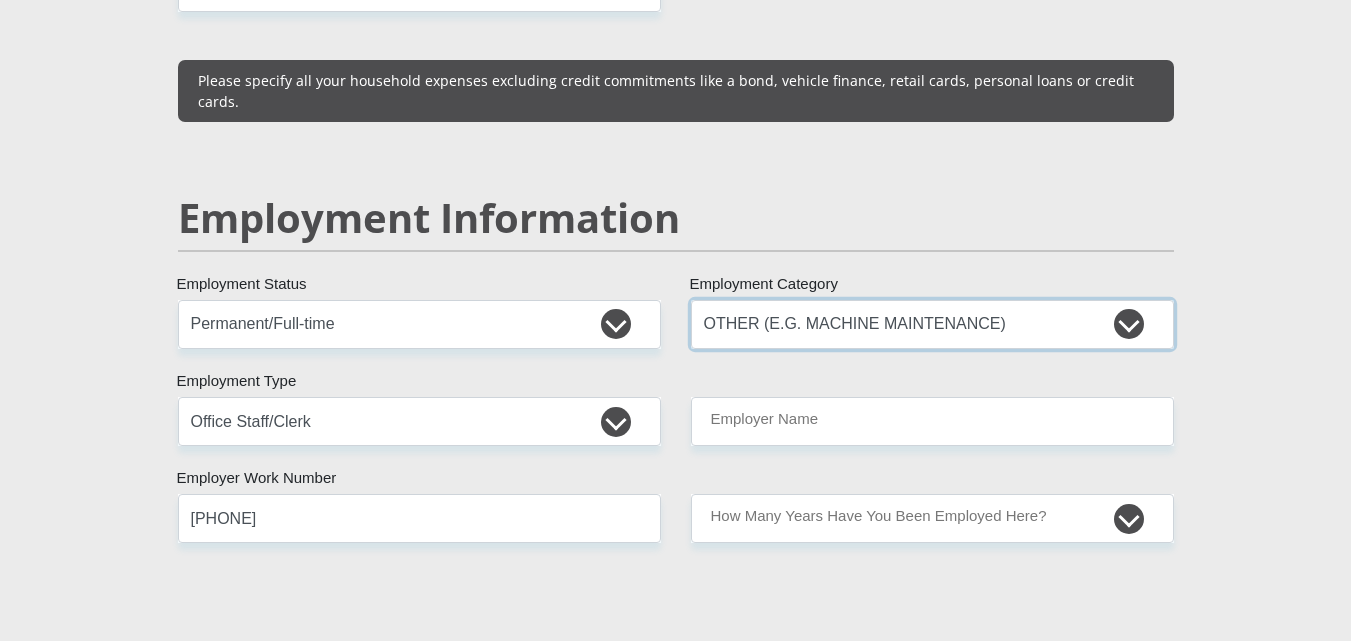 scroll, scrollTop: 3000, scrollLeft: 0, axis: vertical 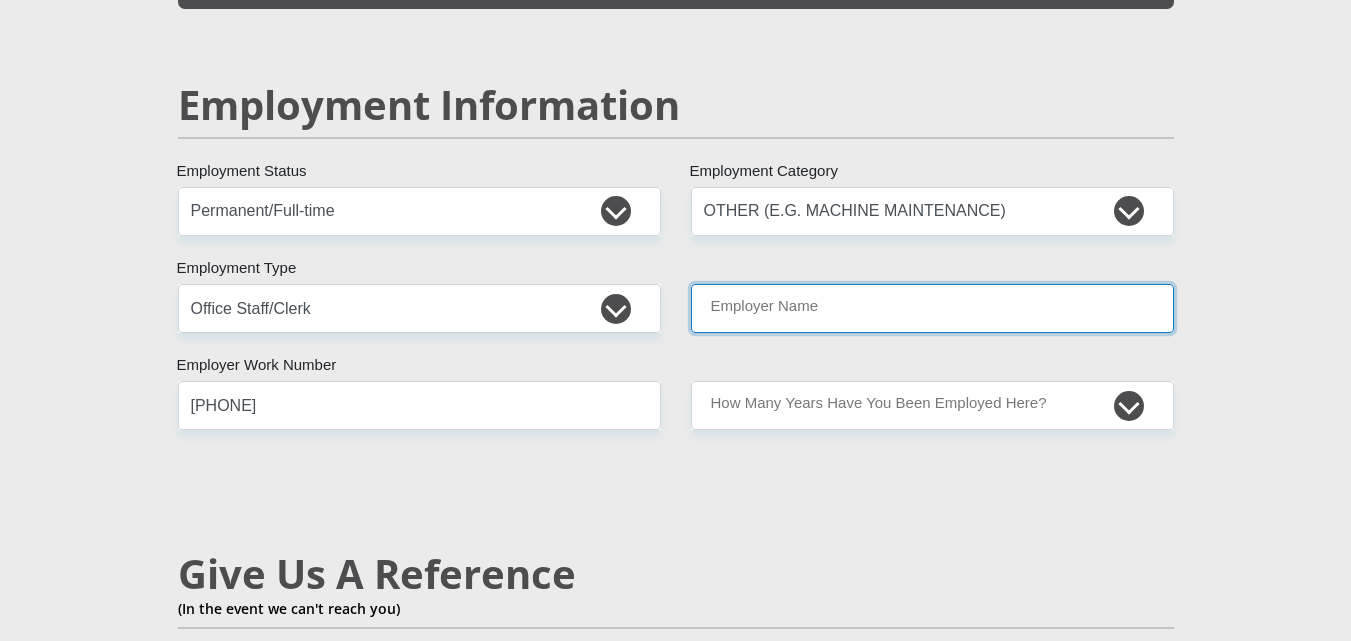 click on "Employer Name" at bounding box center [932, 308] 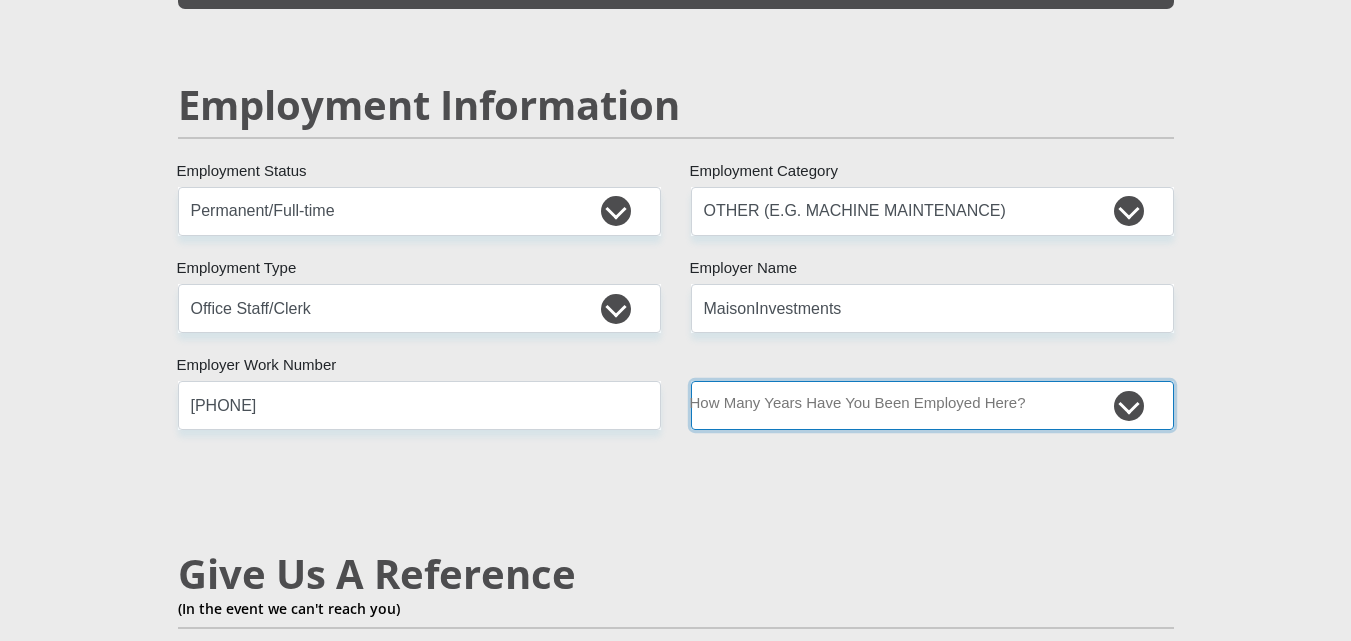 click on "less than 1 year
1-3 years
3-5 years
5+ years" at bounding box center [932, 405] 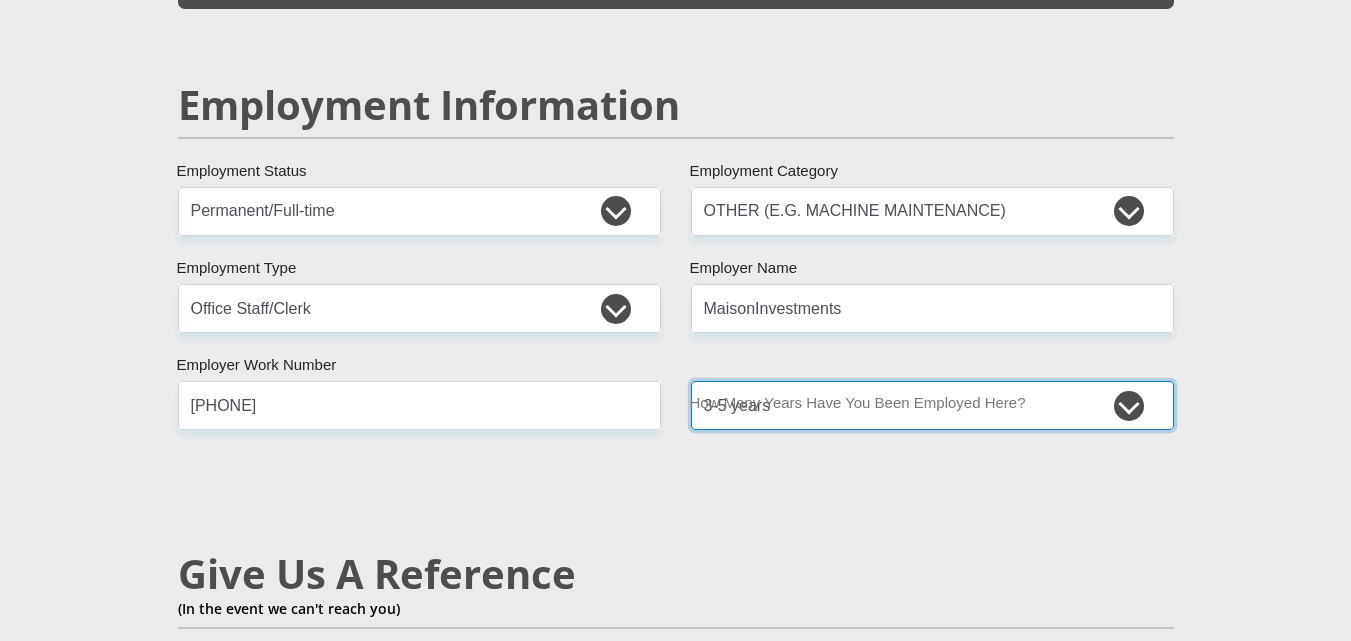 click on "less than 1 year
1-3 years
3-5 years
5+ years" at bounding box center (932, 405) 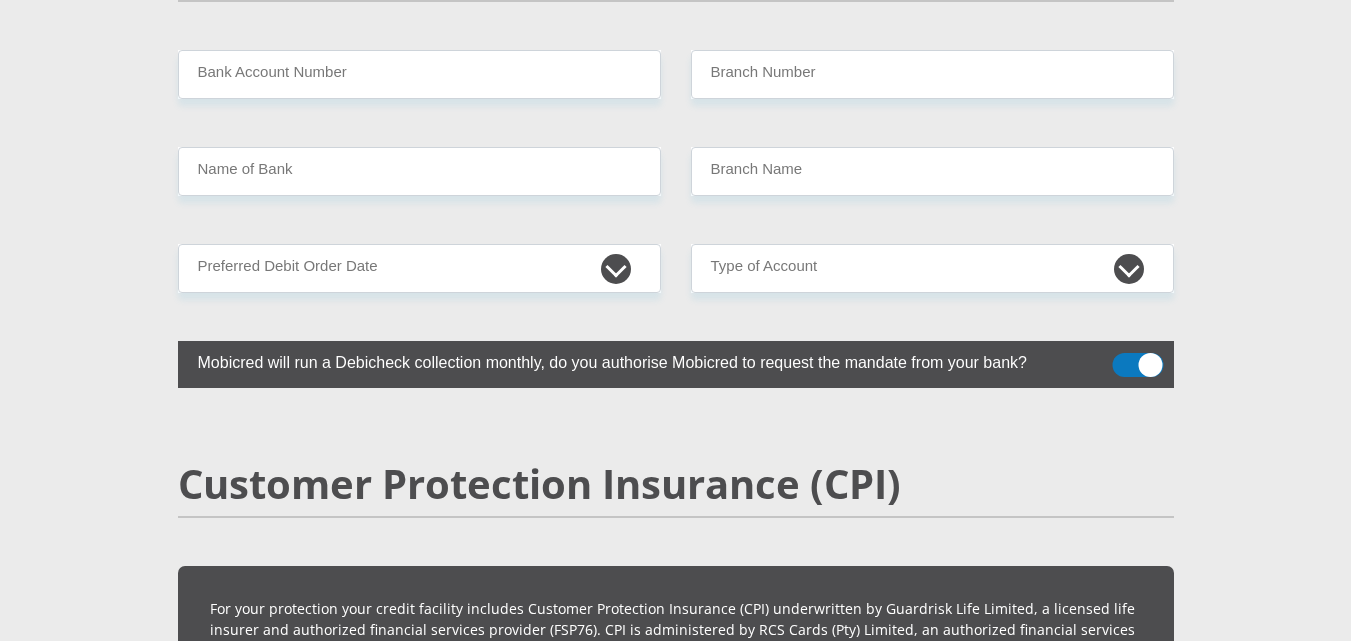 scroll, scrollTop: 3900, scrollLeft: 0, axis: vertical 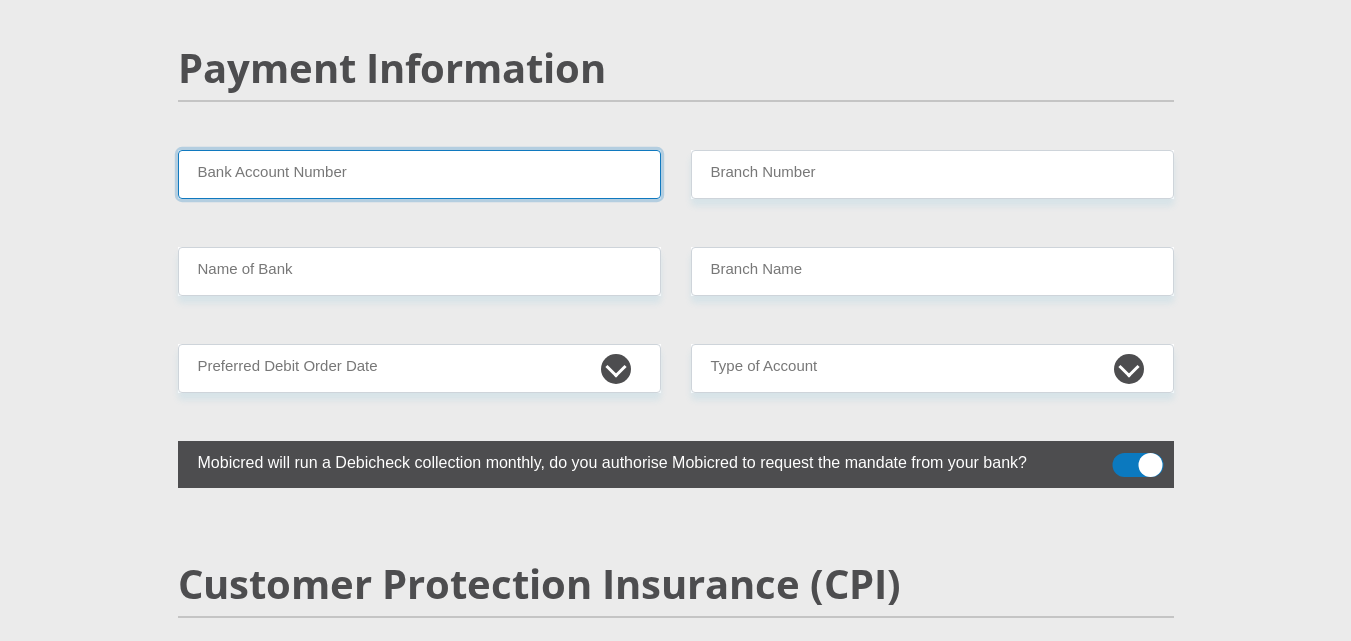 click on "Bank Account Number" at bounding box center [419, 174] 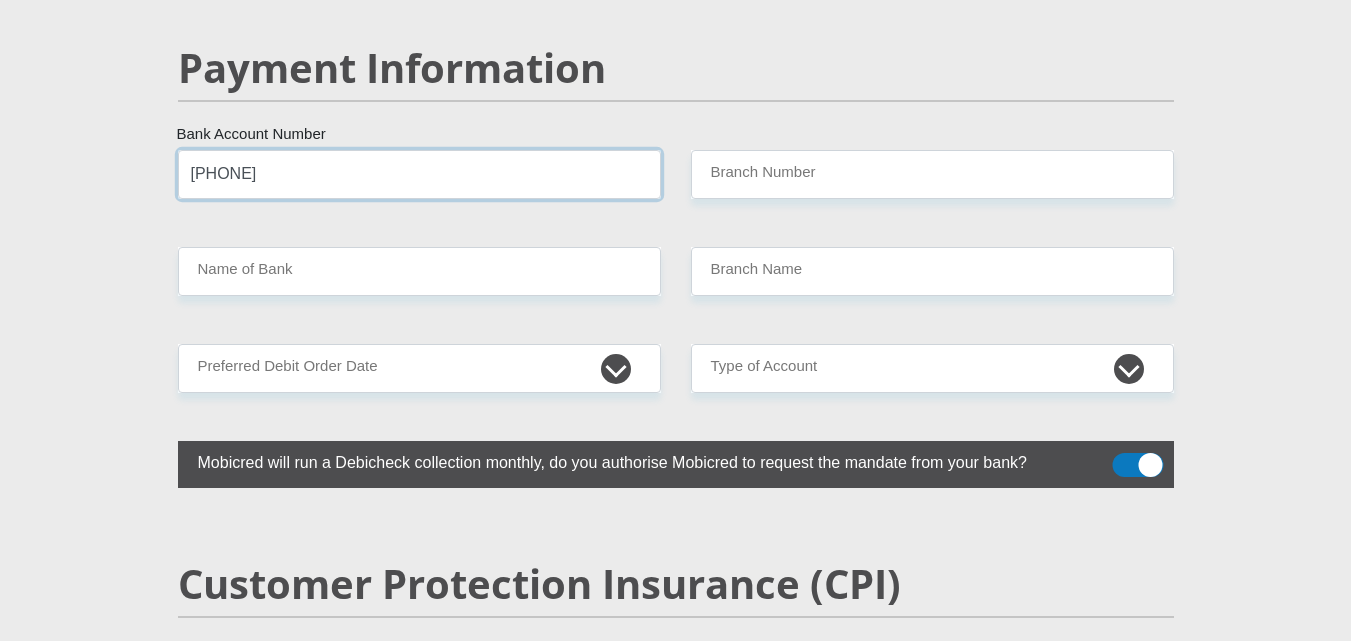 type on "[PHONE]" 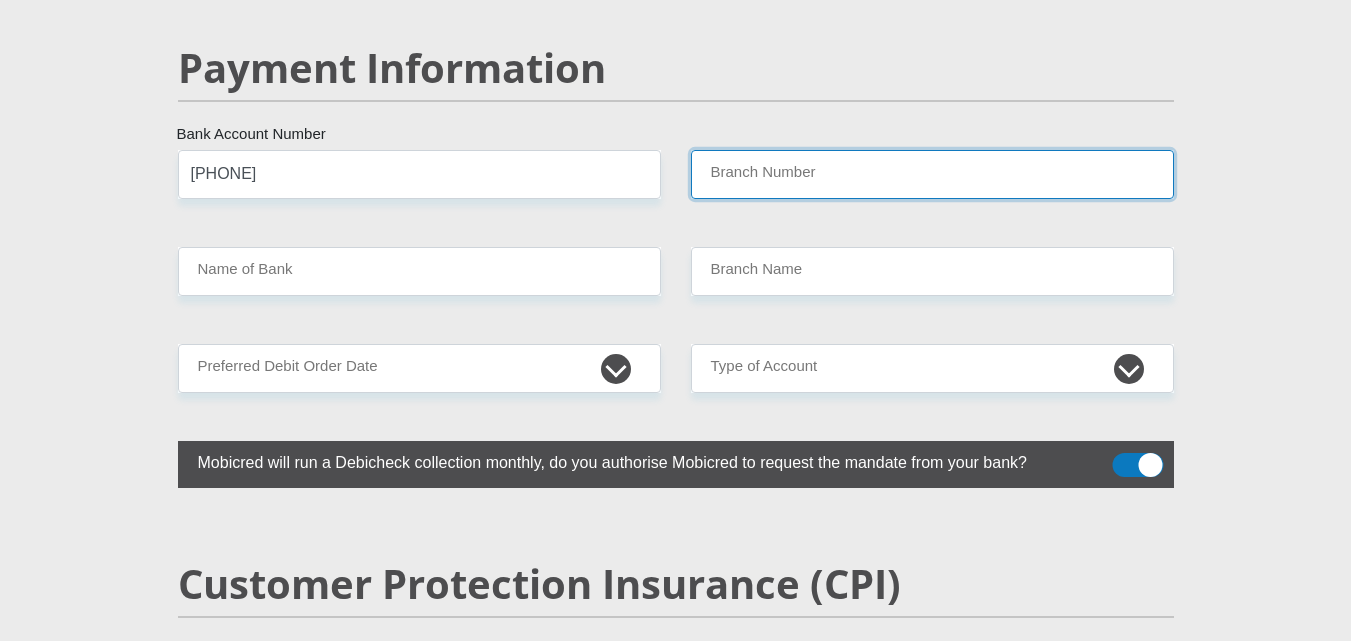 click on "Branch Number" at bounding box center [932, 174] 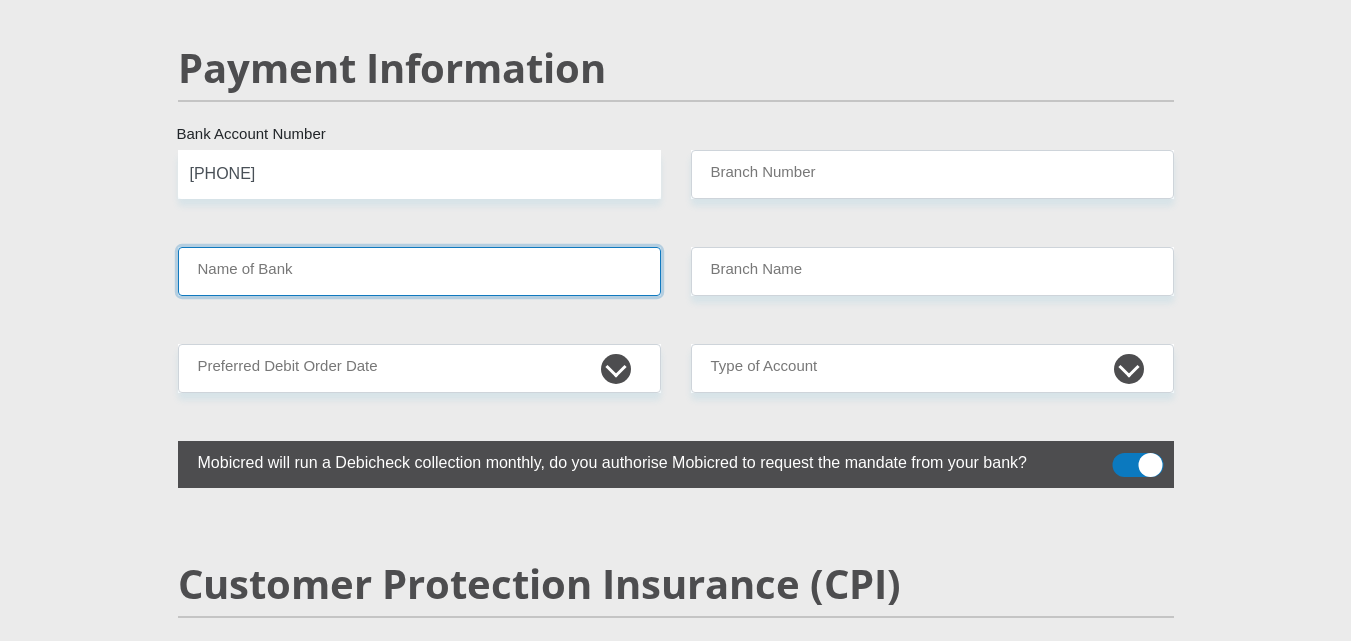 click on "Name of Bank" at bounding box center (419, 271) 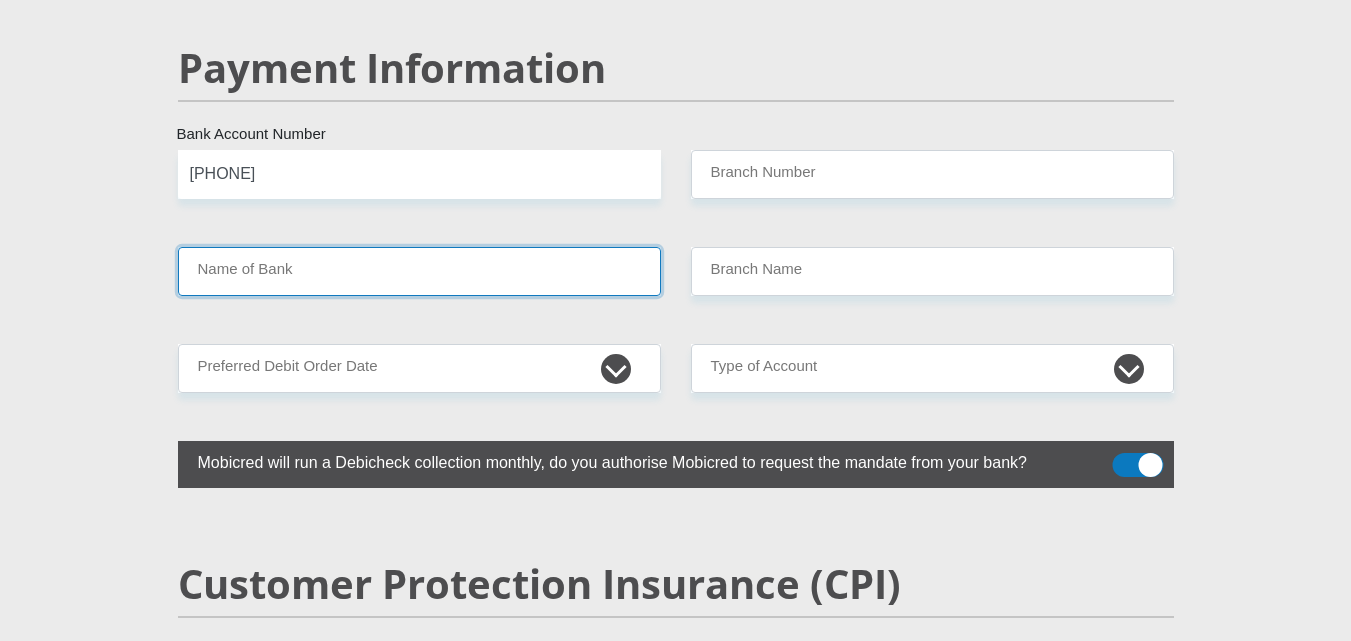 click on "Name of Bank" at bounding box center [419, 271] 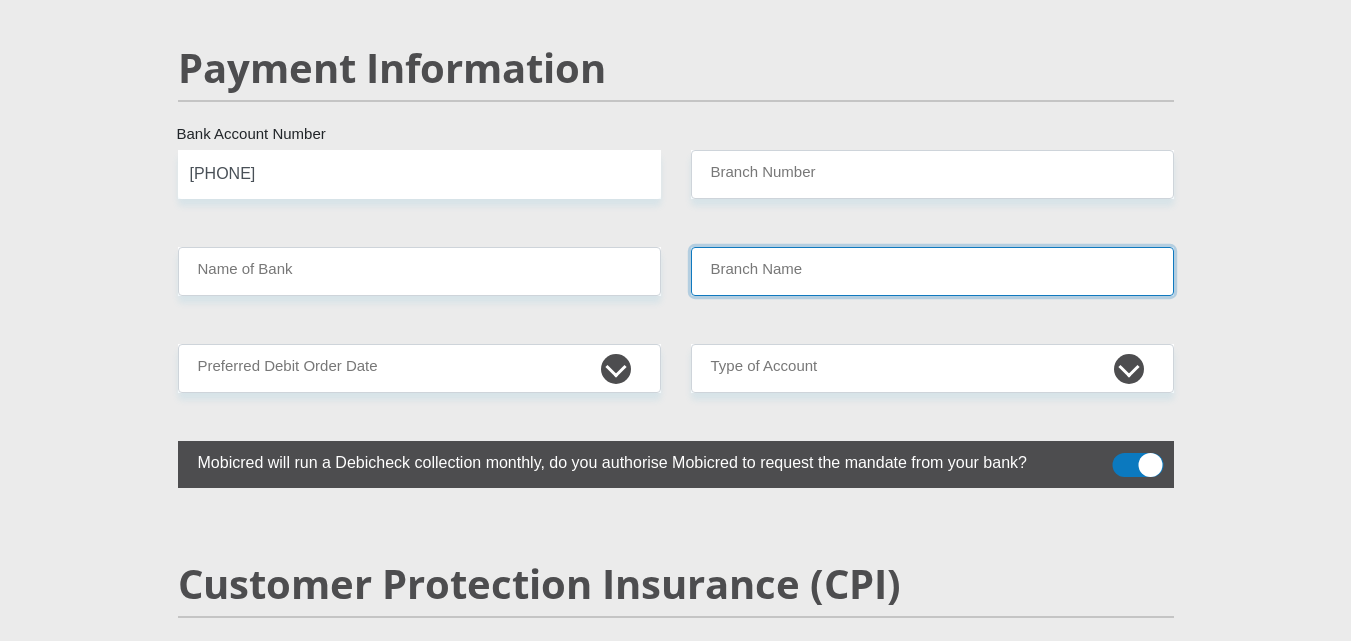 click on "Branch Name" at bounding box center (932, 271) 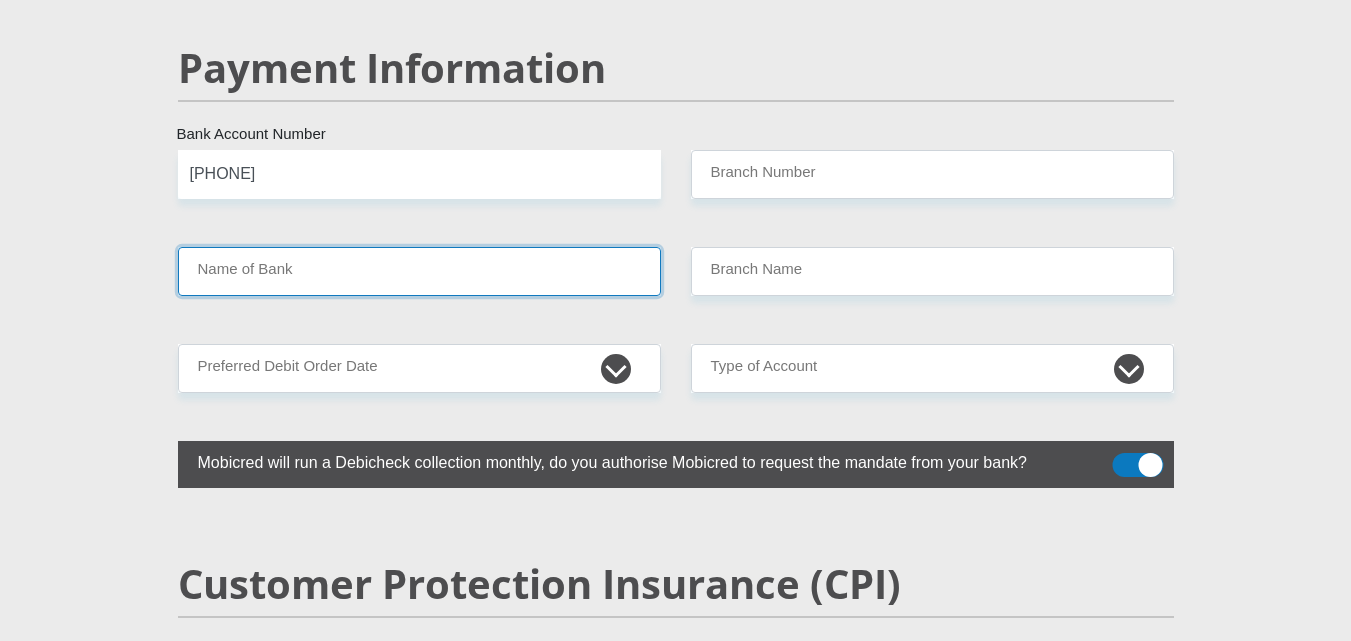 click on "Name of Bank" at bounding box center [419, 271] 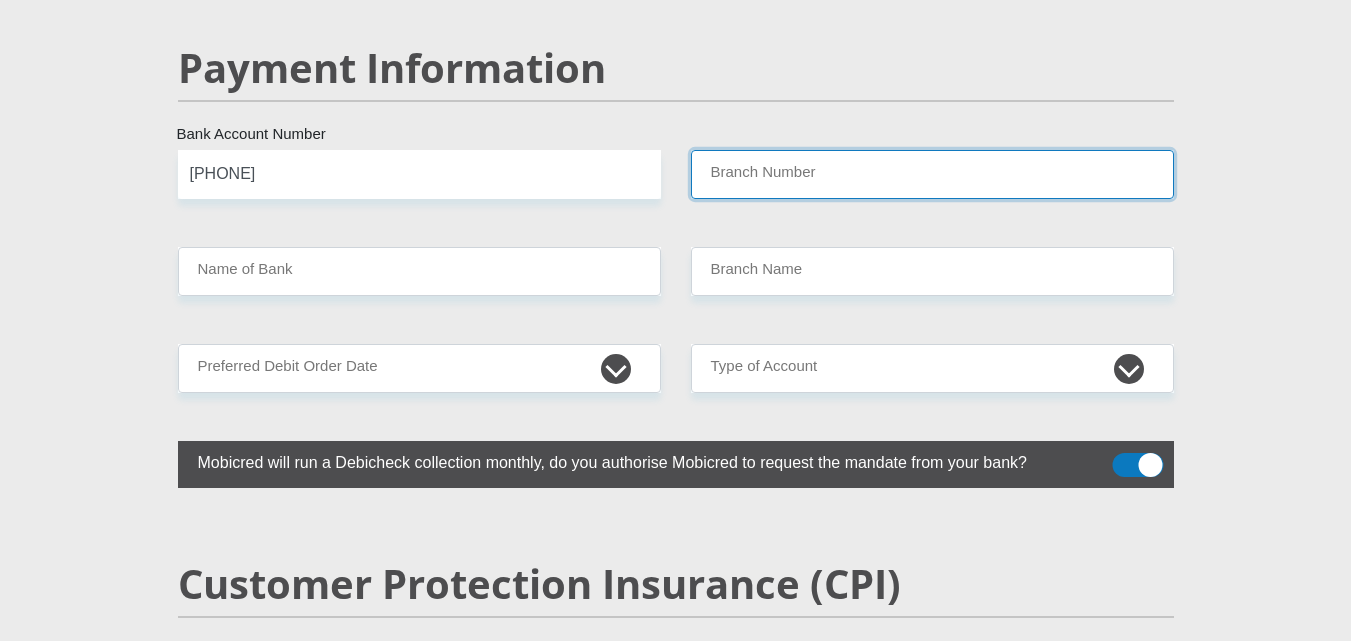 click on "Branch Number" at bounding box center [932, 174] 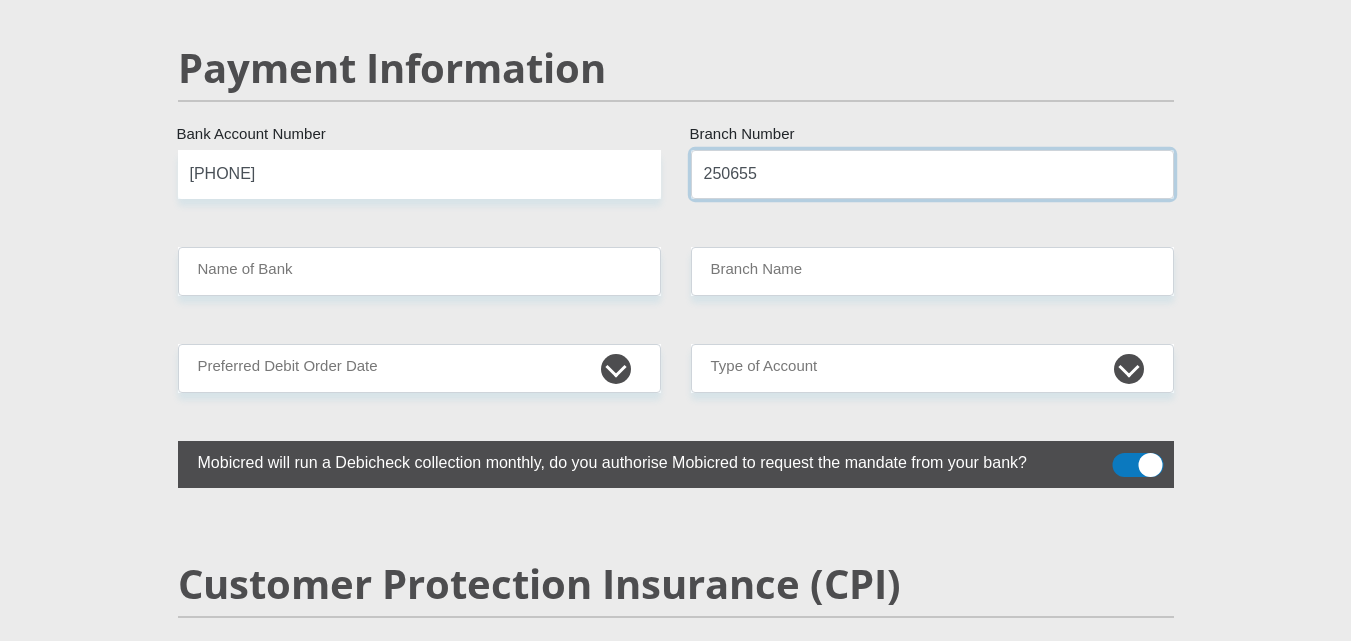 type on "250655" 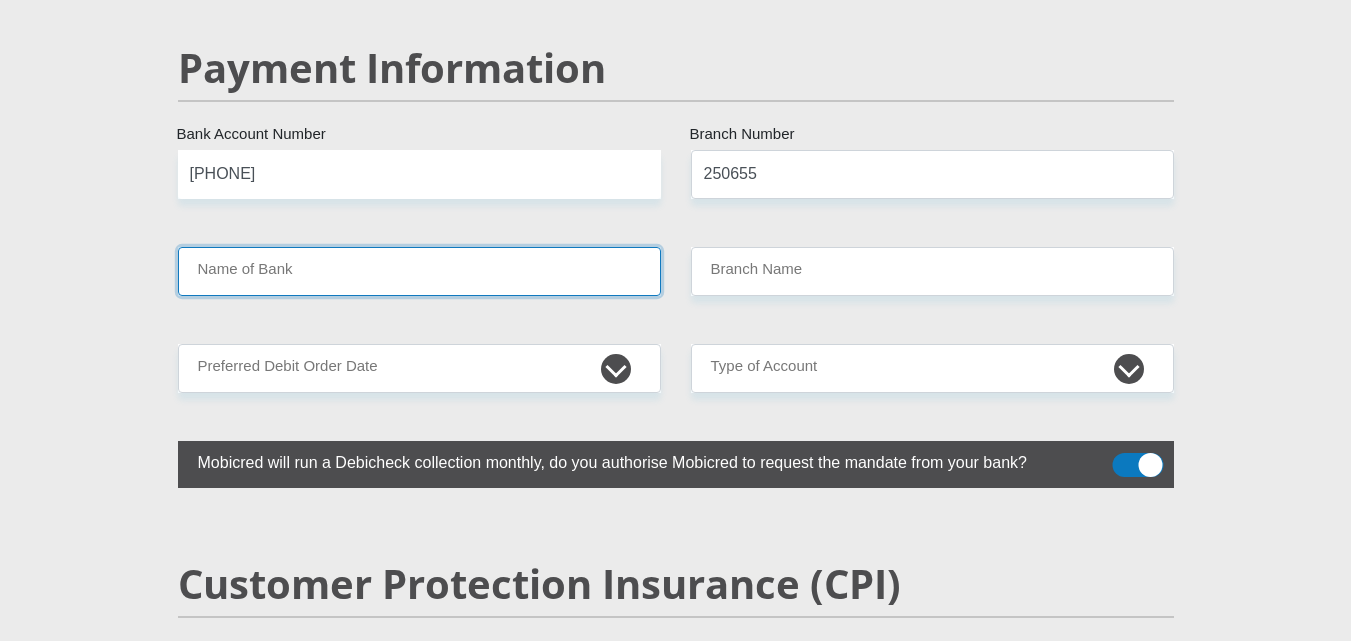 click on "Name of Bank" at bounding box center [419, 271] 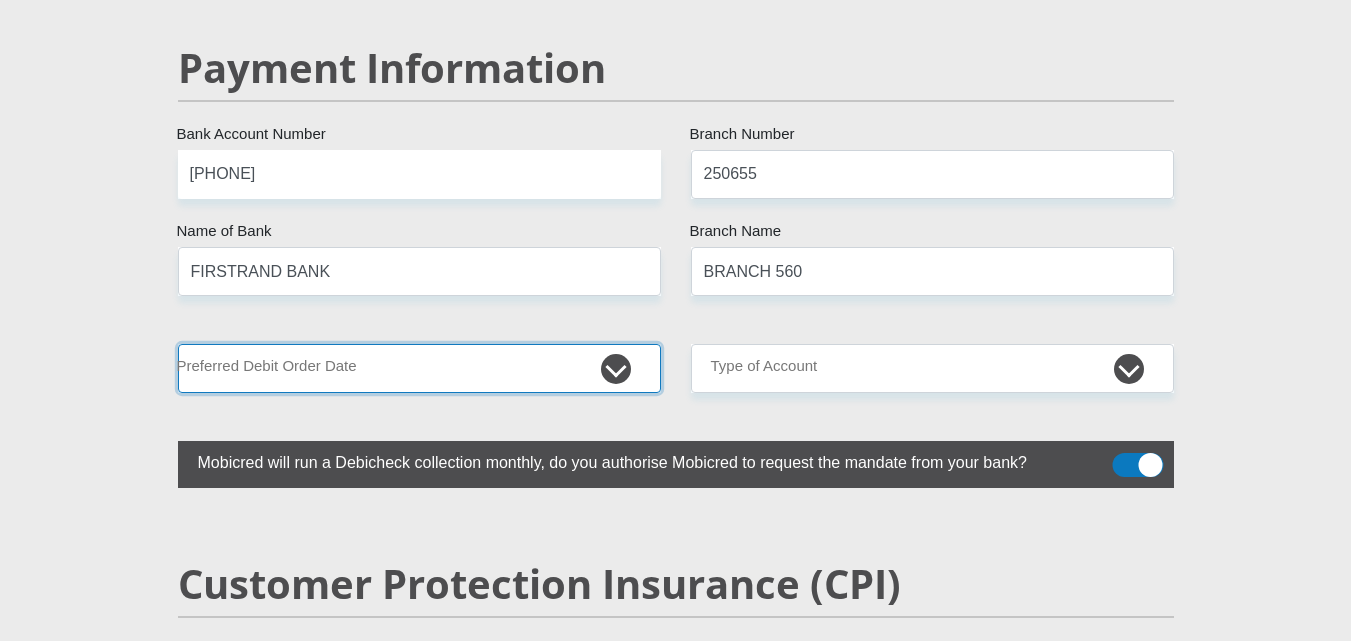 click on "1st
2nd
3rd
4th
5th
7th
18th
19th
20th
21st
22nd
23rd
24th
25th
26th
27th
28th
29th
30th" at bounding box center (419, 368) 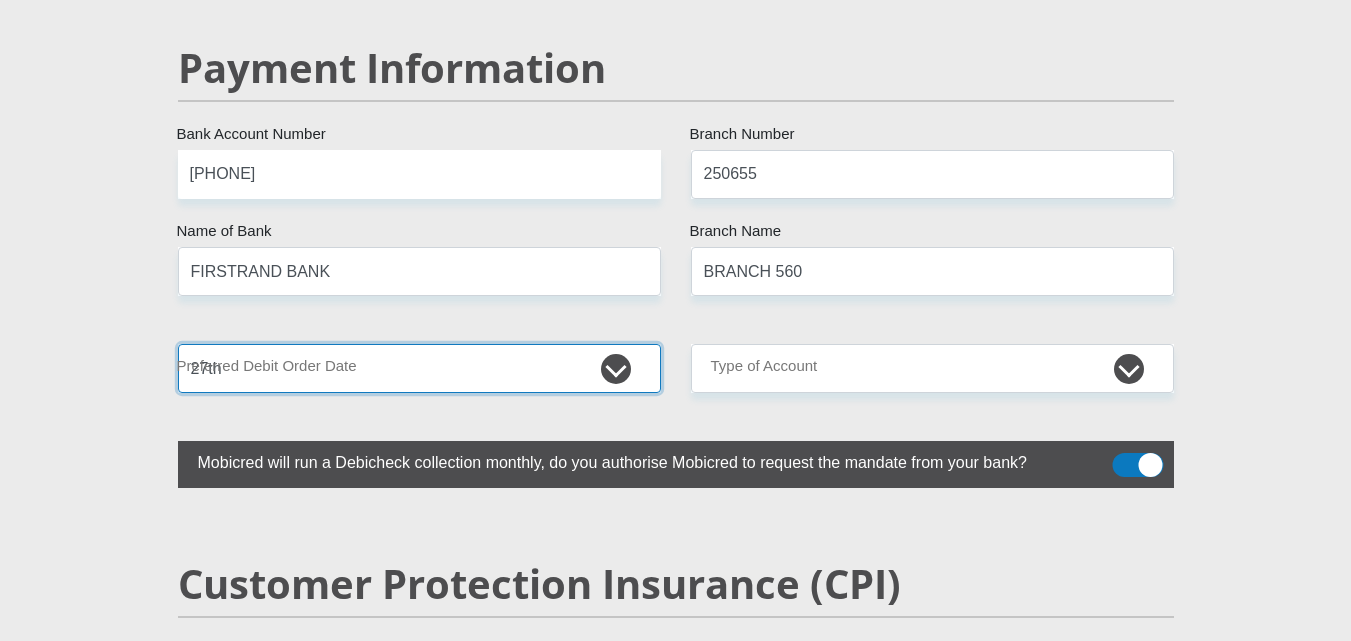 click on "1st
2nd
3rd
4th
5th
7th
18th
19th
20th
21st
22nd
23rd
24th
25th
26th
27th
28th
29th
30th" at bounding box center [419, 368] 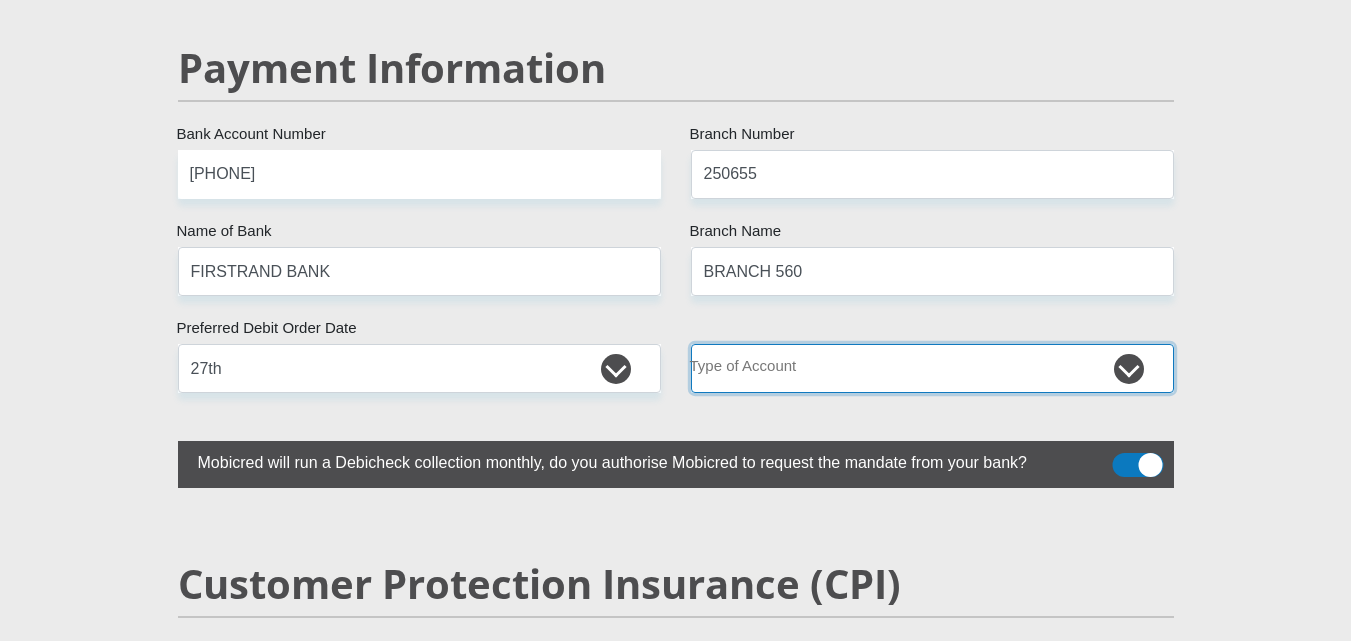 click on "Cheque
Savings" at bounding box center [932, 368] 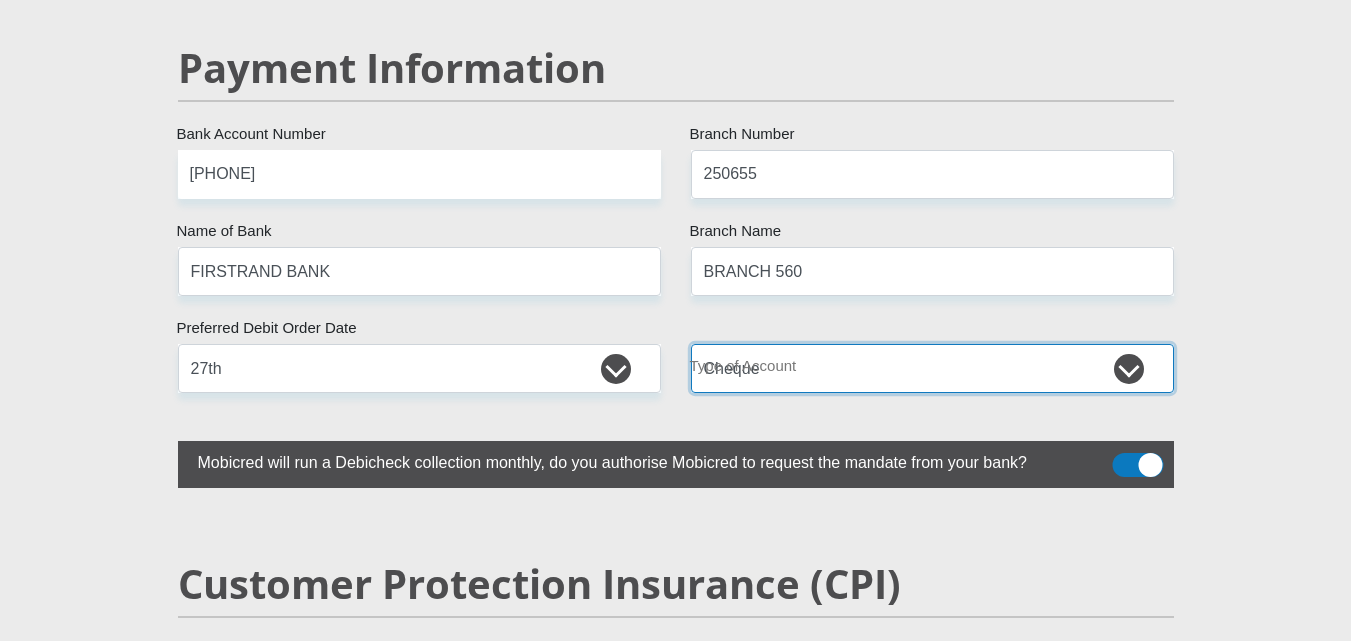 click on "Cheque
Savings" at bounding box center (932, 368) 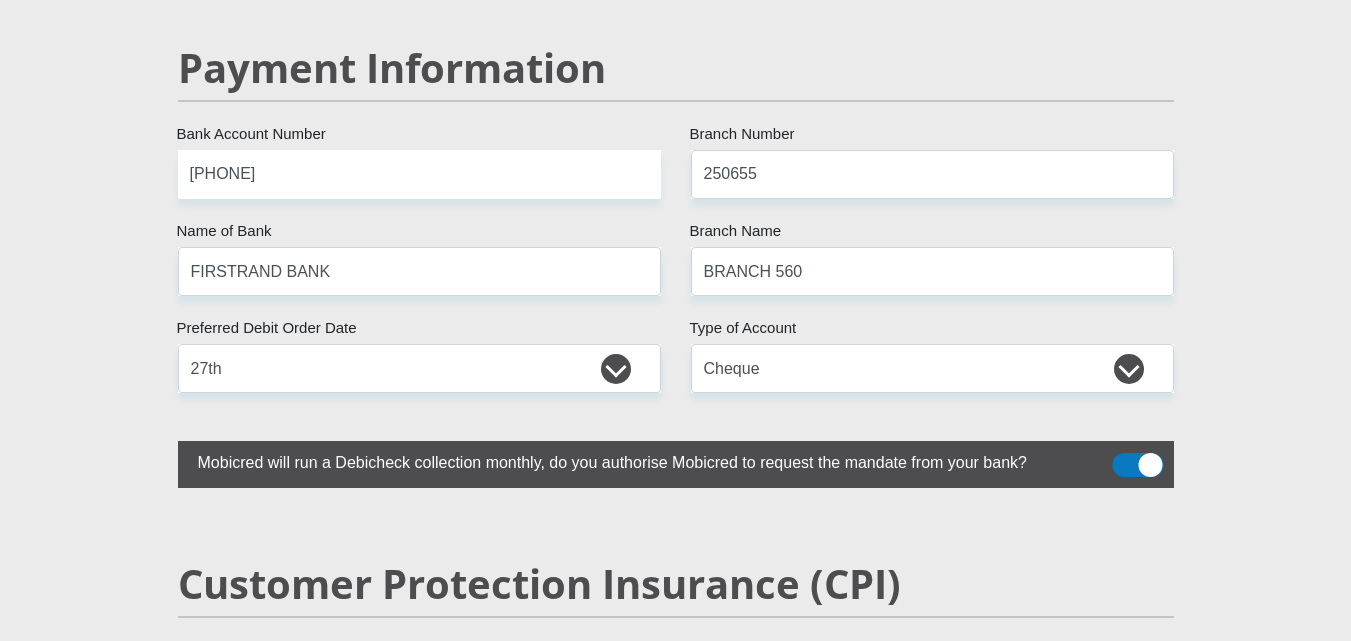 drag, startPoint x: 1140, startPoint y: 445, endPoint x: 1122, endPoint y: 445, distance: 18 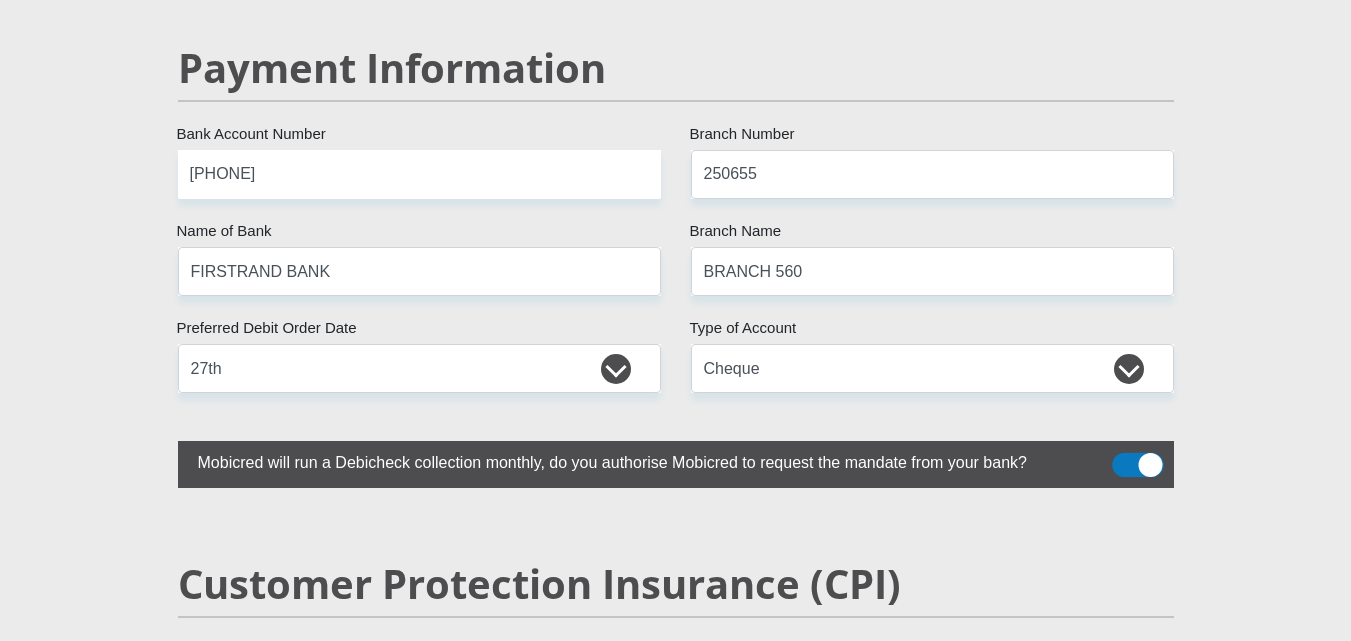click at bounding box center (1124, 458) 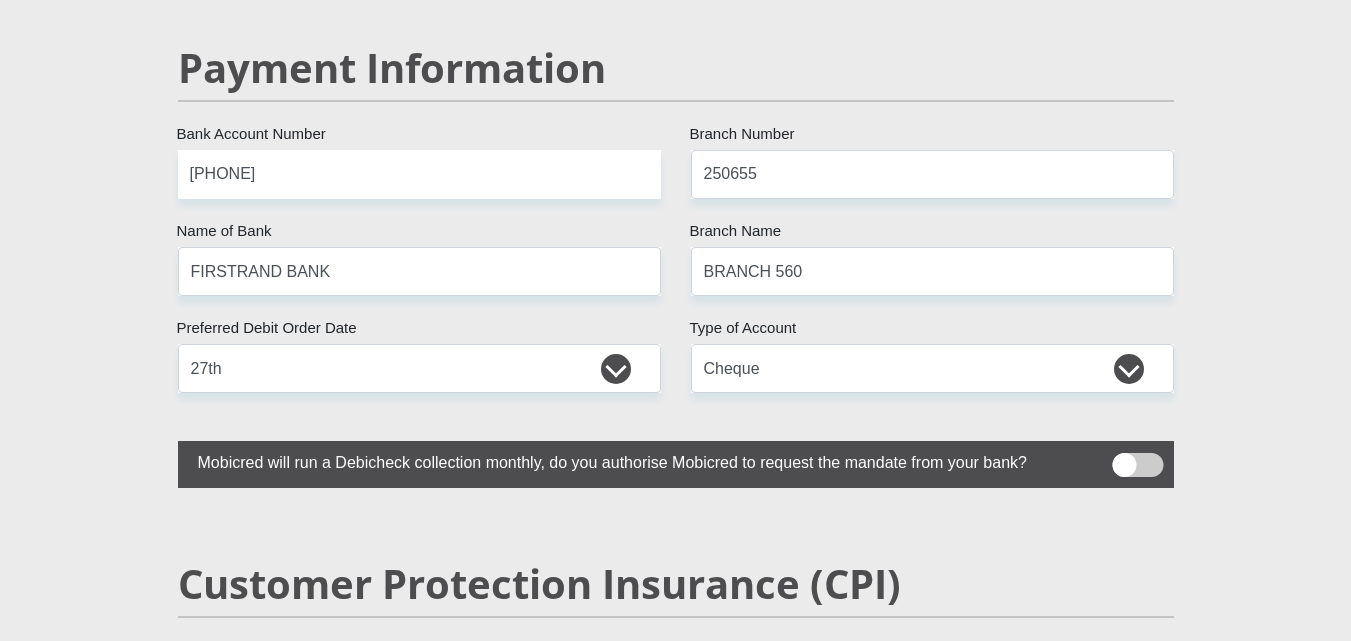 drag, startPoint x: 1120, startPoint y: 445, endPoint x: 1162, endPoint y: 446, distance: 42.0119 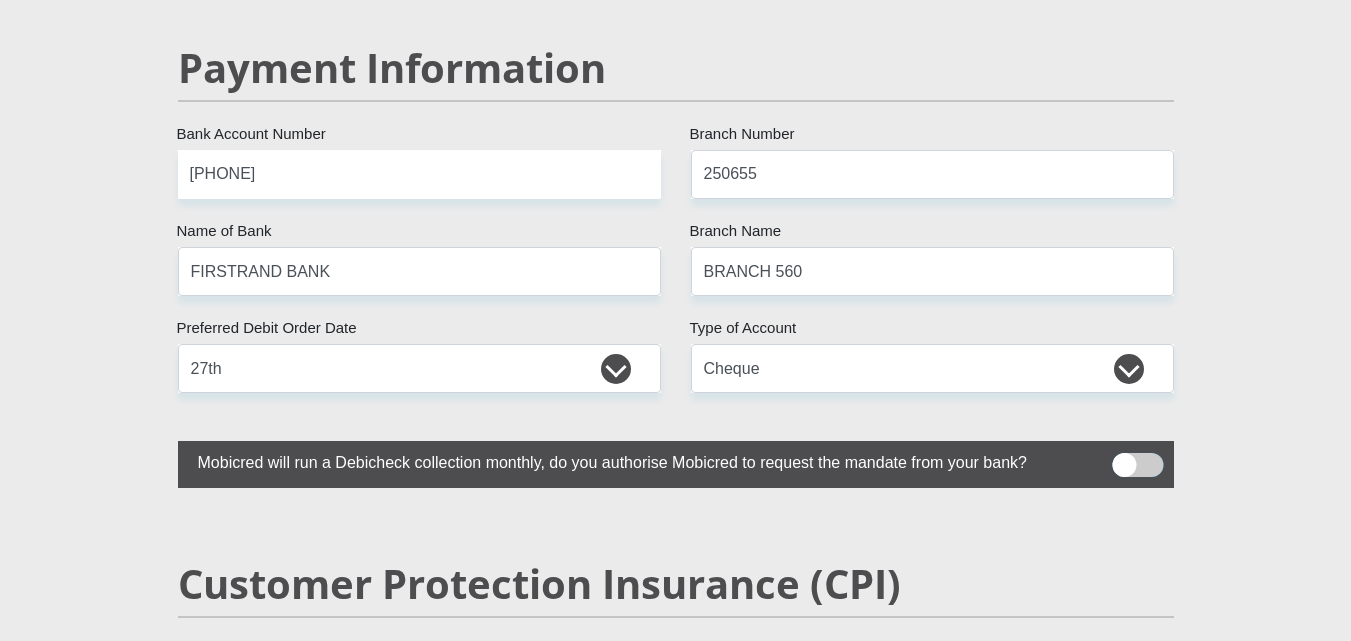click at bounding box center [1124, 458] 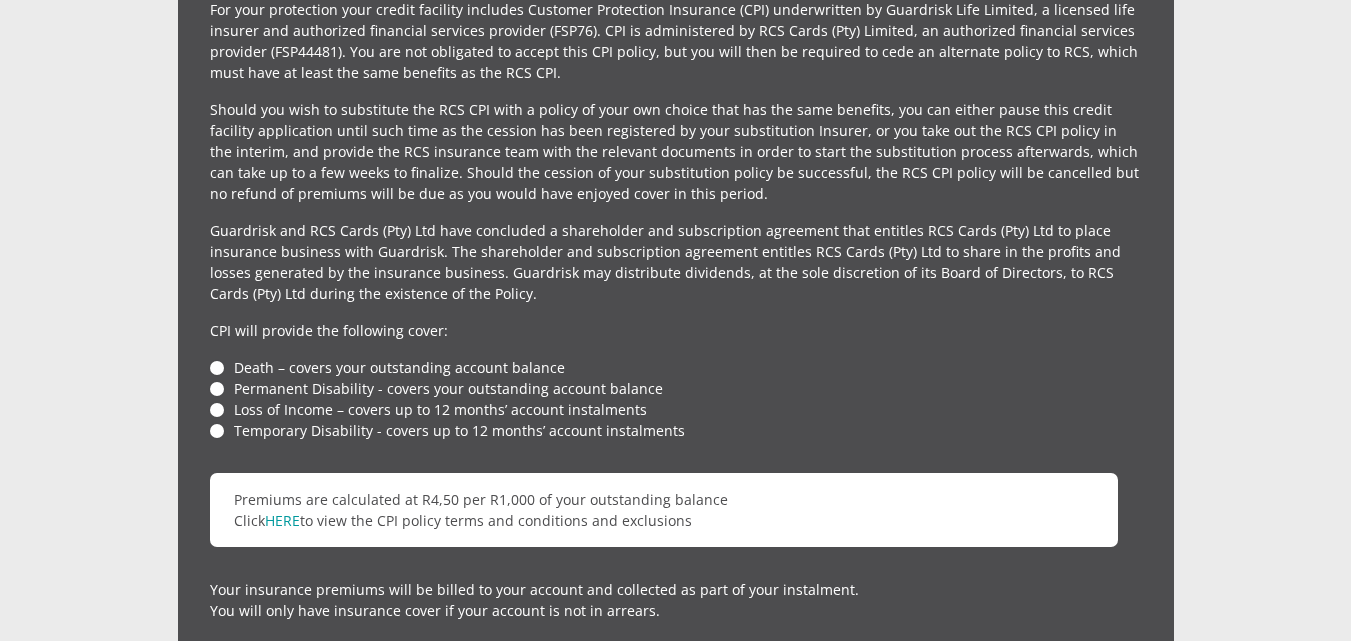 scroll, scrollTop: 4600, scrollLeft: 0, axis: vertical 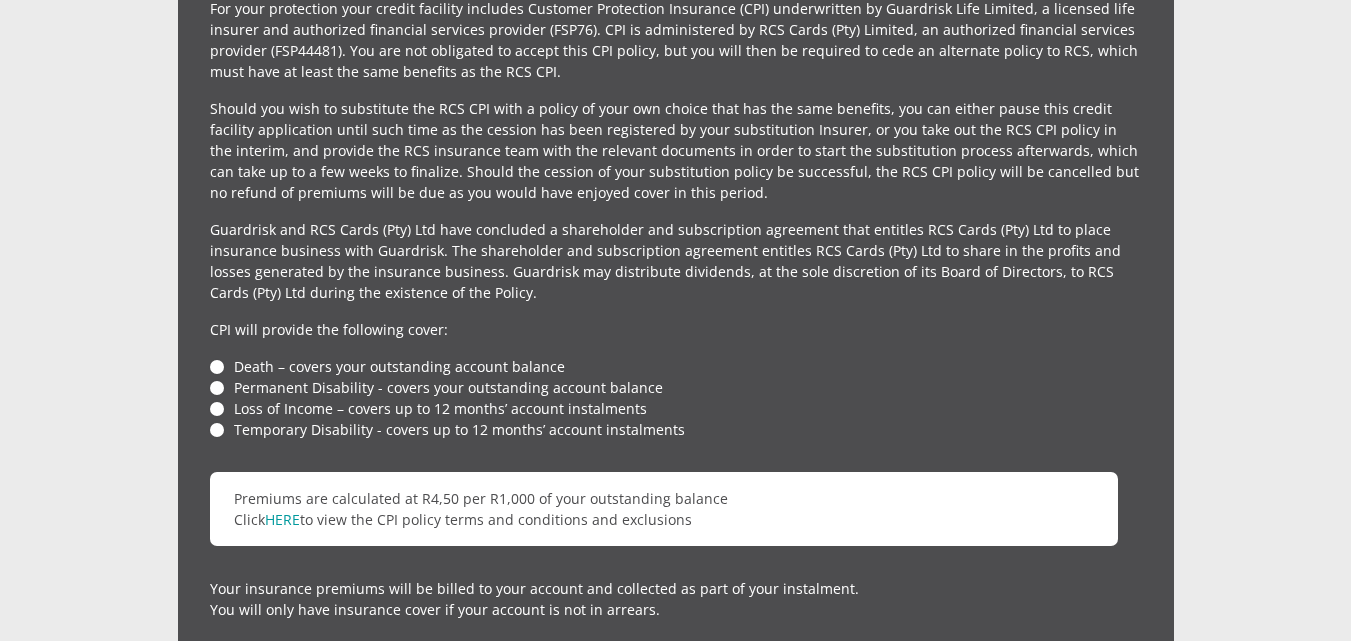 click on "Death – covers your outstanding account balance" at bounding box center (676, 366) 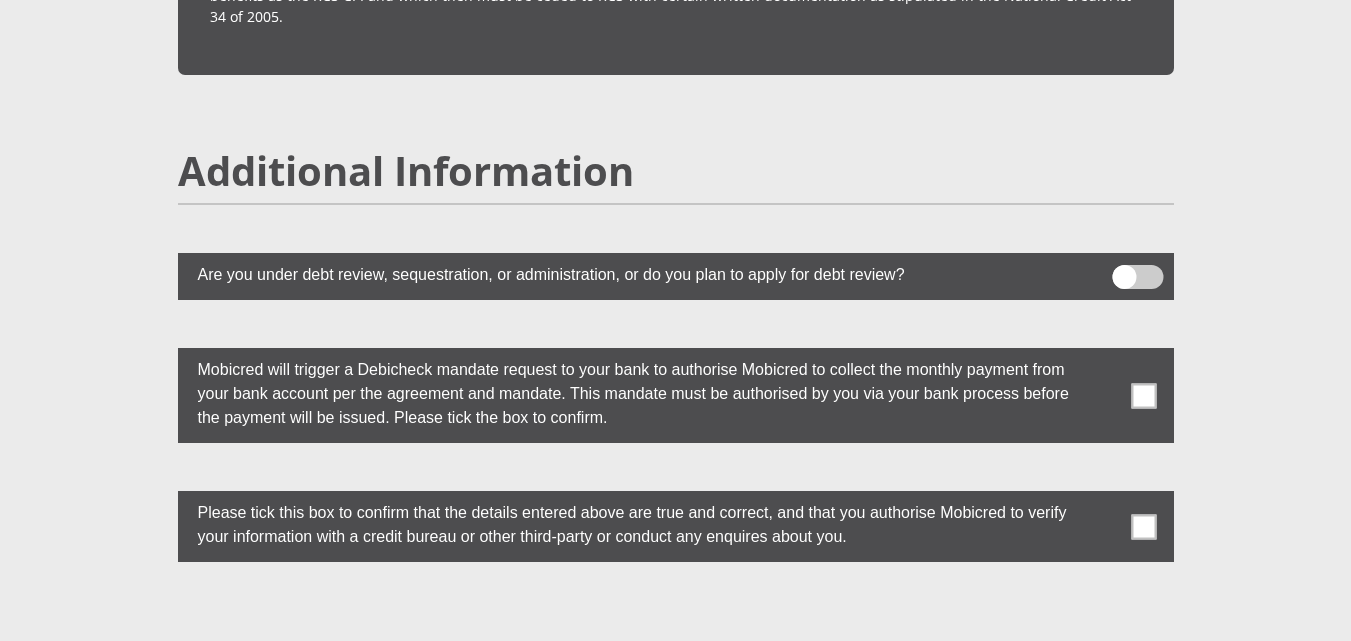 scroll, scrollTop: 5400, scrollLeft: 0, axis: vertical 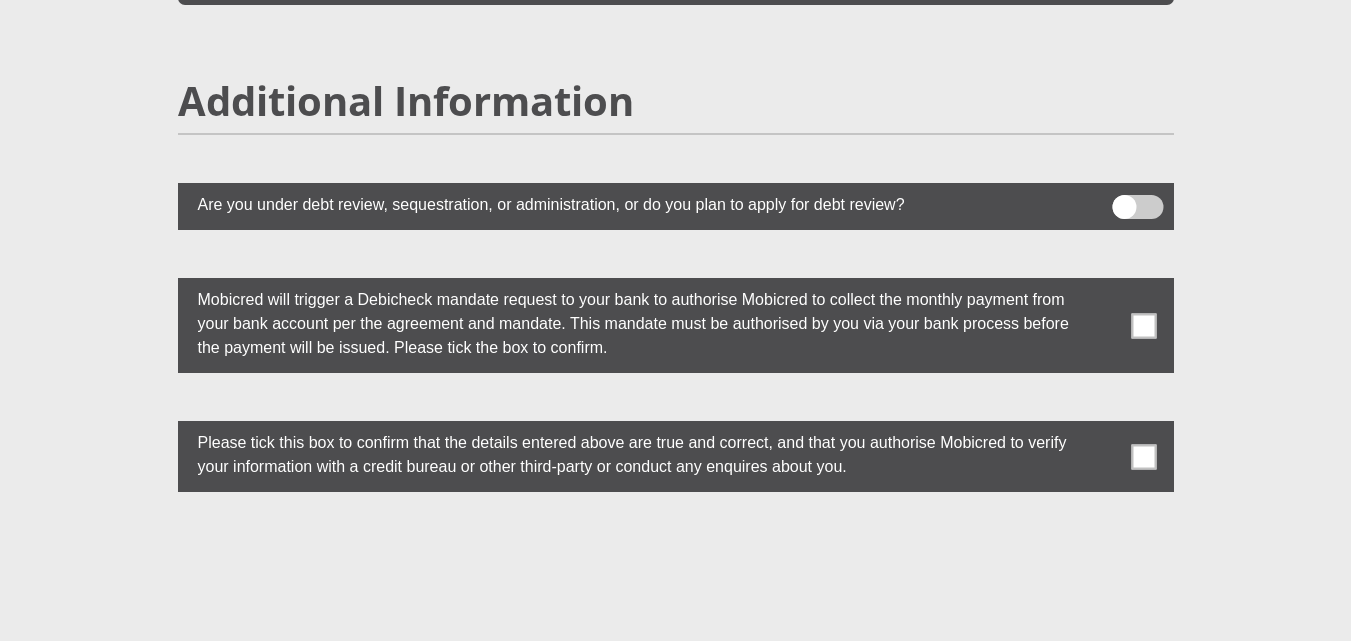 click at bounding box center (1143, 325) 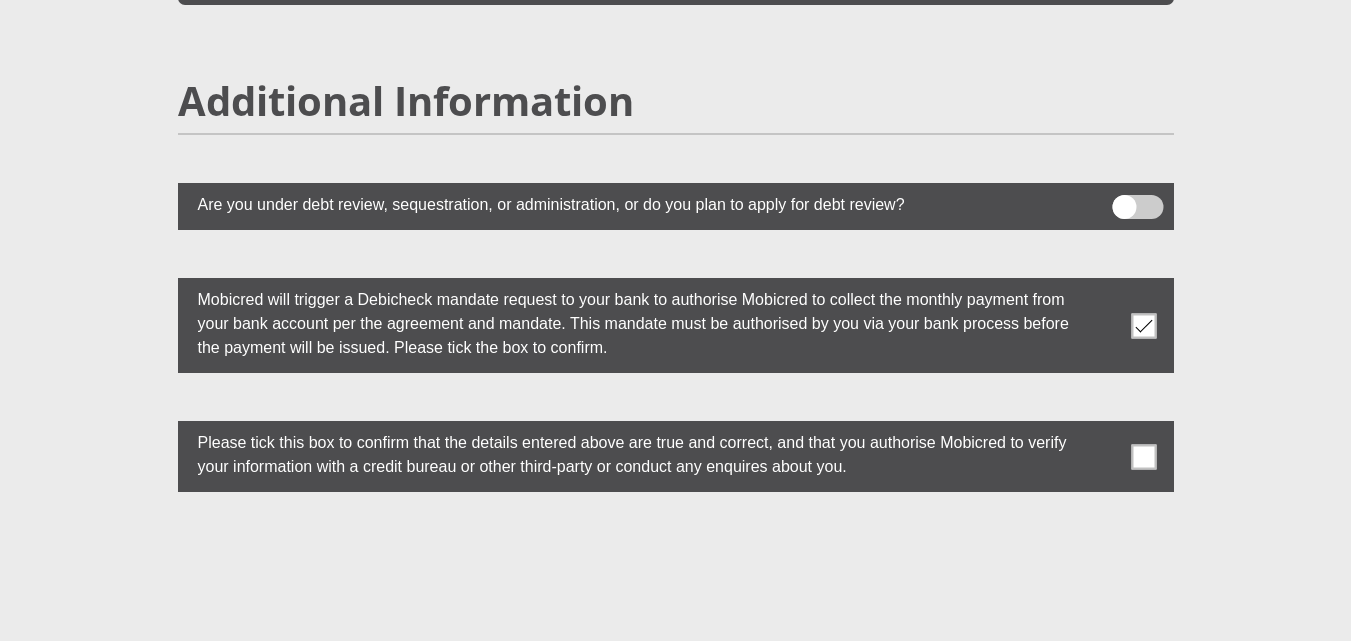 click at bounding box center [676, 456] 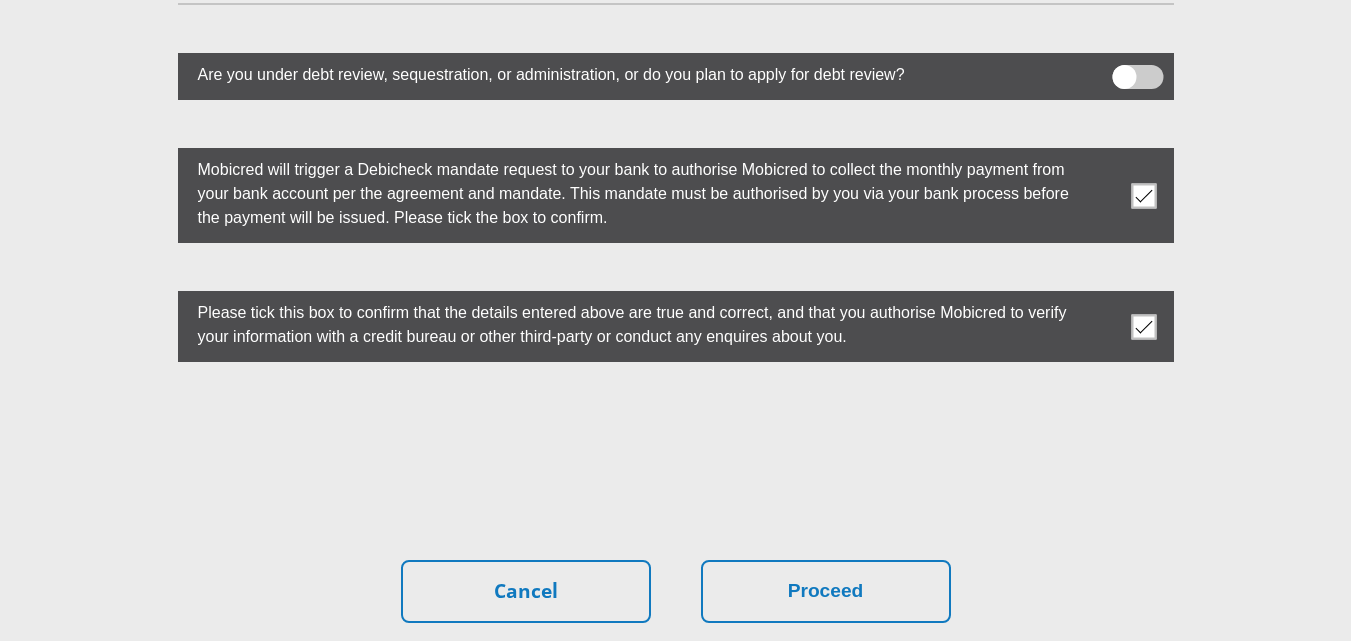 scroll, scrollTop: 5600, scrollLeft: 0, axis: vertical 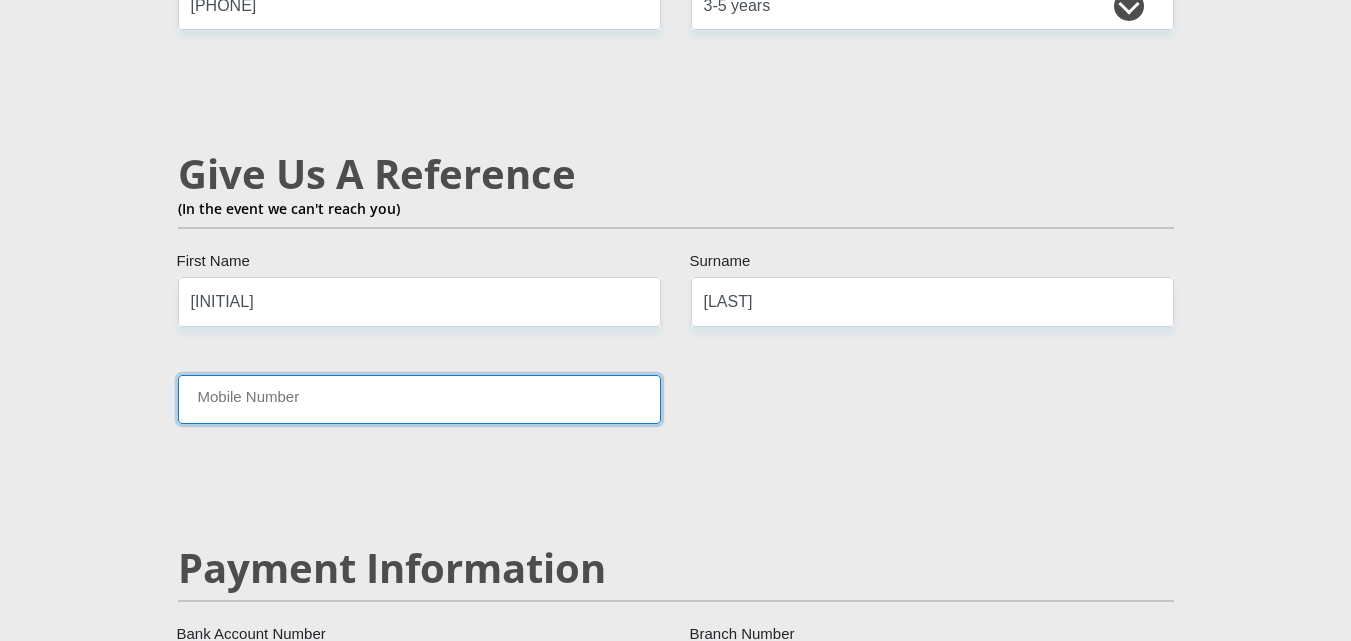 click on "Mobile Number" at bounding box center (419, 399) 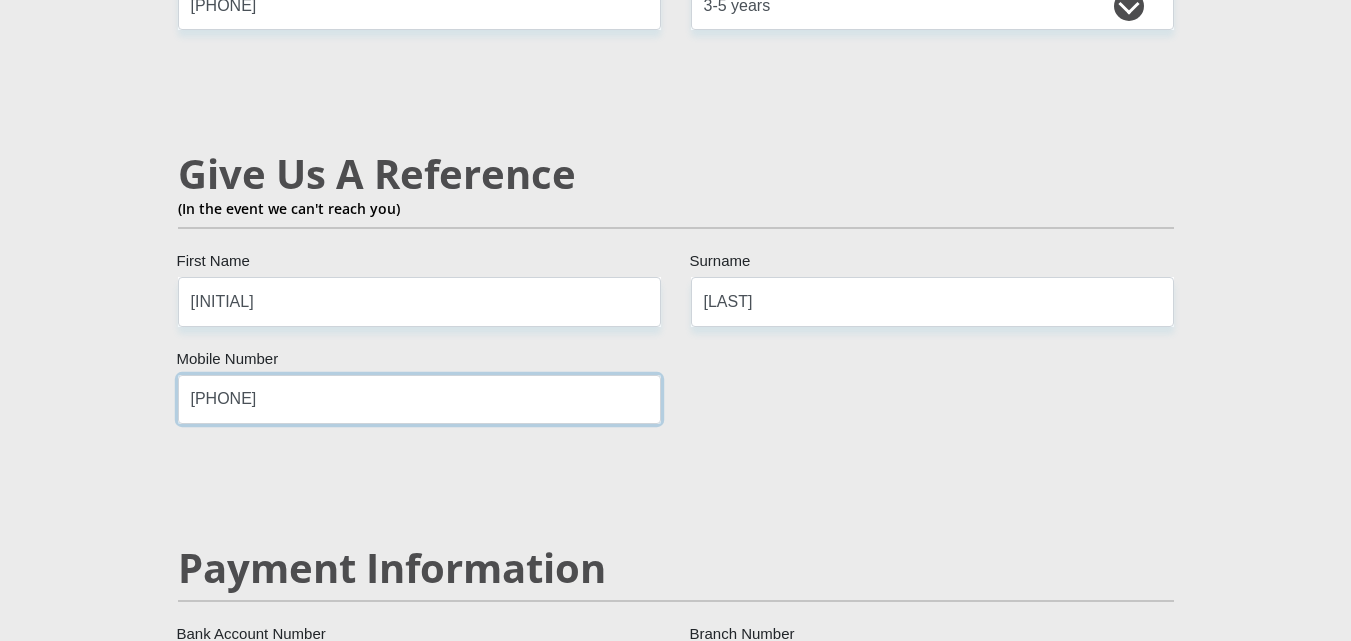 type on "[PHONE]" 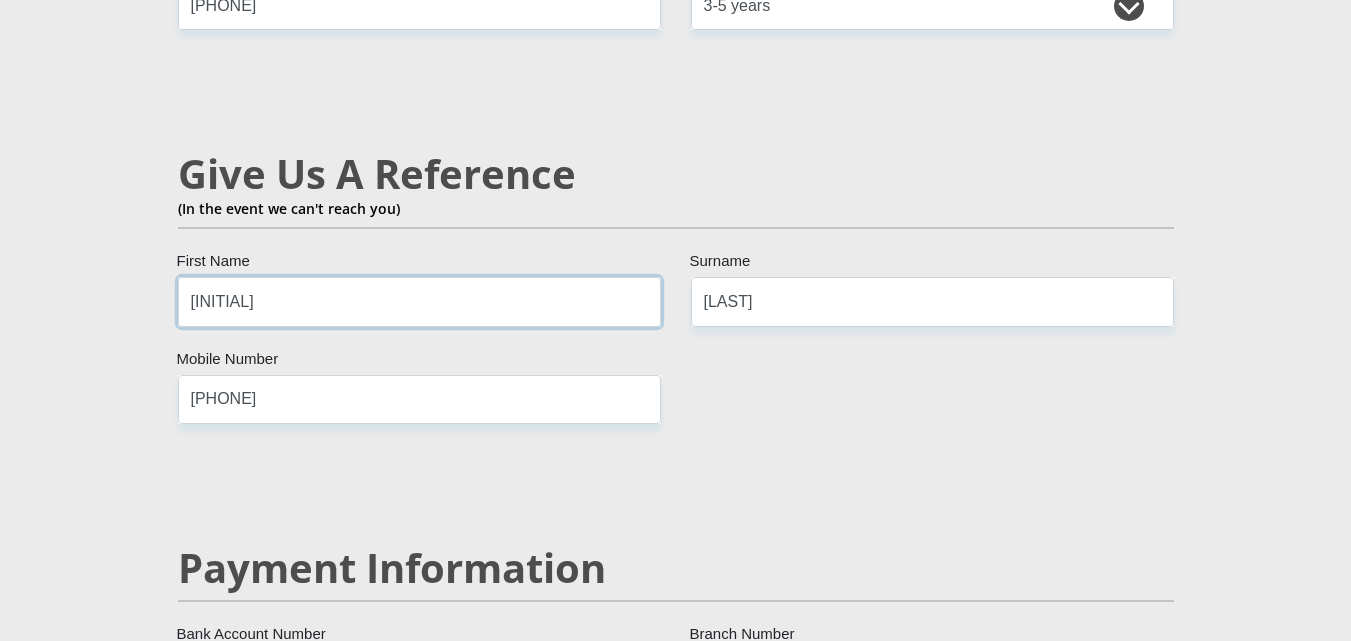 drag, startPoint x: 264, startPoint y: 283, endPoint x: 153, endPoint y: 273, distance: 111.44954 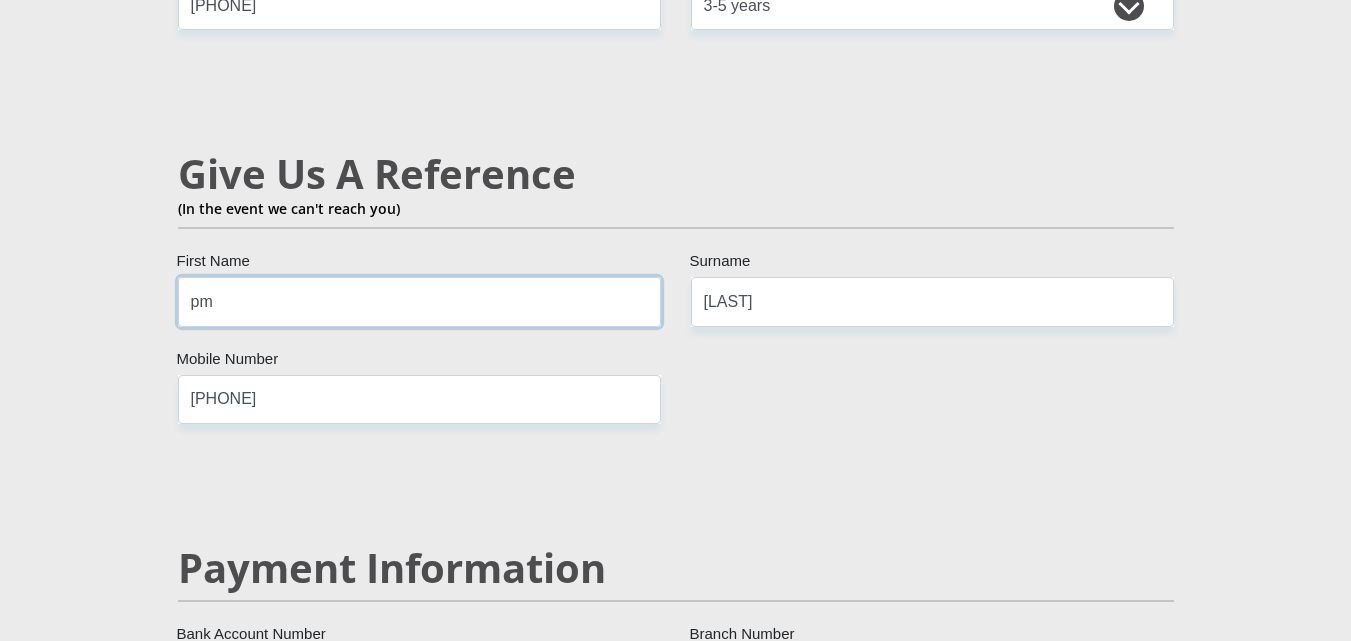 drag, startPoint x: 240, startPoint y: 284, endPoint x: 141, endPoint y: 279, distance: 99.12618 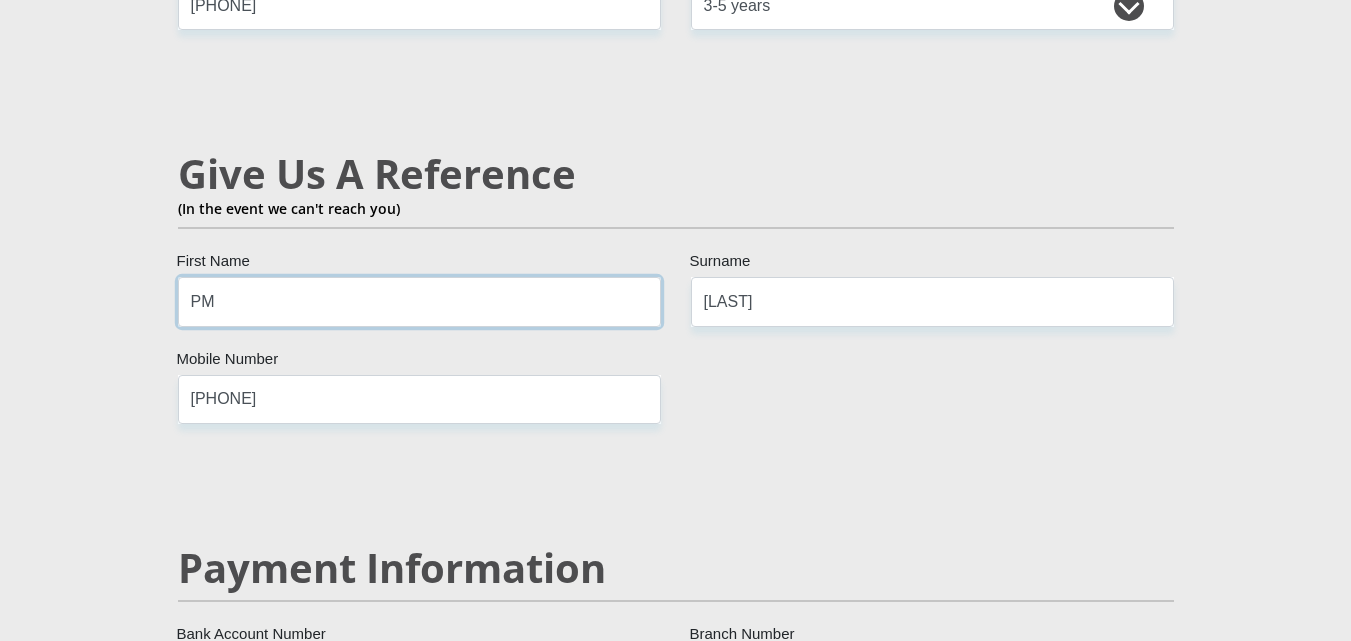 type on "PM" 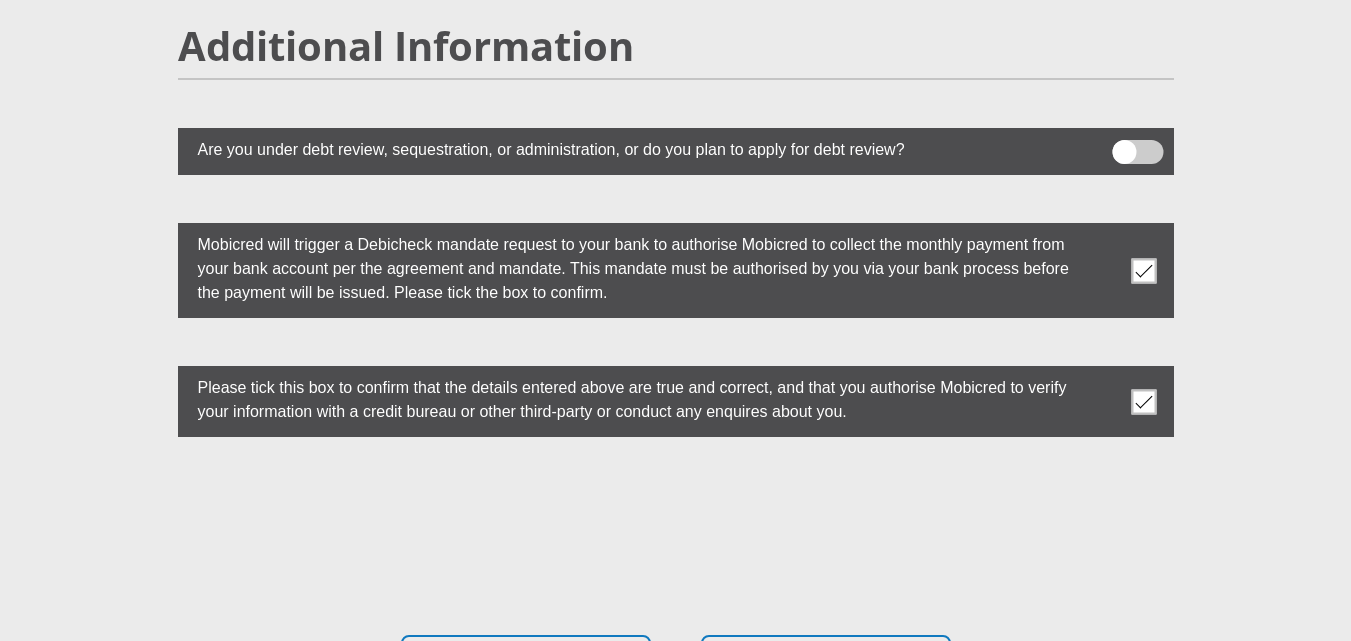 scroll, scrollTop: 5700, scrollLeft: 0, axis: vertical 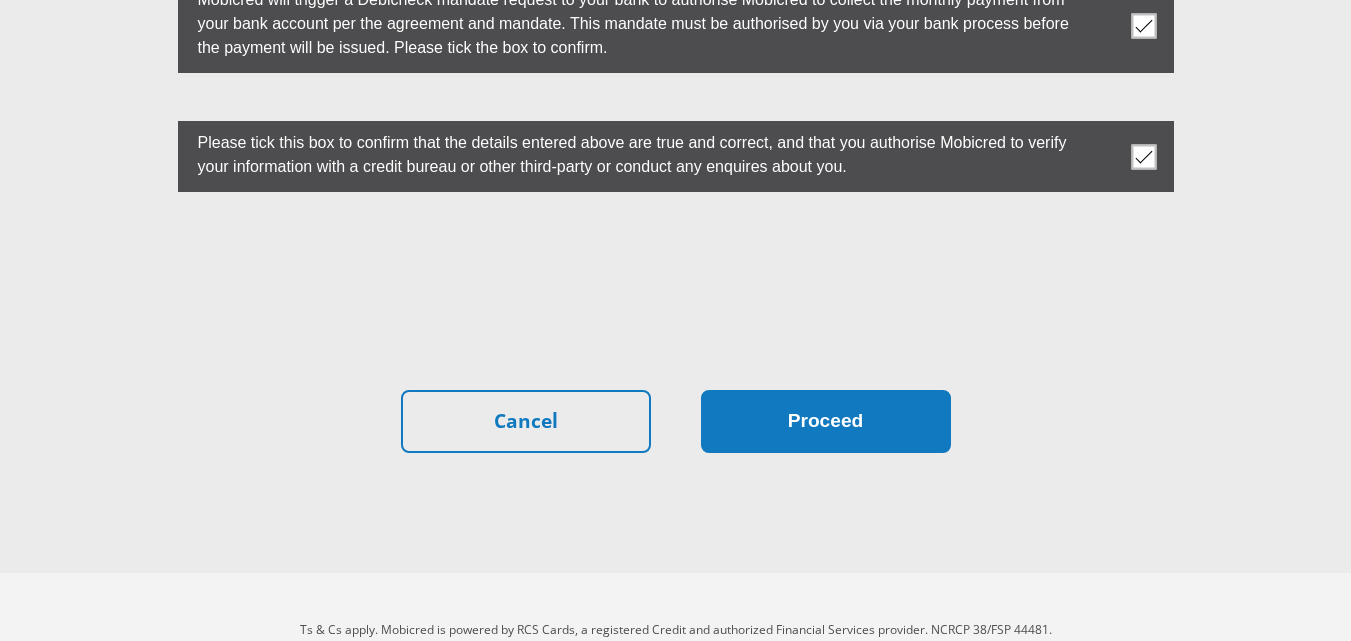 type on "[LAST]" 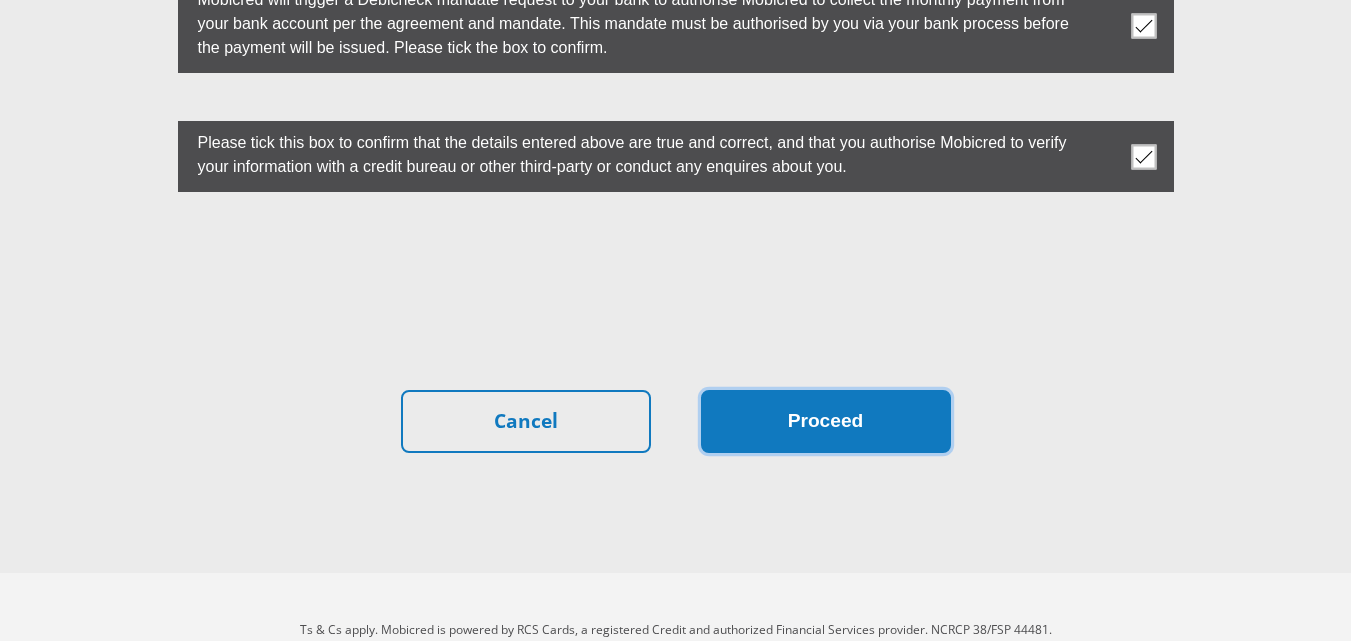 click on "Proceed" at bounding box center [826, 421] 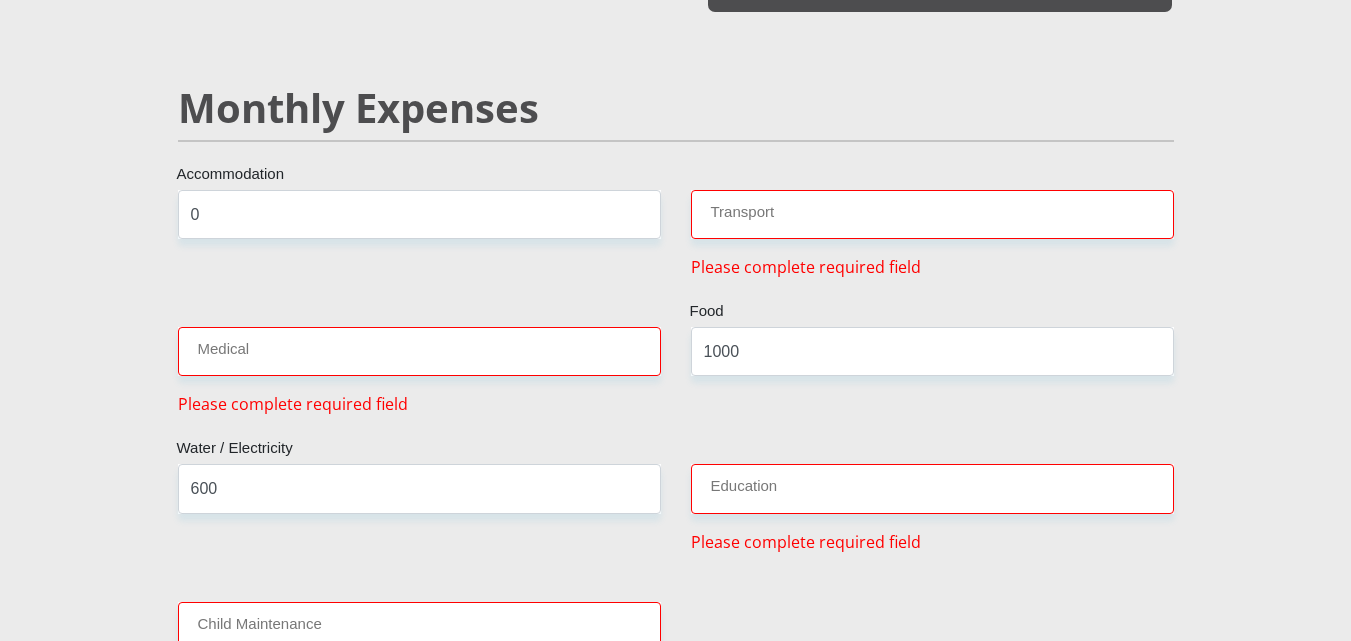 scroll, scrollTop: 2275, scrollLeft: 0, axis: vertical 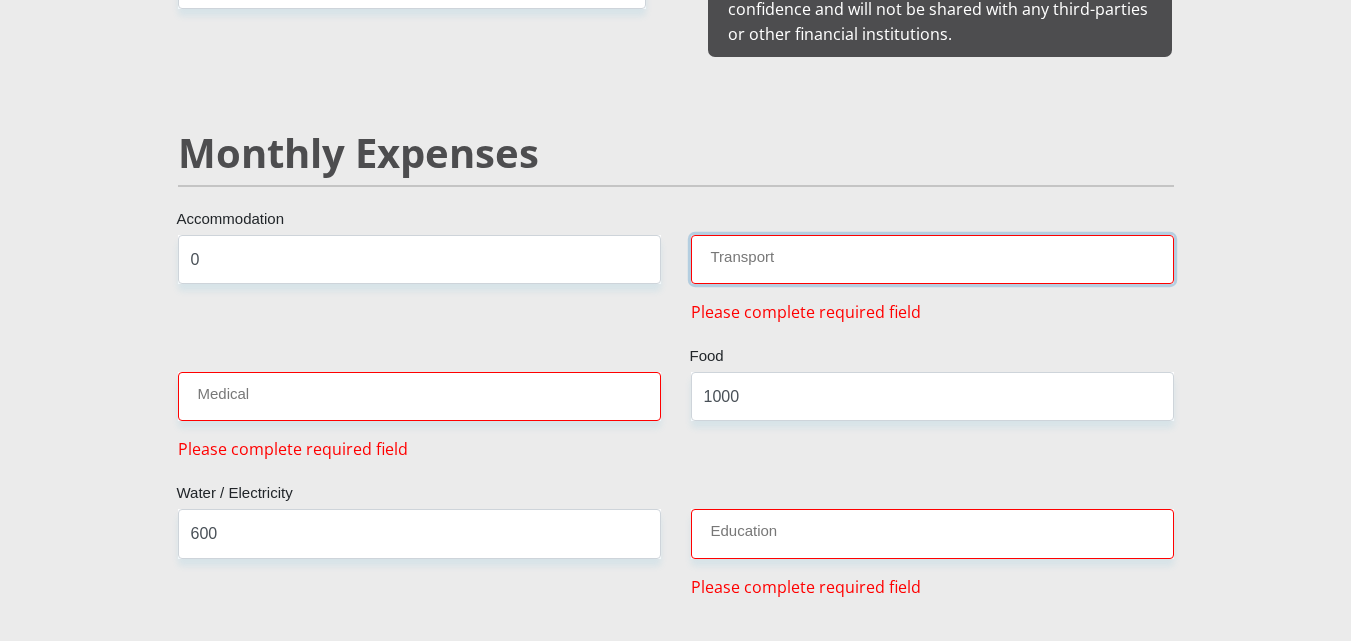 click on "Transport" at bounding box center [932, 259] 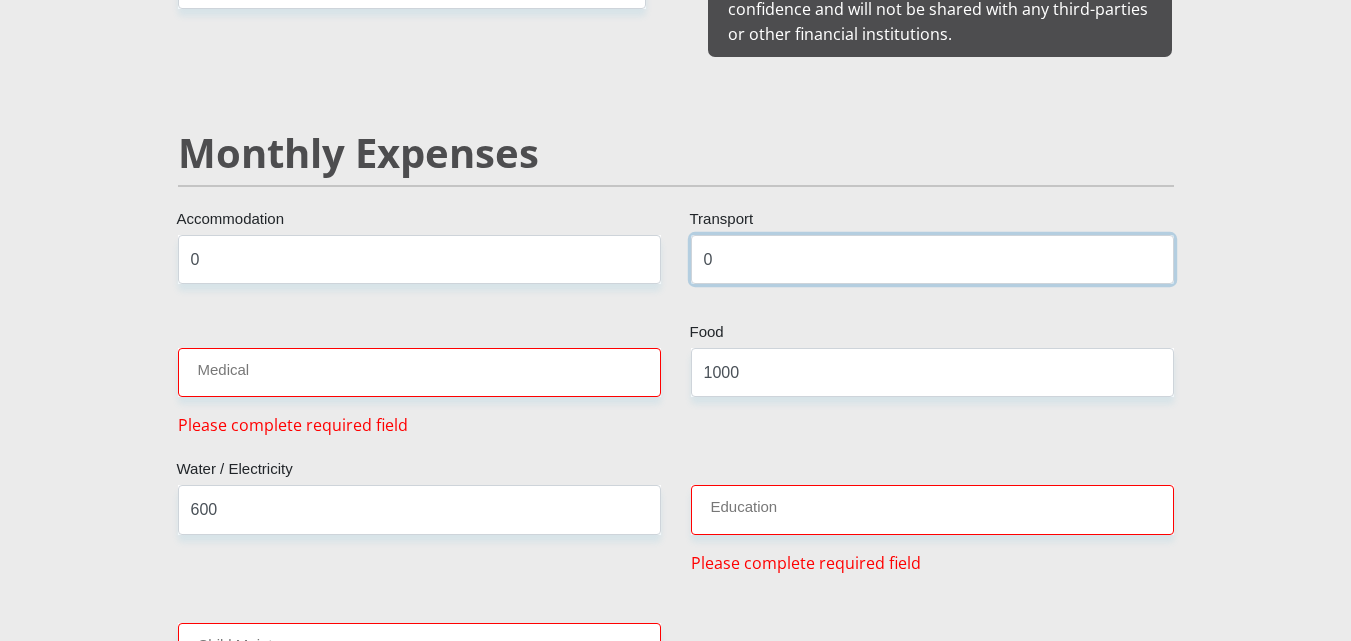 type on "0" 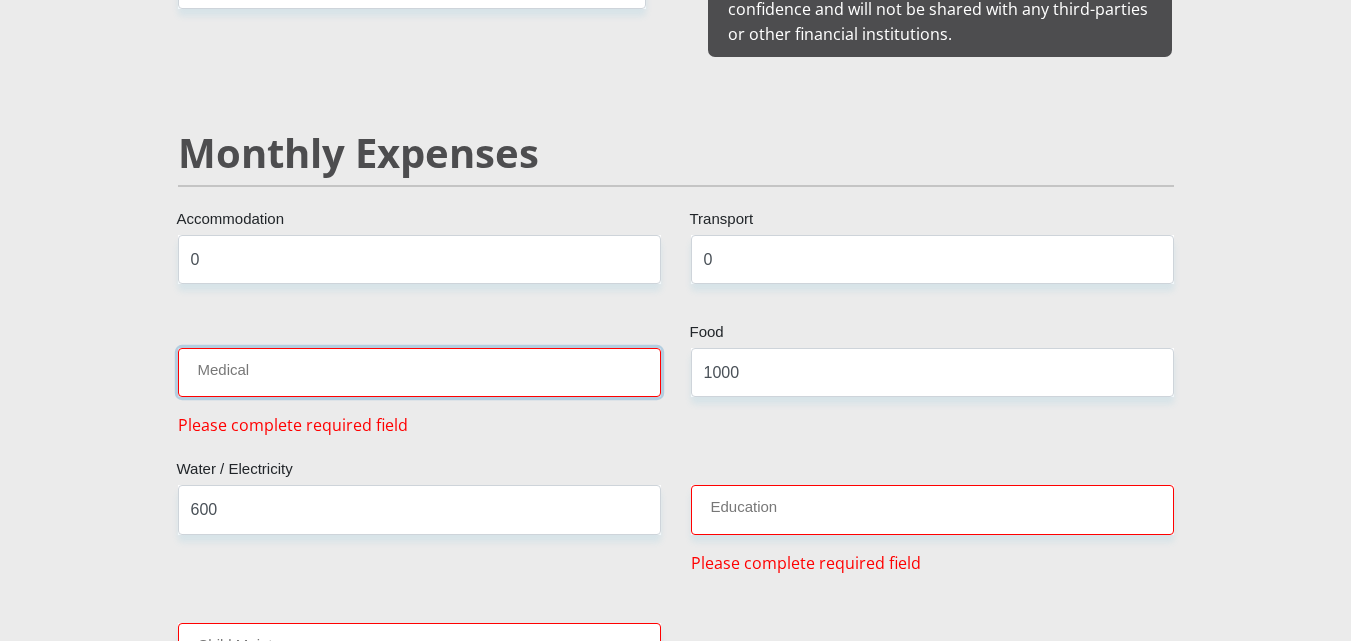 click on "Medical" at bounding box center (419, 372) 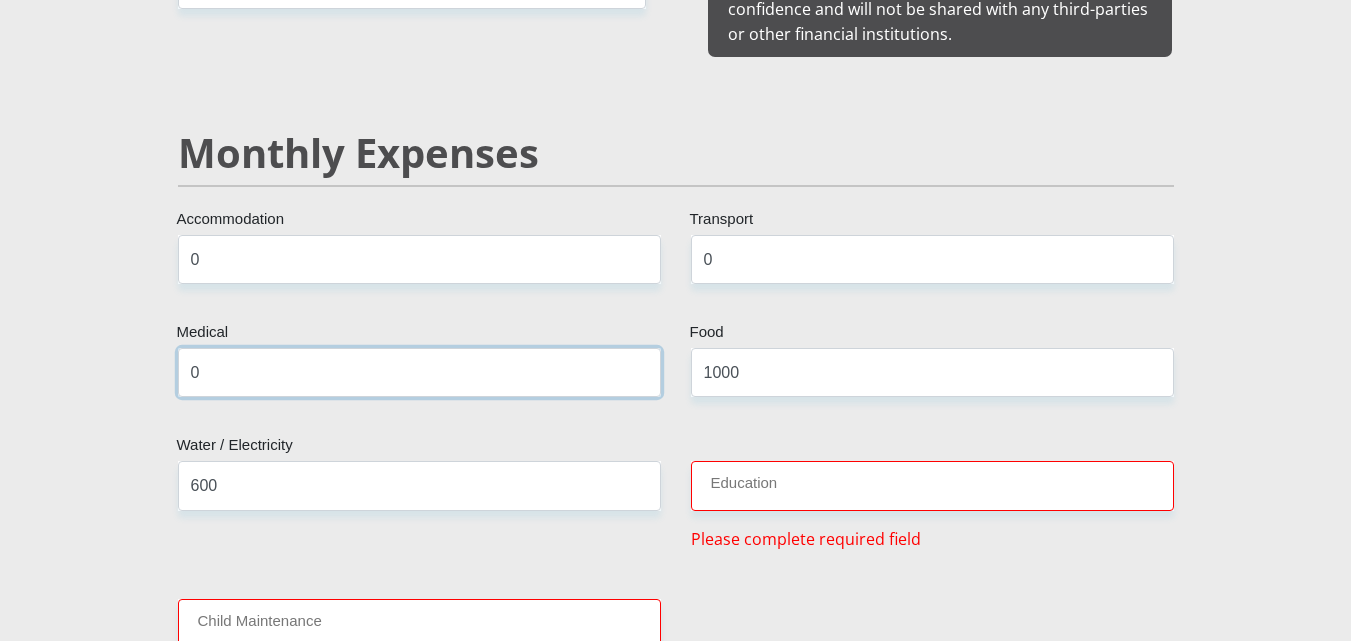 type on "0" 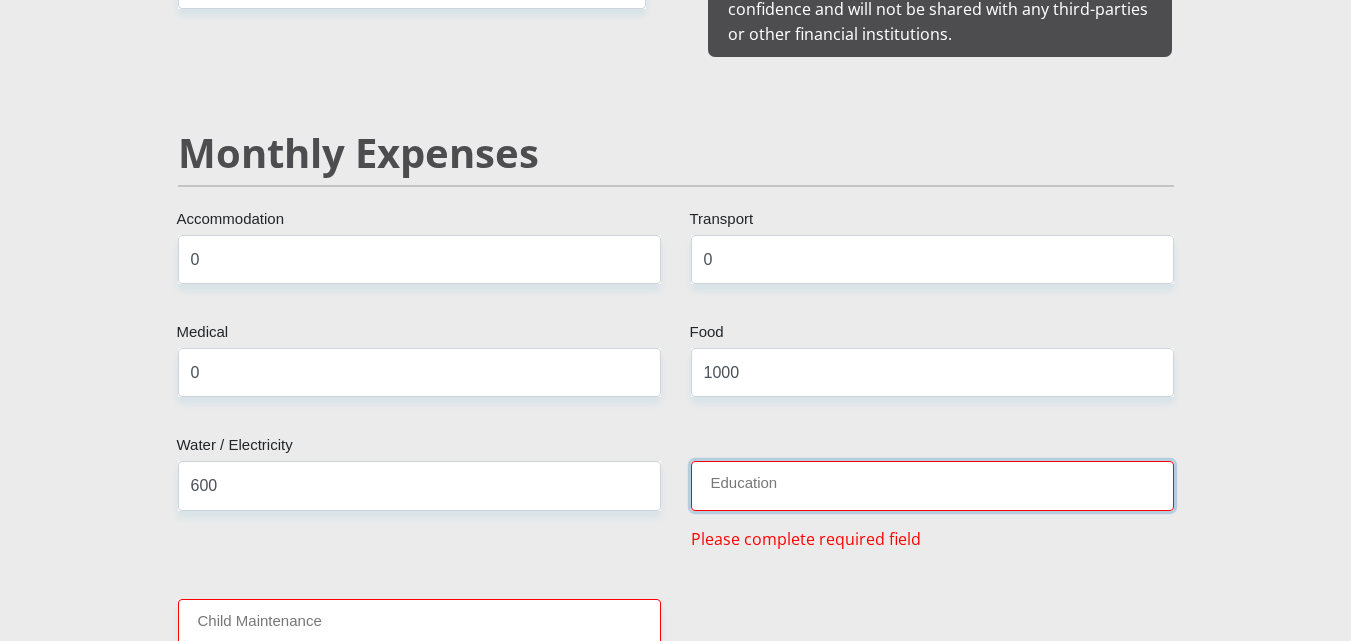 click on "Education" at bounding box center (932, 485) 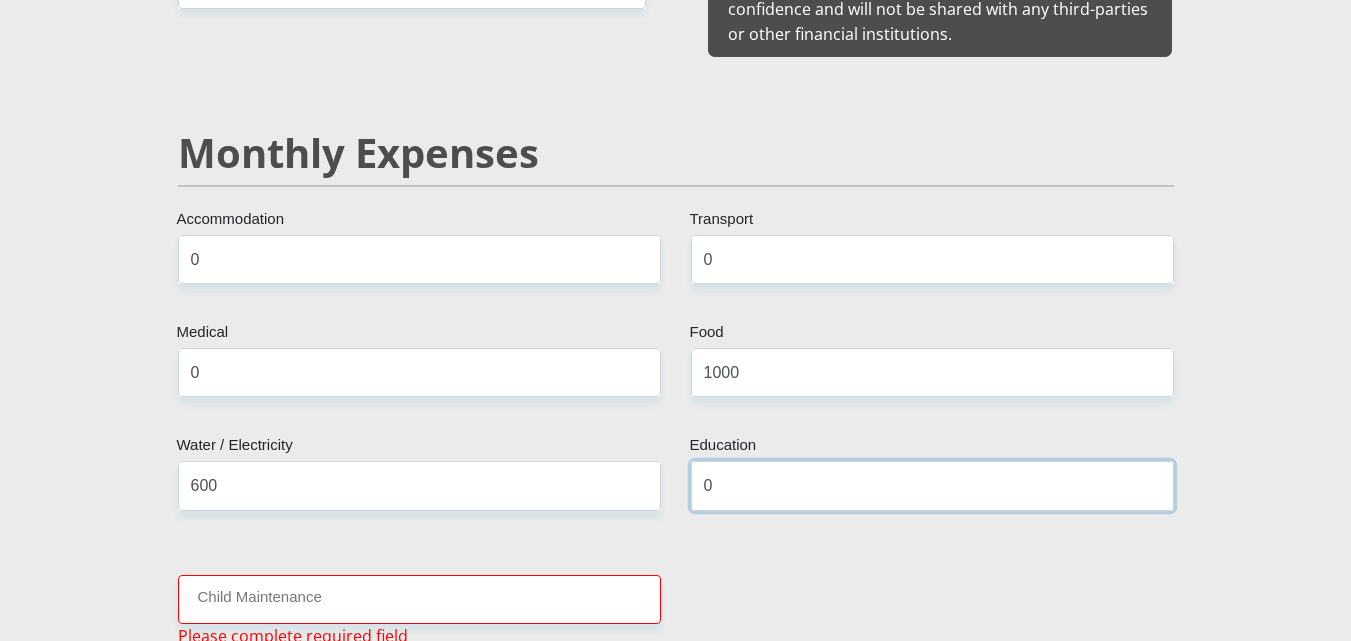 type on "0" 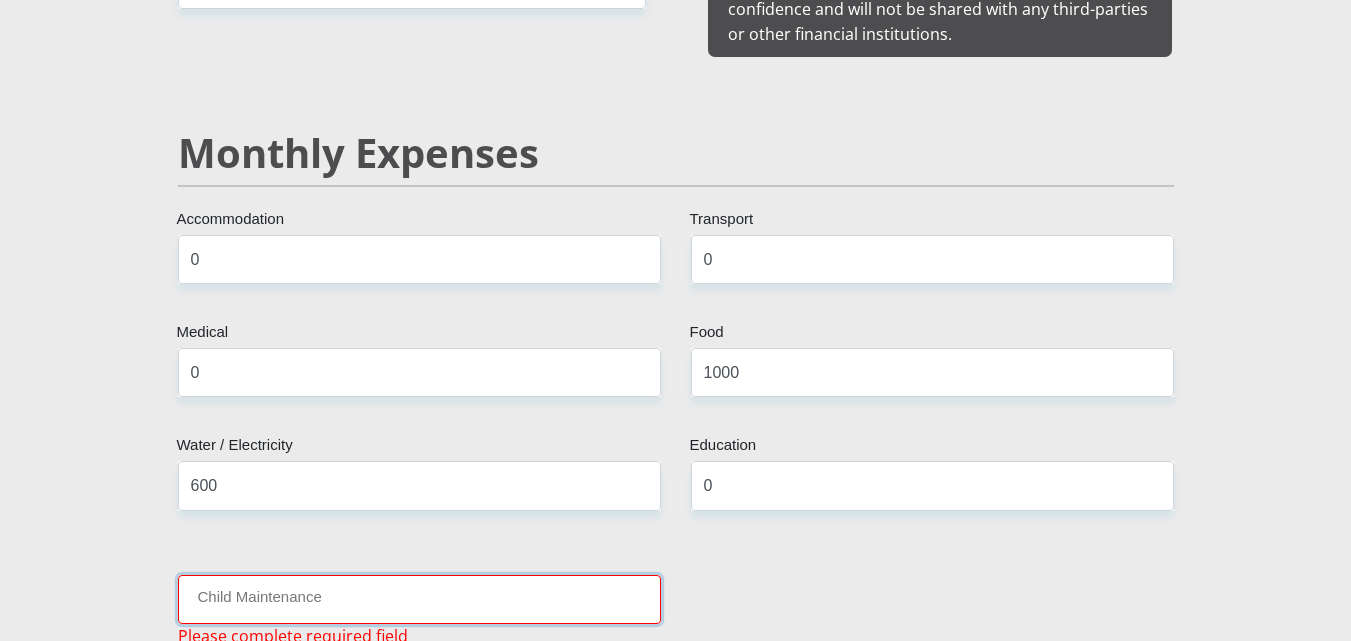 click on "Child Maintenance" at bounding box center [419, 599] 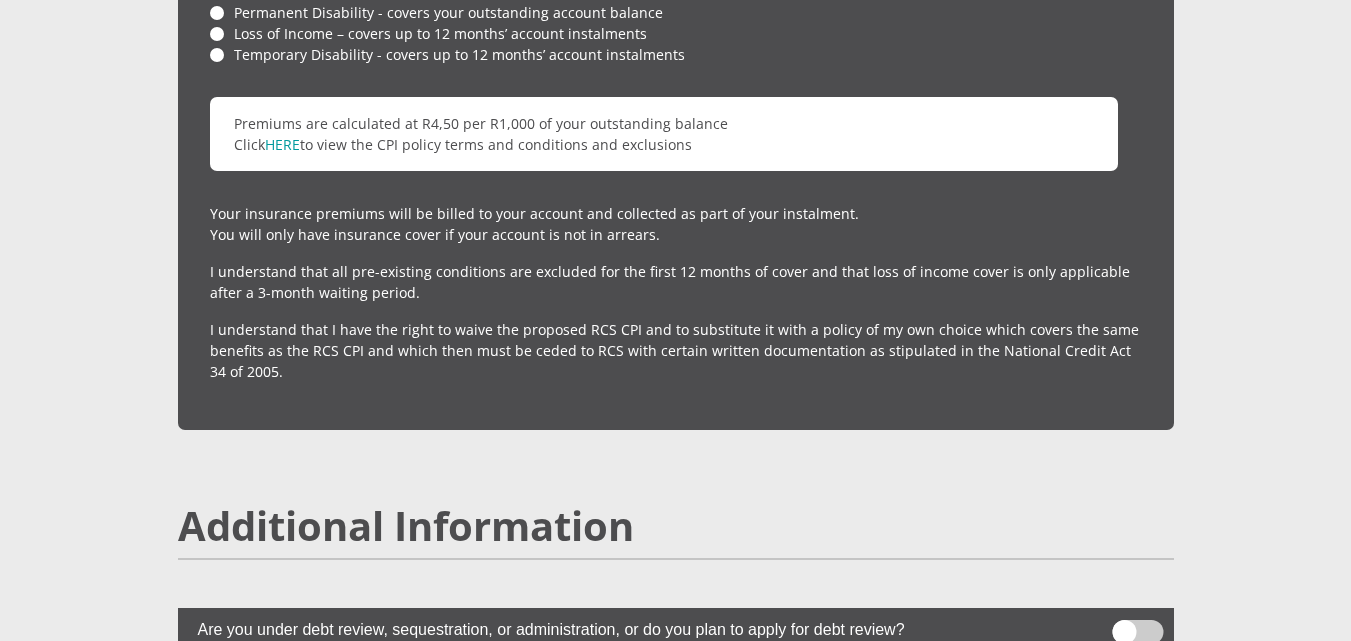 scroll, scrollTop: 5664, scrollLeft: 0, axis: vertical 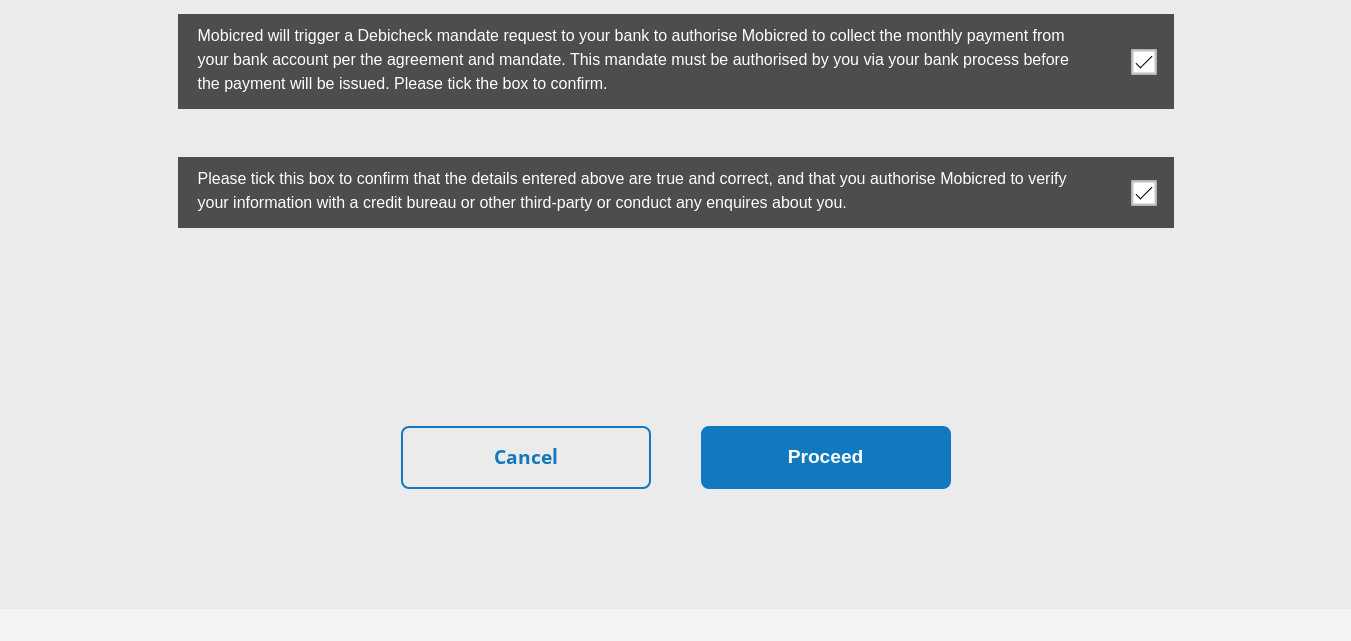 type on "0" 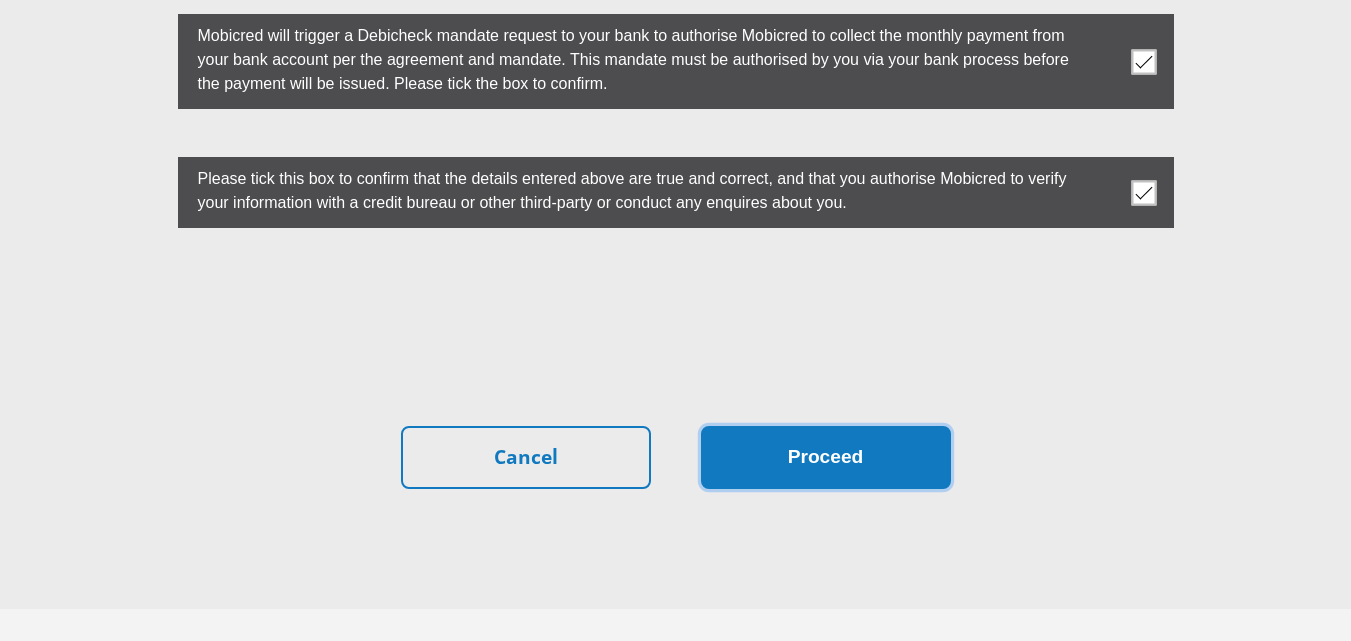 click on "Proceed" at bounding box center [826, 457] 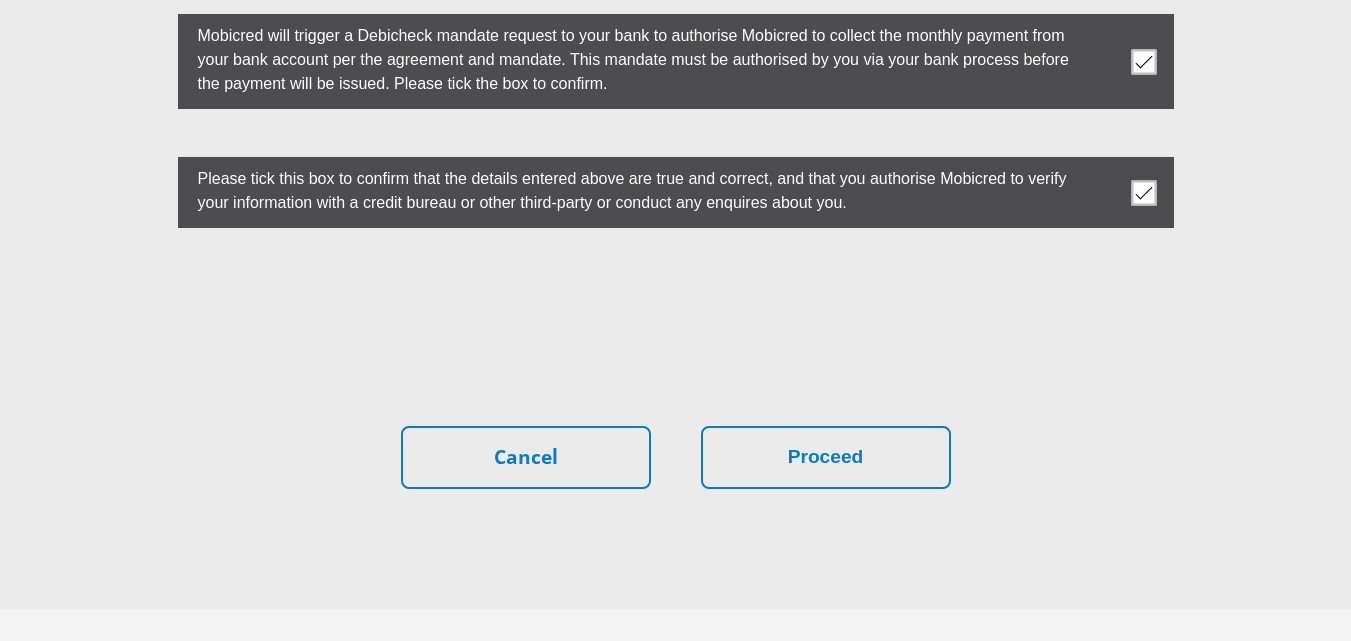 scroll, scrollTop: 0, scrollLeft: 0, axis: both 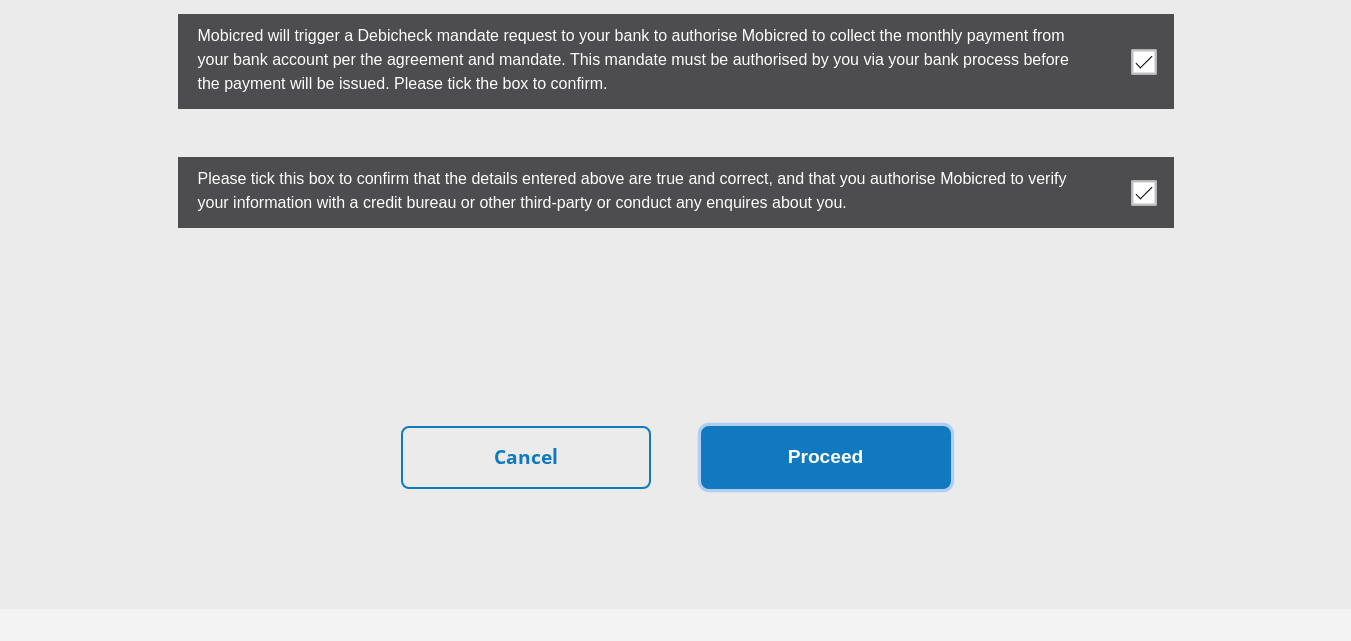 click on "Proceed" at bounding box center [826, 457] 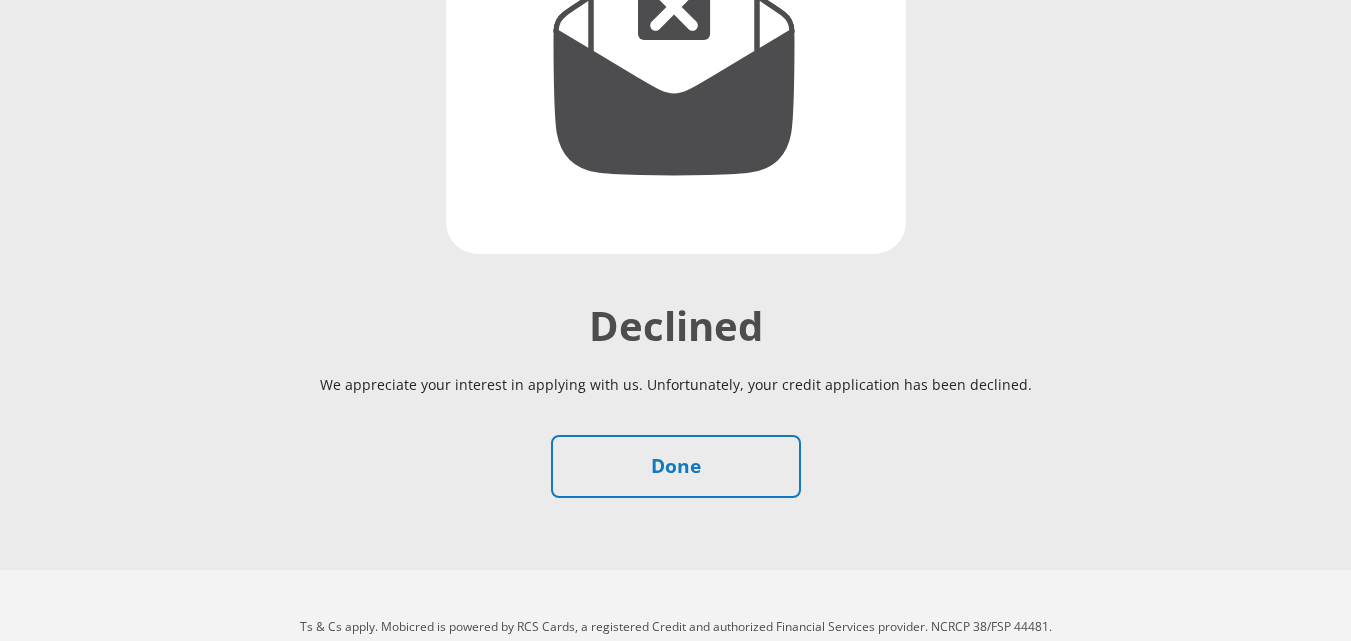 scroll, scrollTop: 432, scrollLeft: 0, axis: vertical 